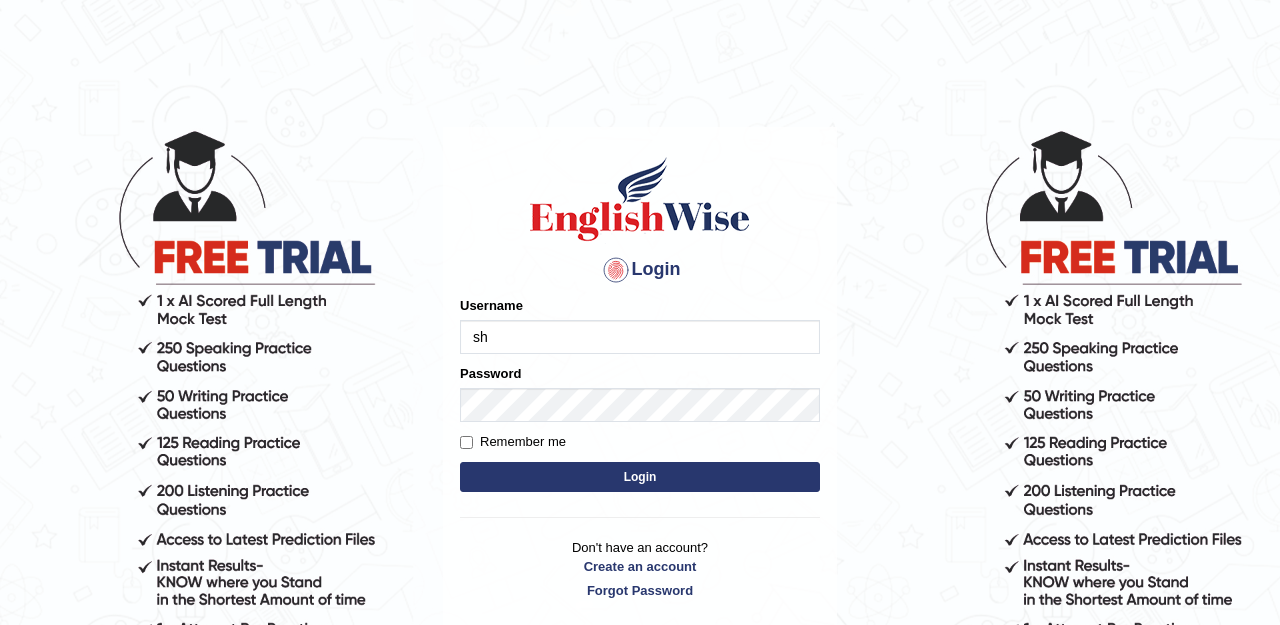 scroll, scrollTop: 0, scrollLeft: 0, axis: both 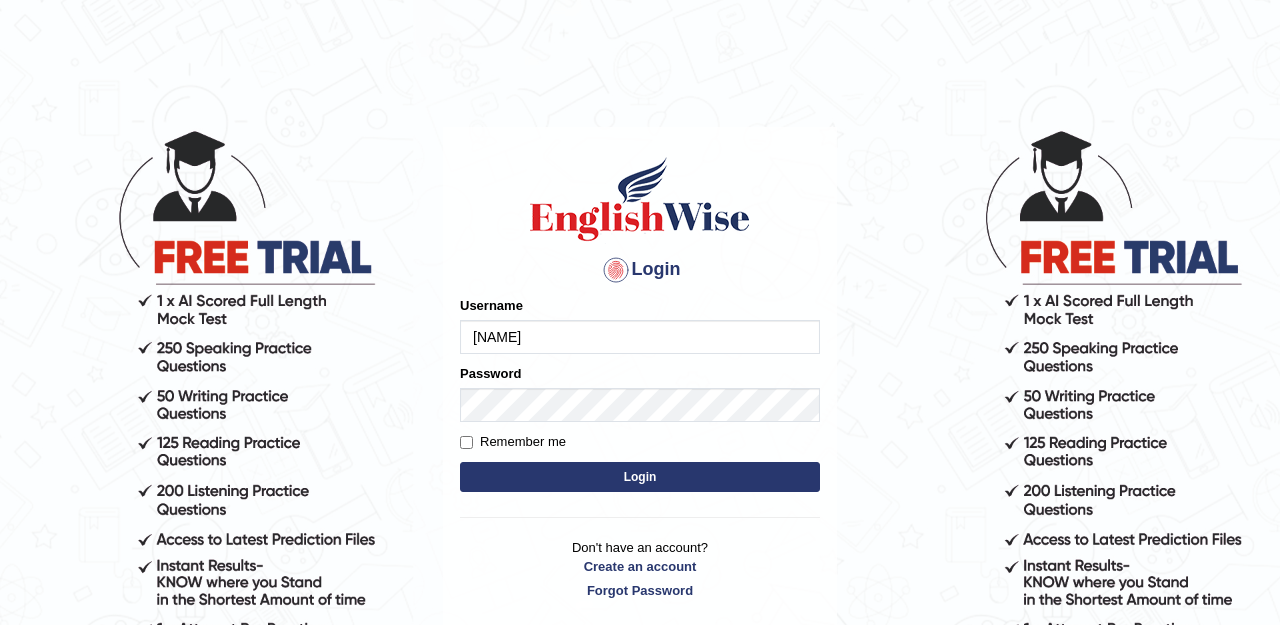 type on "shengwen" 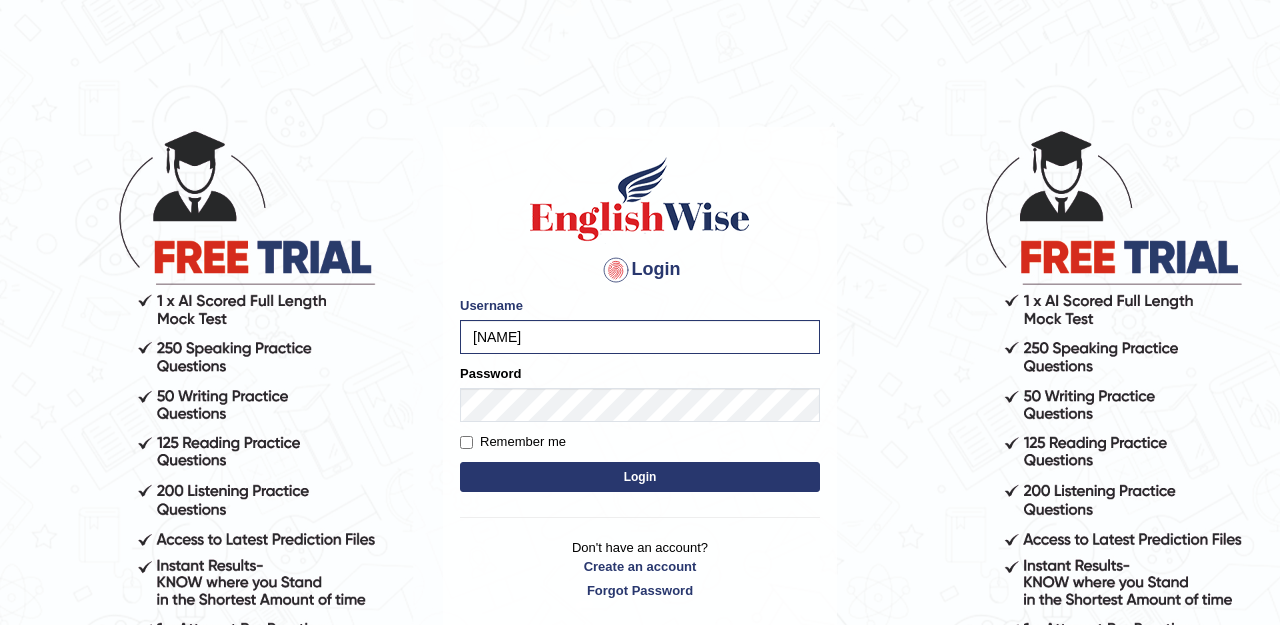 click on "Remember me" at bounding box center [466, 442] 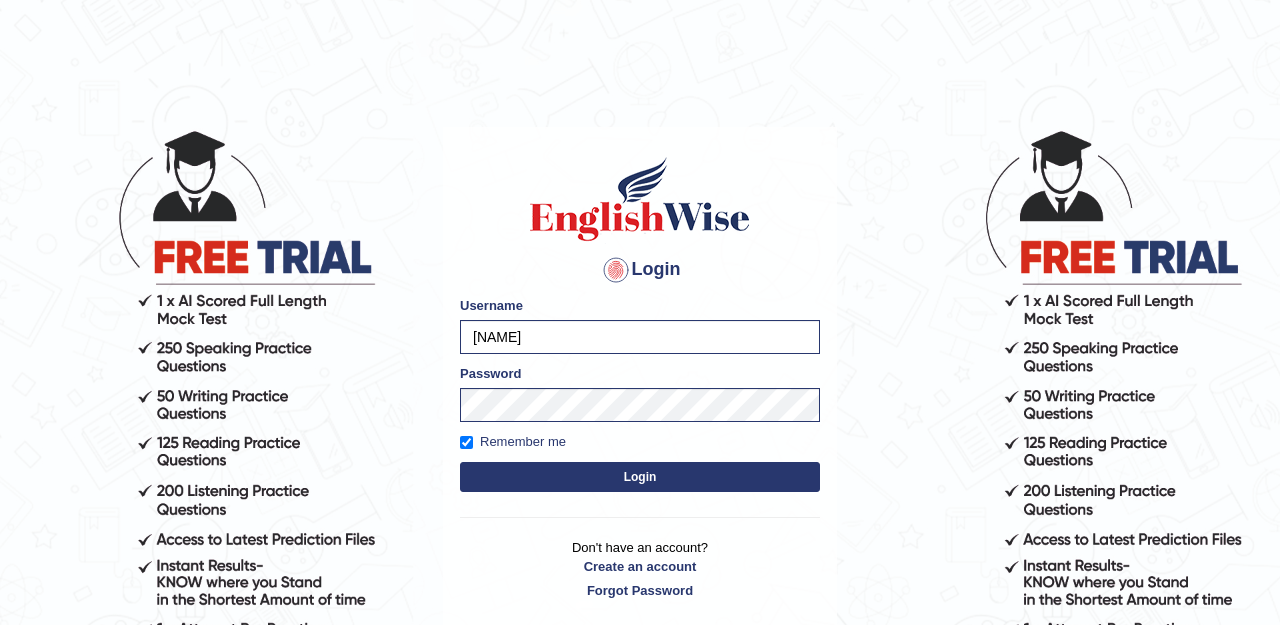 click on "Login" at bounding box center (640, 477) 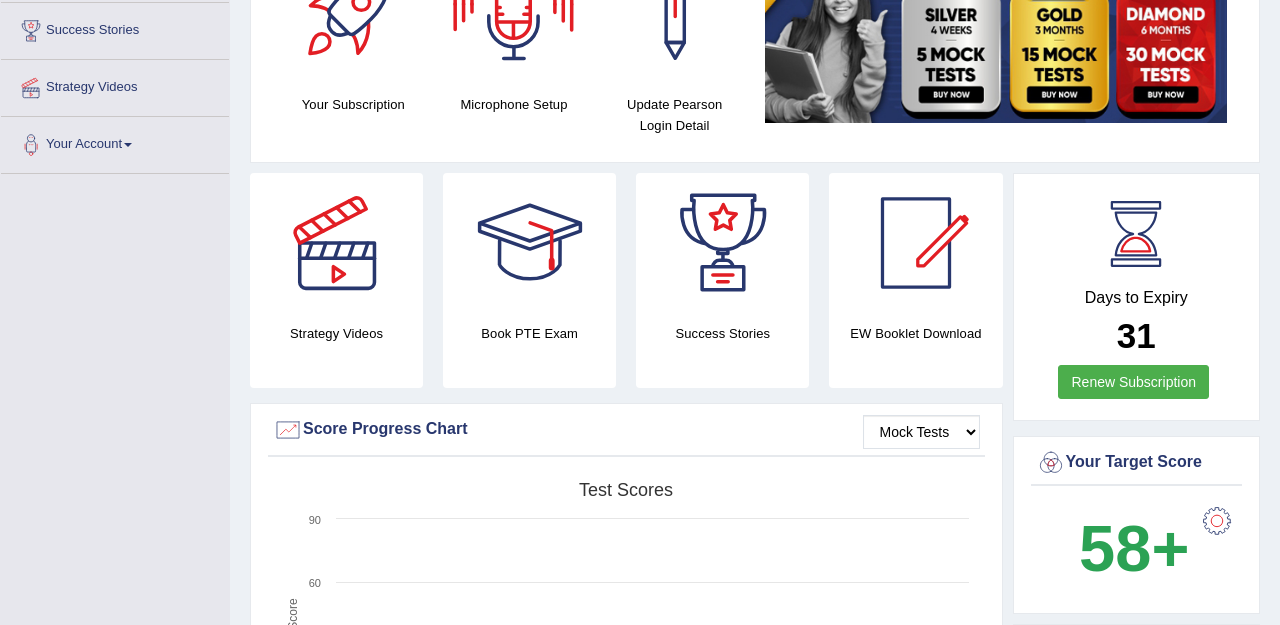 scroll, scrollTop: 0, scrollLeft: 0, axis: both 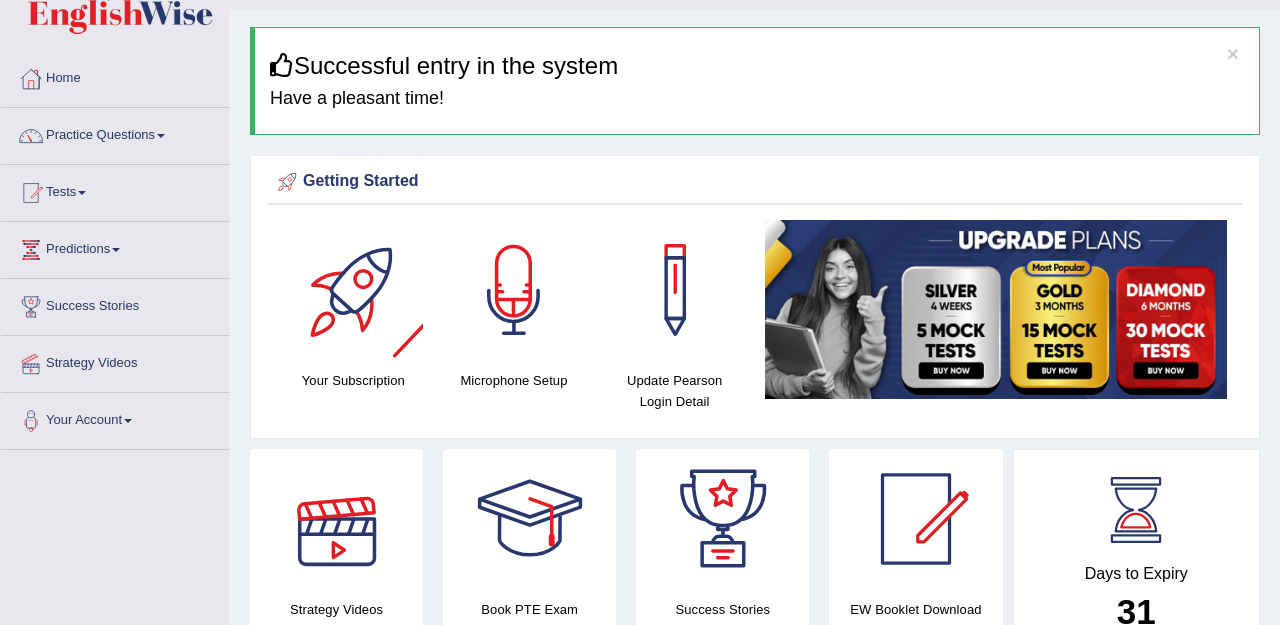 click at bounding box center (514, 290) 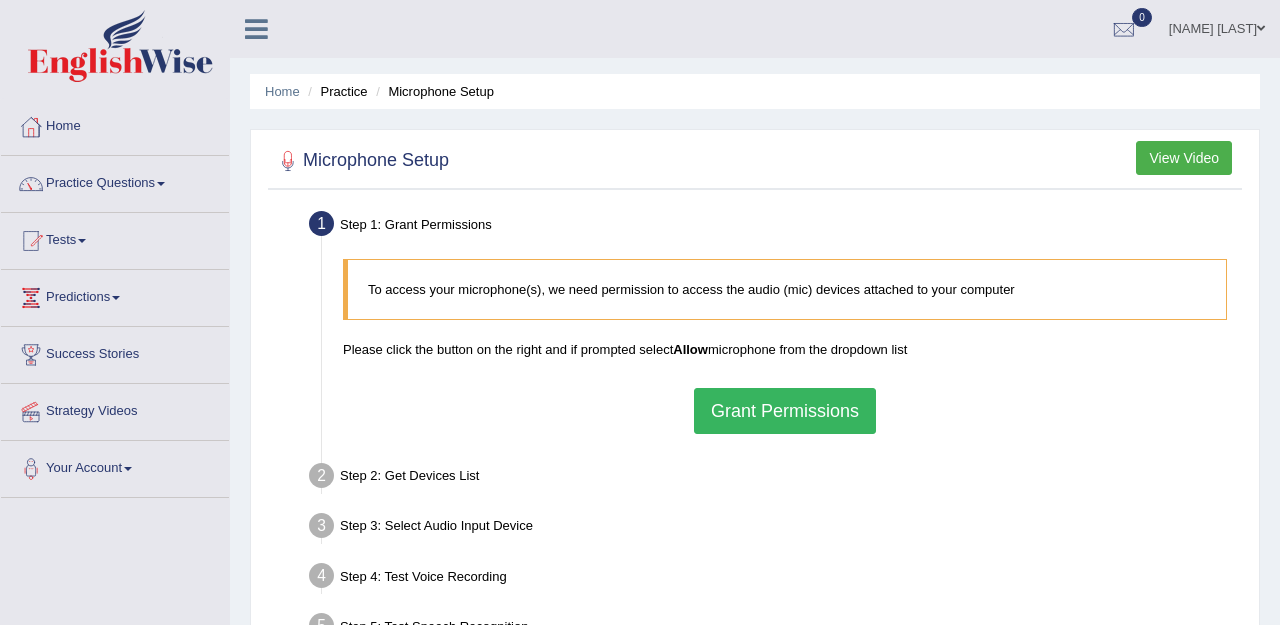 scroll, scrollTop: 0, scrollLeft: 0, axis: both 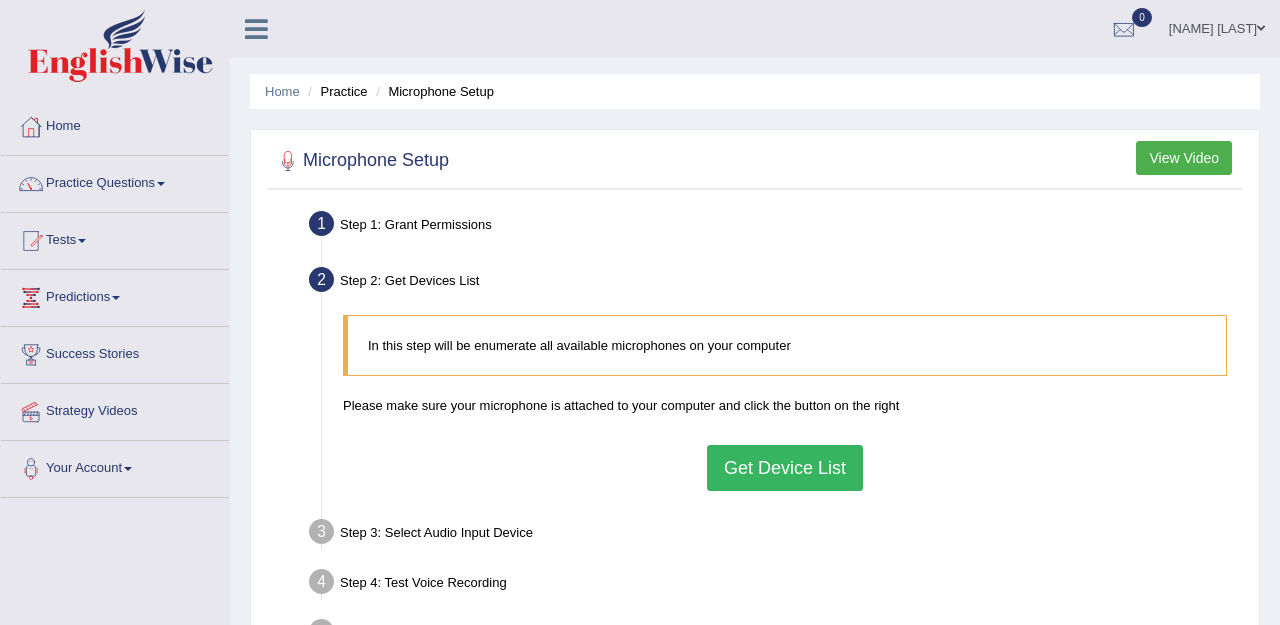 click on "Get Device List" at bounding box center [785, 468] 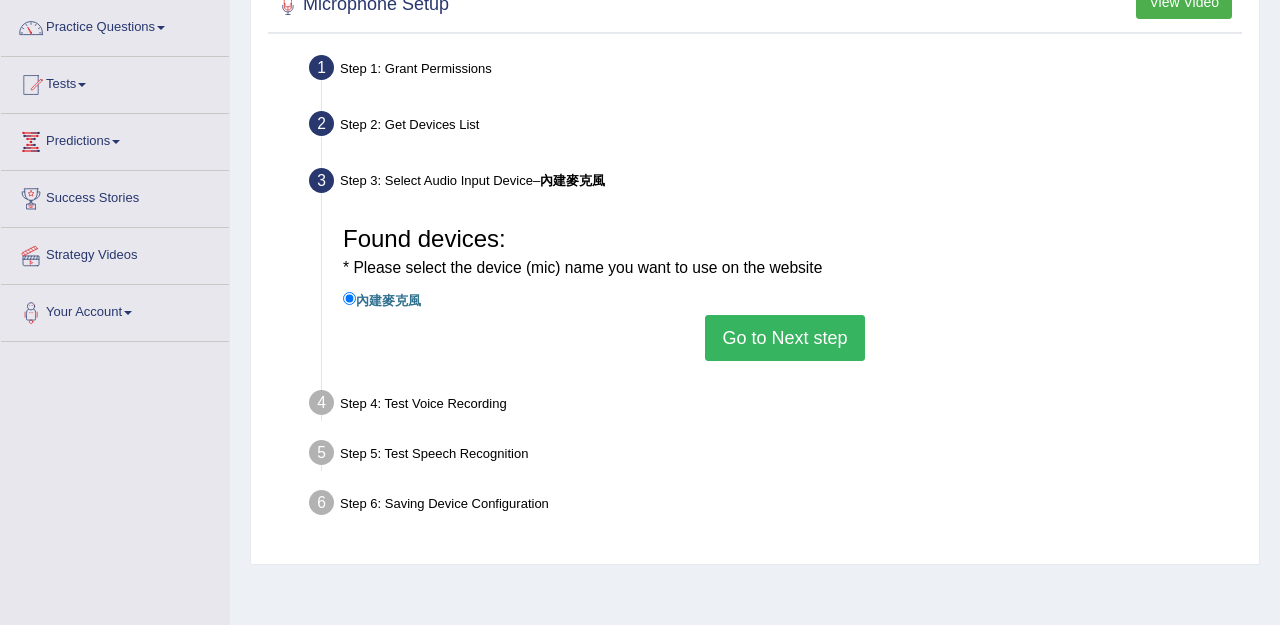 scroll, scrollTop: 167, scrollLeft: 0, axis: vertical 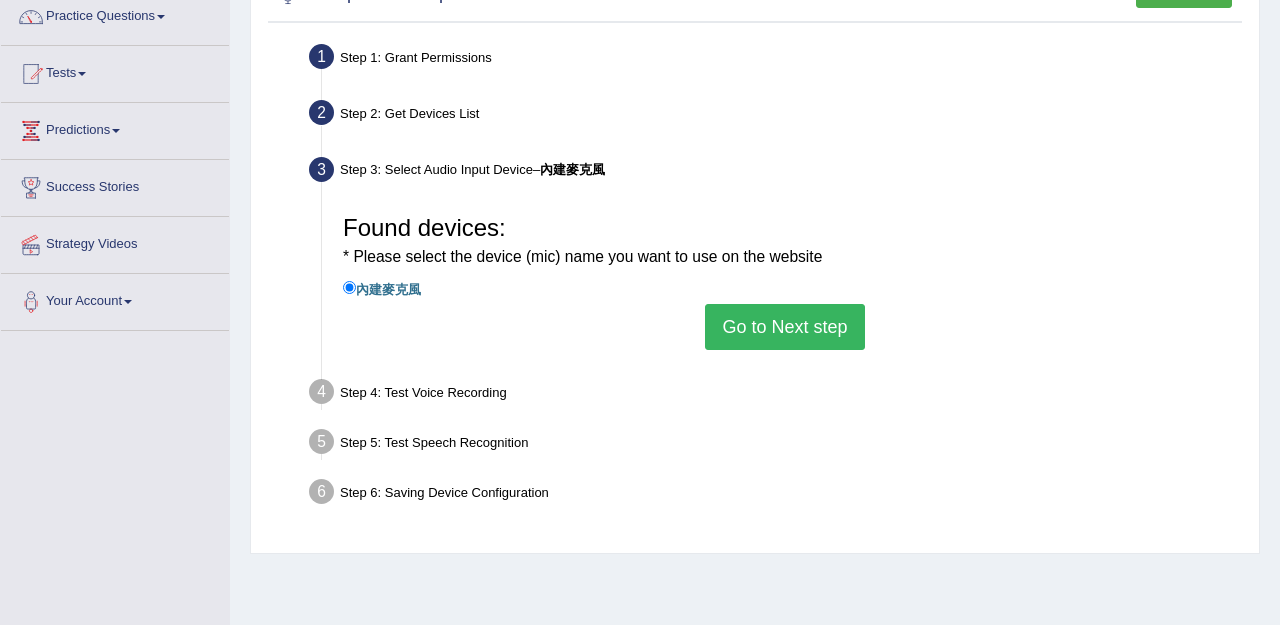 click on "Go to Next step" at bounding box center (784, 327) 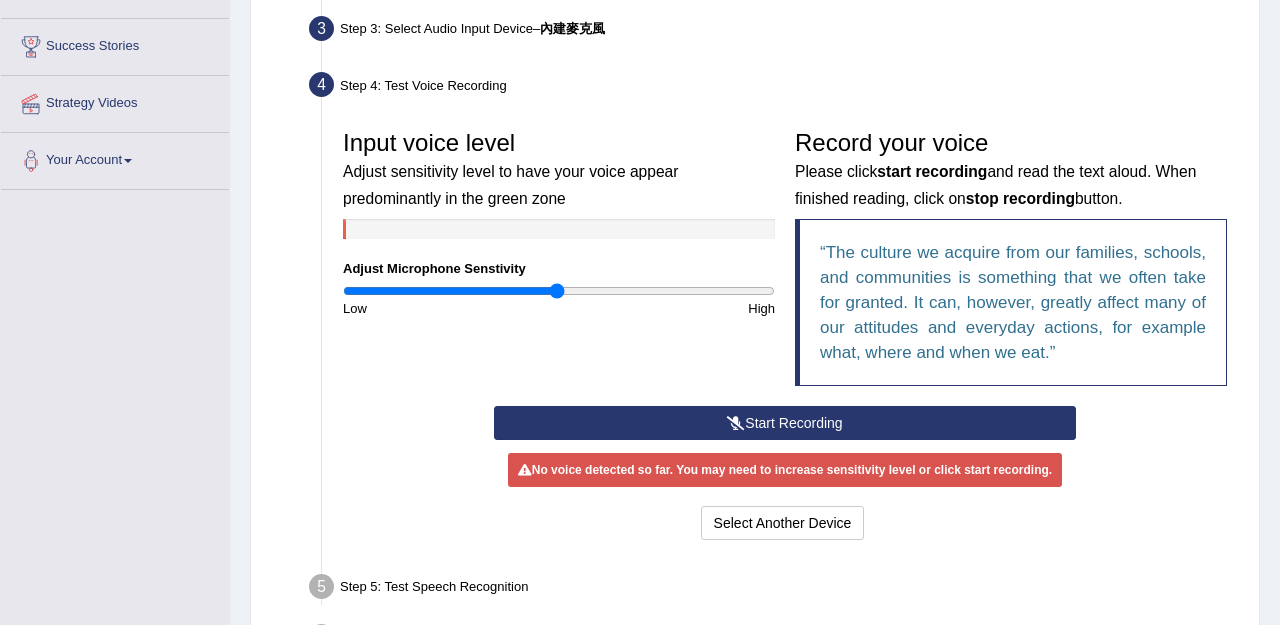 scroll, scrollTop: 327, scrollLeft: 0, axis: vertical 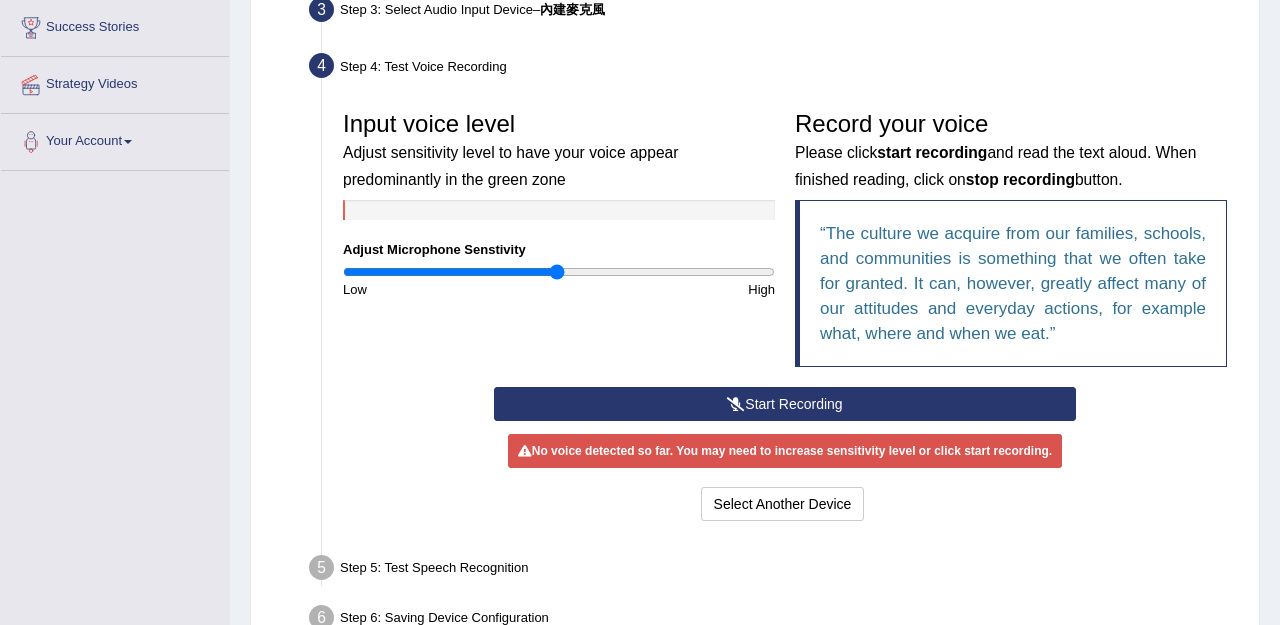 click on "Start Recording" at bounding box center (785, 404) 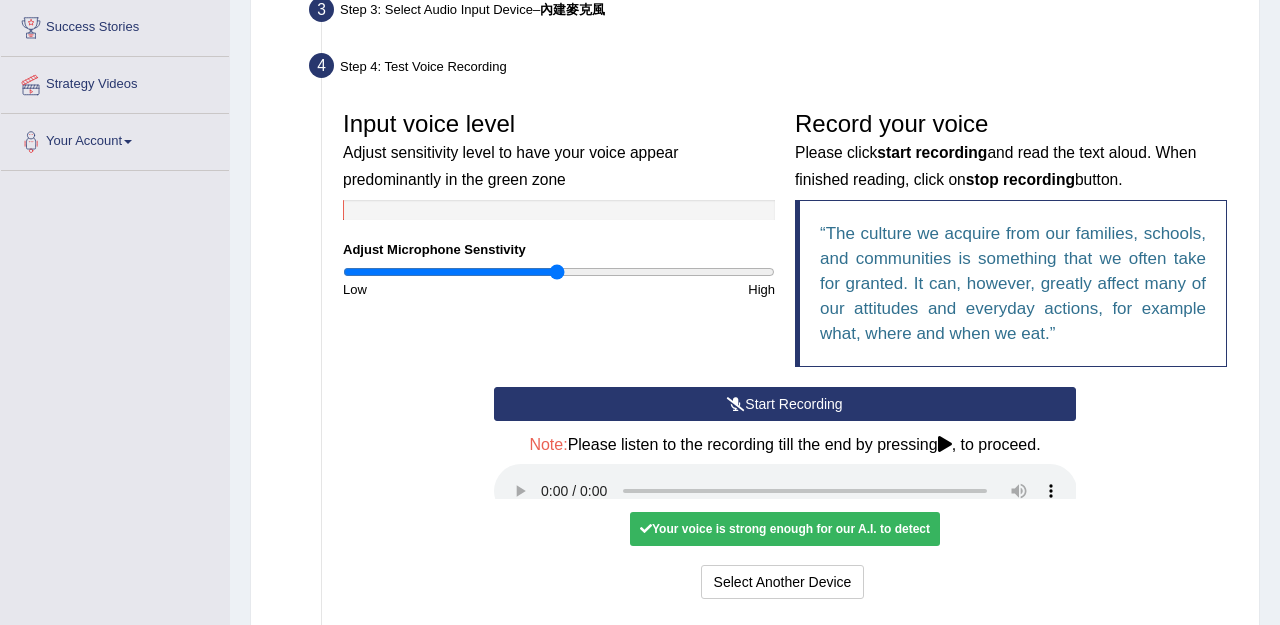 click on "Start Recording" at bounding box center (785, 404) 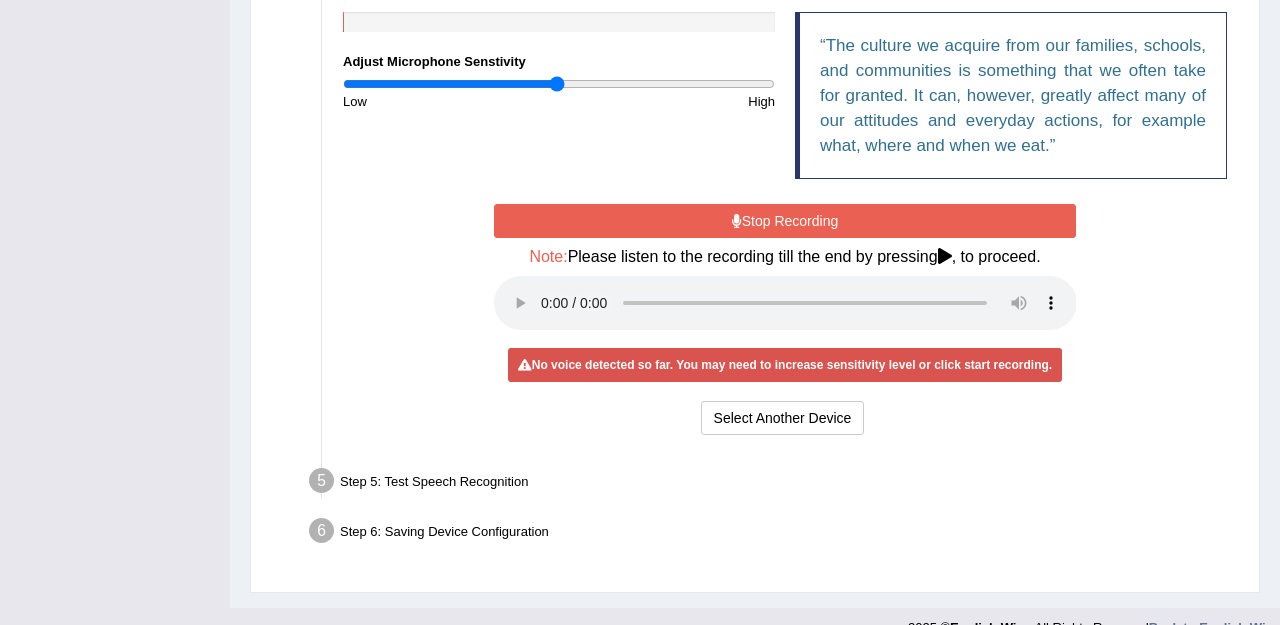 scroll, scrollTop: 520, scrollLeft: 0, axis: vertical 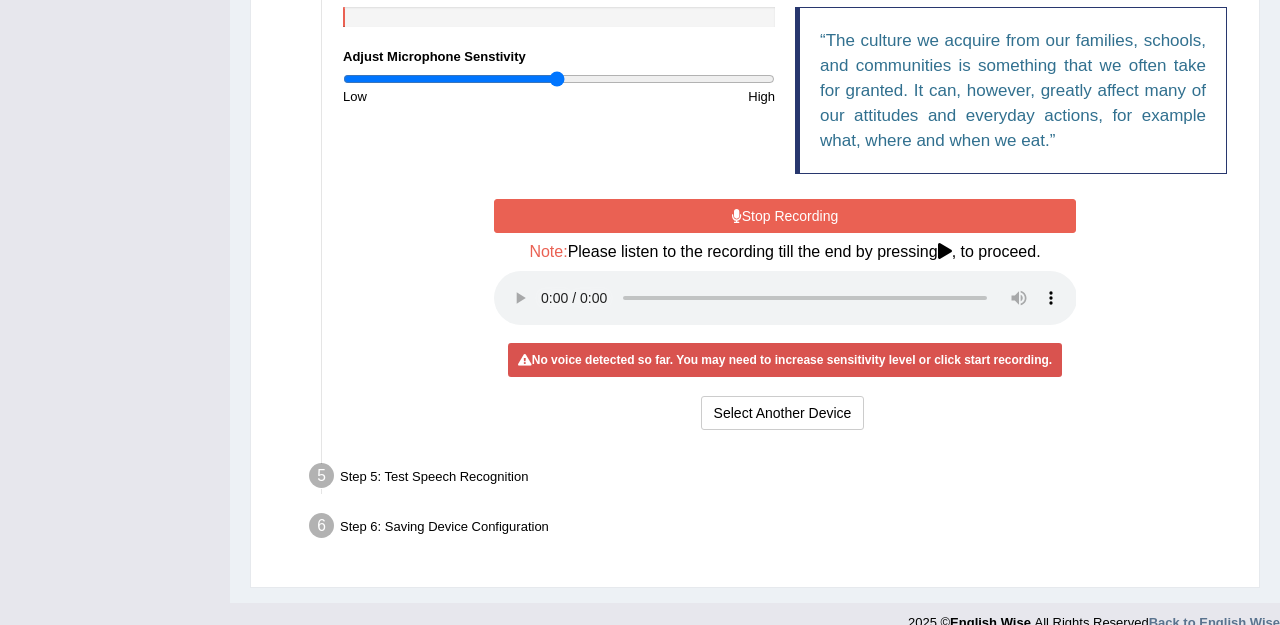 click on "Step 5: Test Speech Recognition" at bounding box center [775, 479] 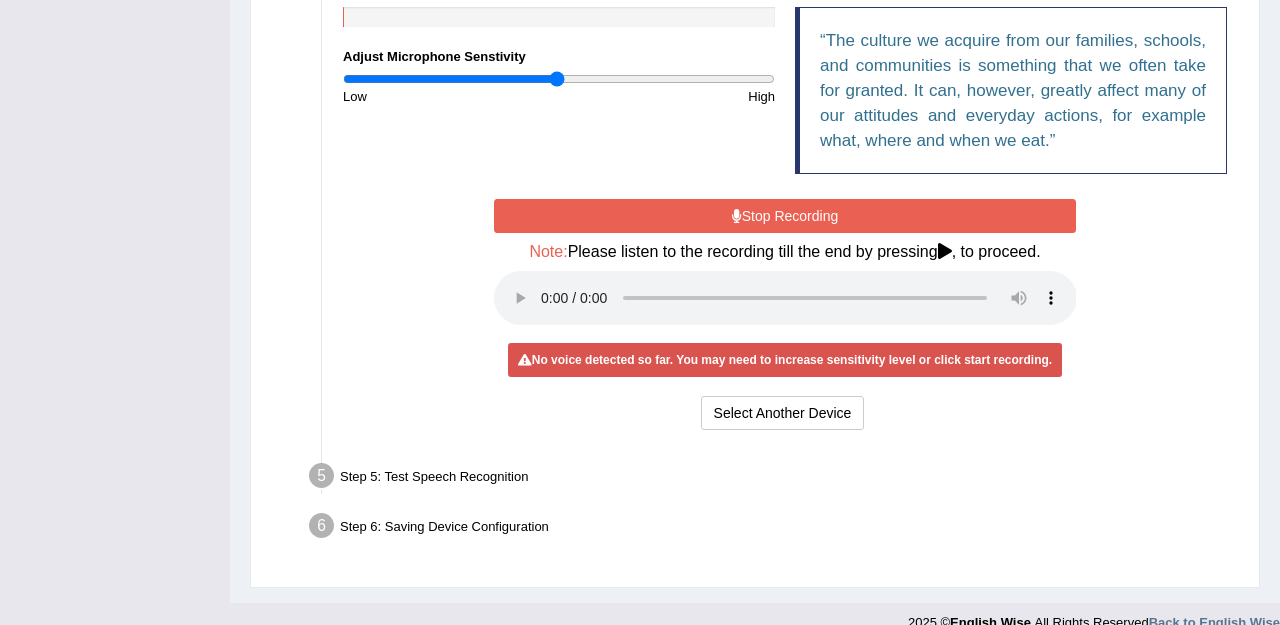 click on "No voice detected so far. You may need to increase sensitivity level or click start recording." at bounding box center [785, 360] 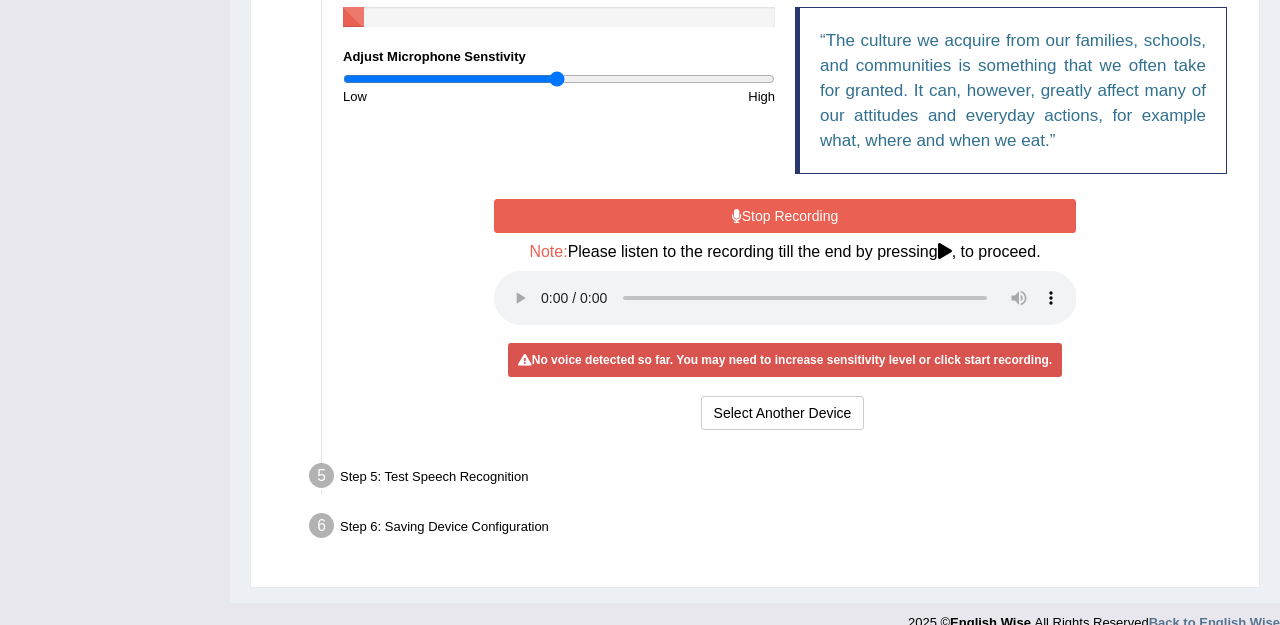 click at bounding box center (785, 298) 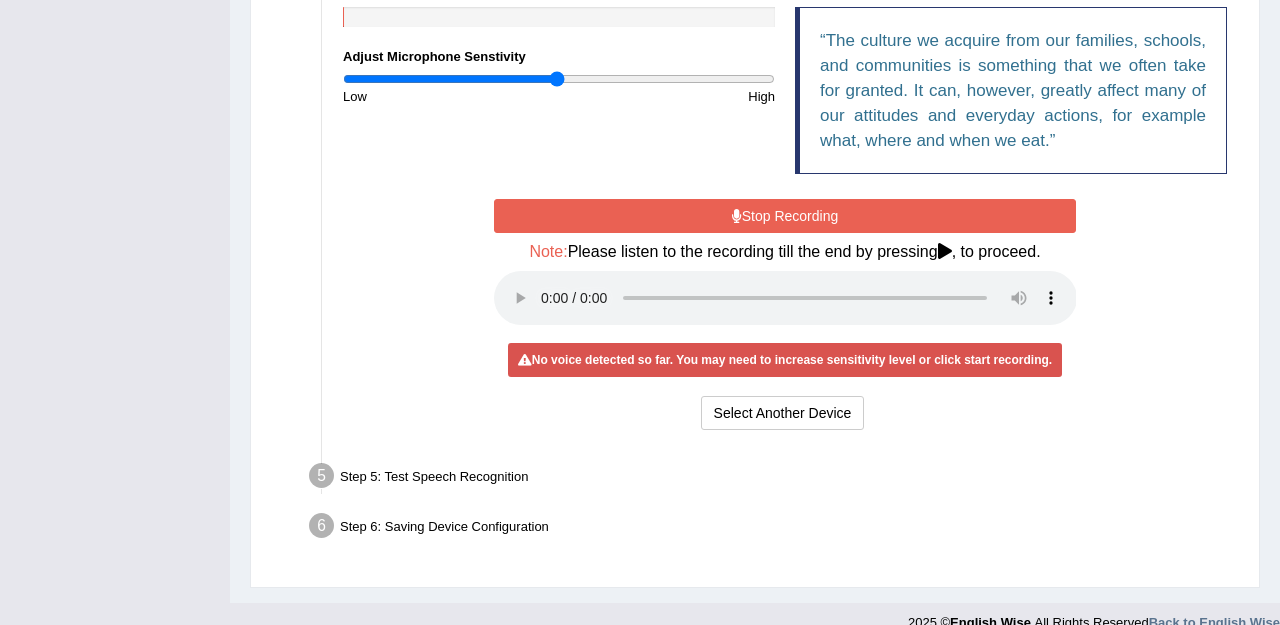 click at bounding box center [785, 298] 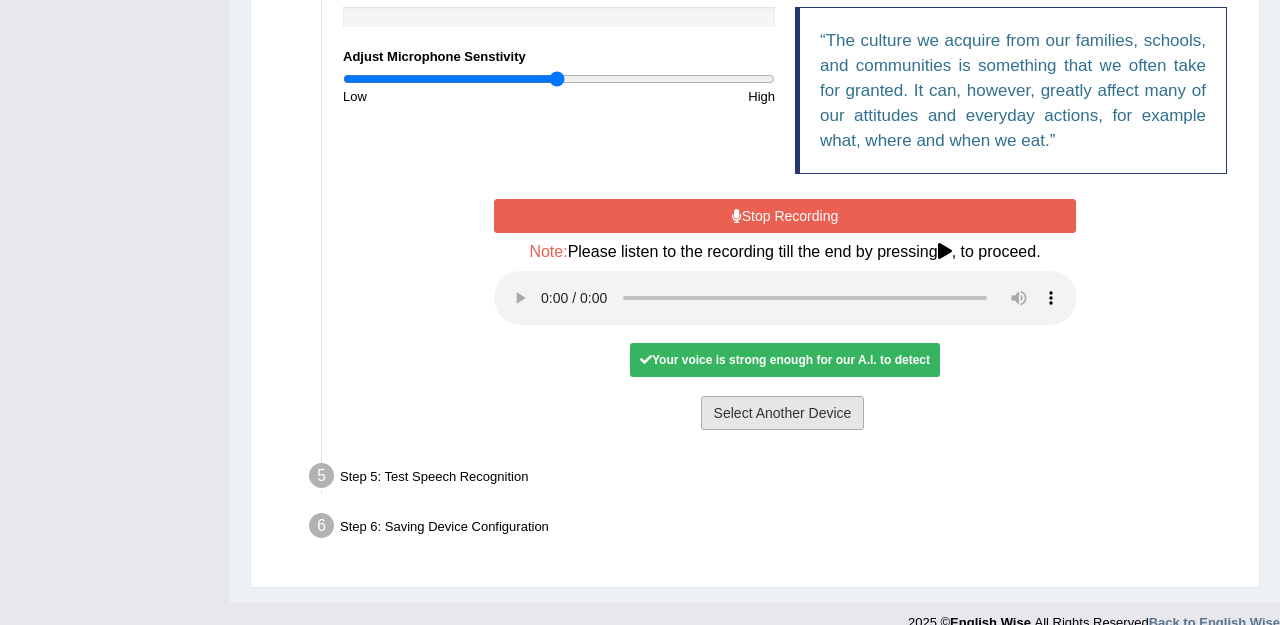 click on "Select Another Device" at bounding box center (783, 413) 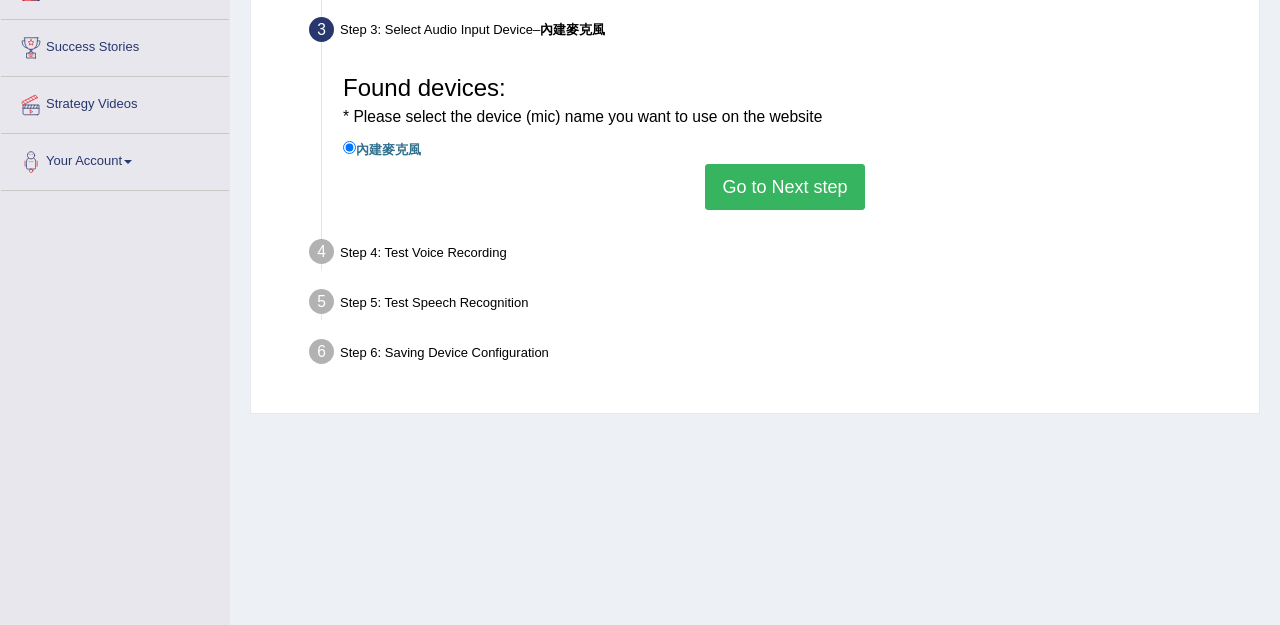 scroll, scrollTop: 296, scrollLeft: 0, axis: vertical 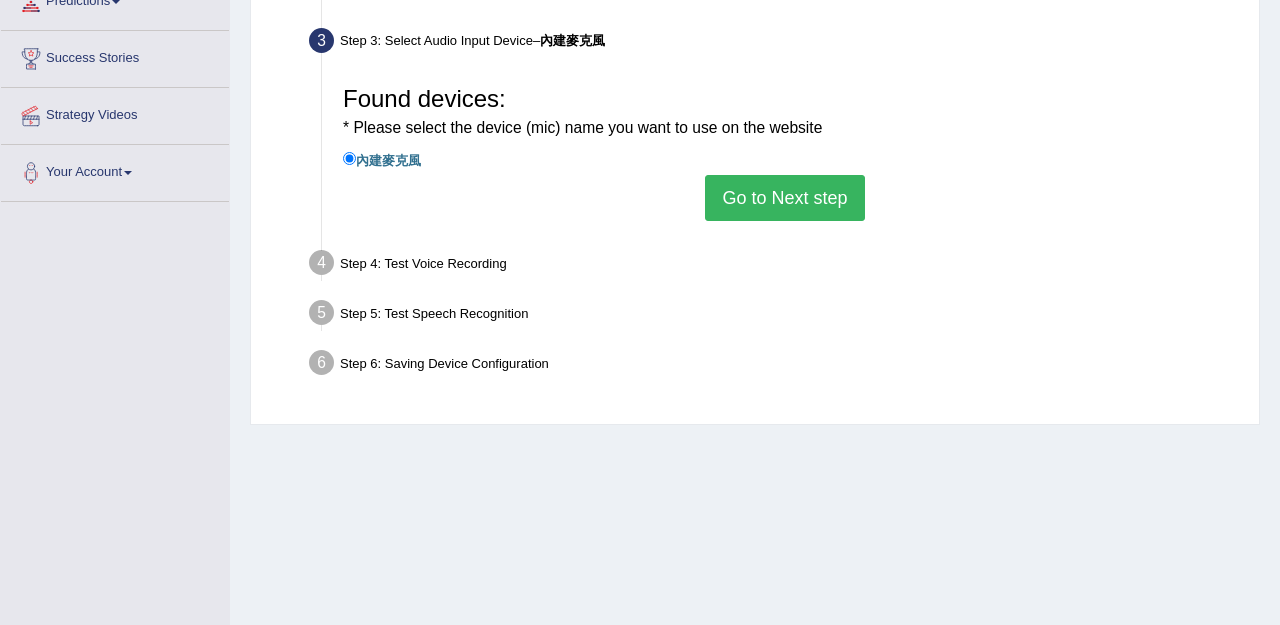 click on "Go to Next step" at bounding box center [784, 198] 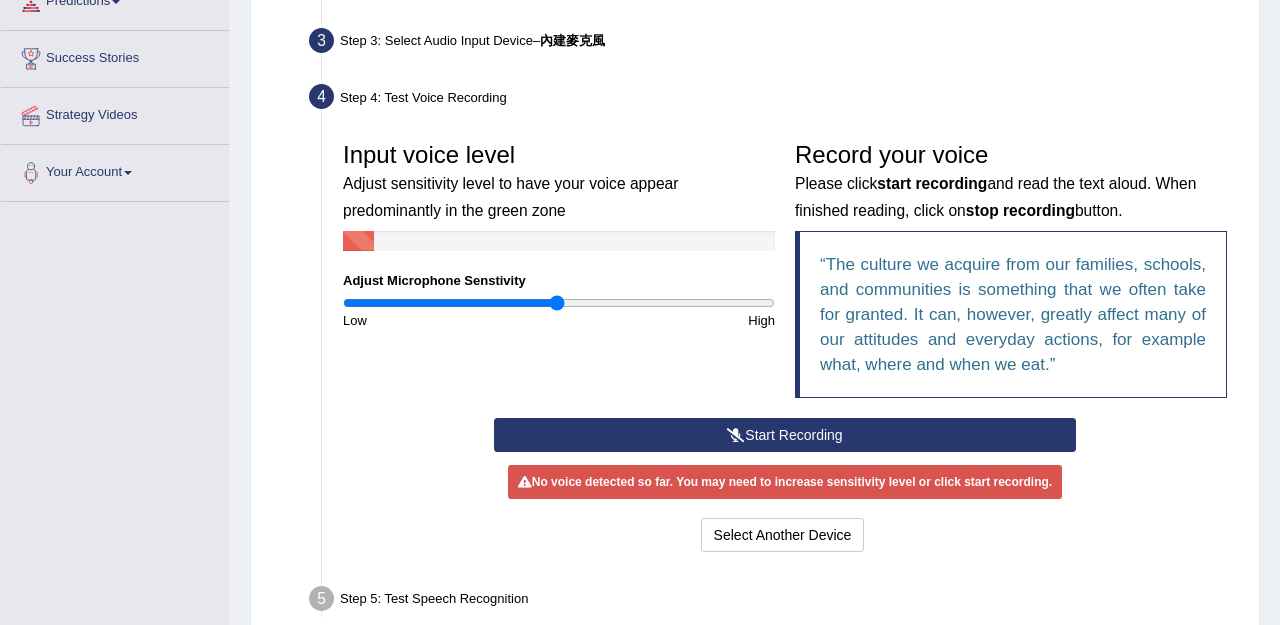 click on "Start Recording" at bounding box center [785, 435] 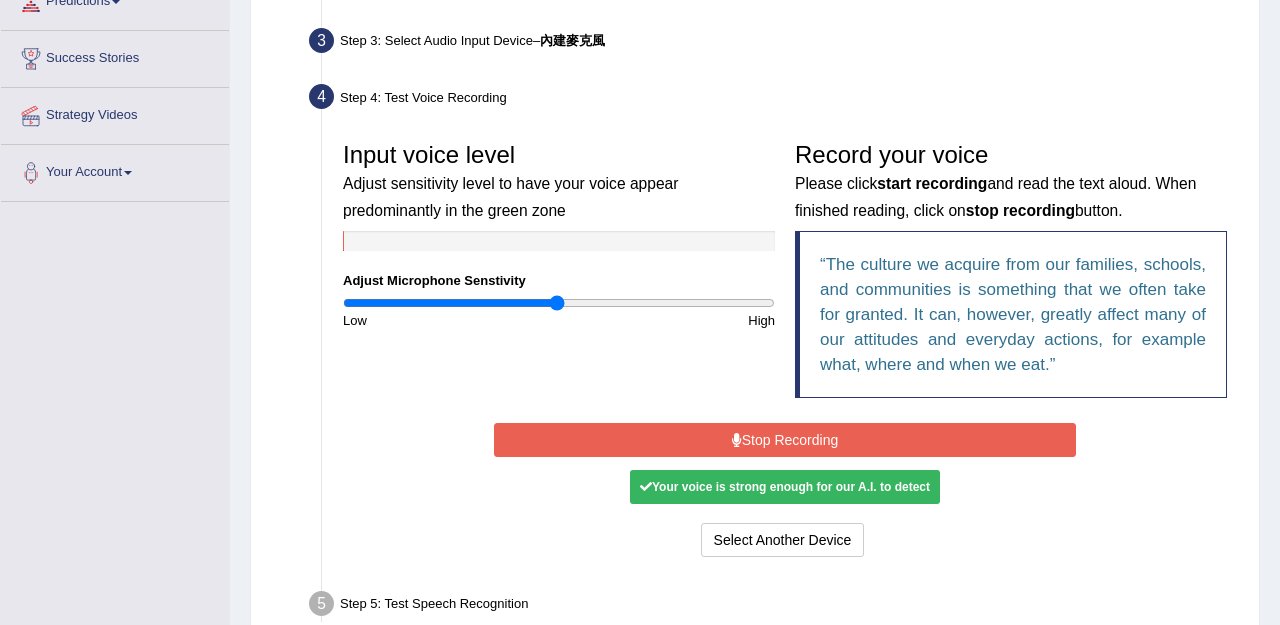 click on "Your voice is strong enough for our A.I. to detect" at bounding box center [785, 487] 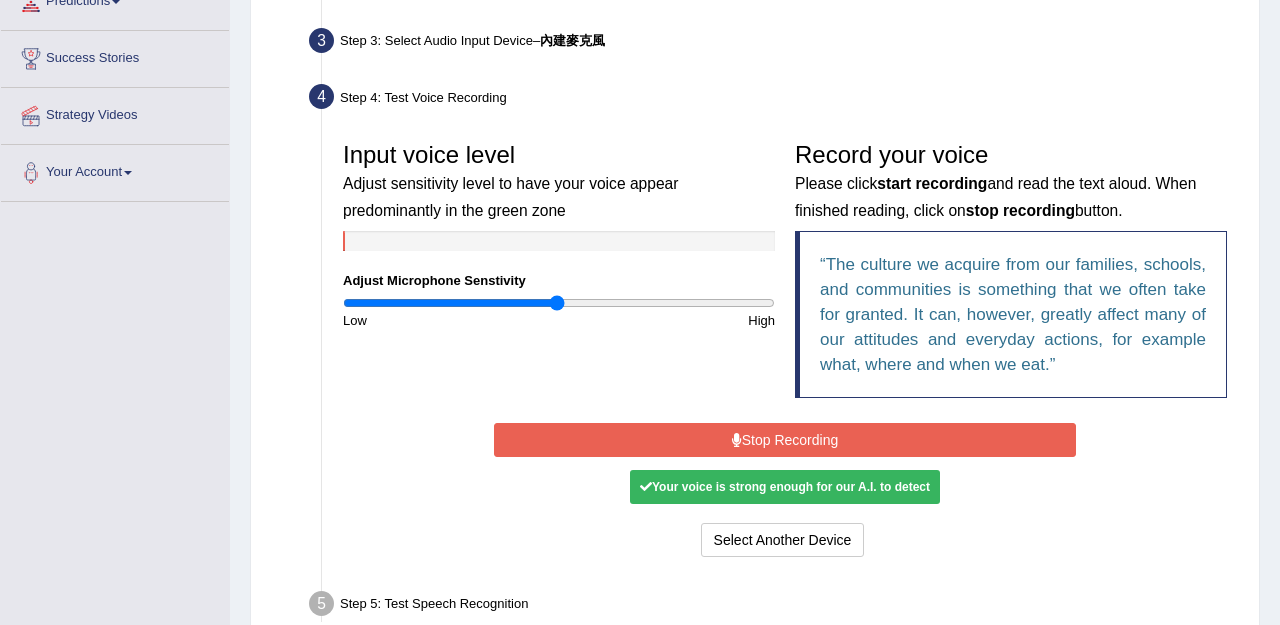 click on "Your voice is strong enough for our A.I. to detect" at bounding box center (785, 487) 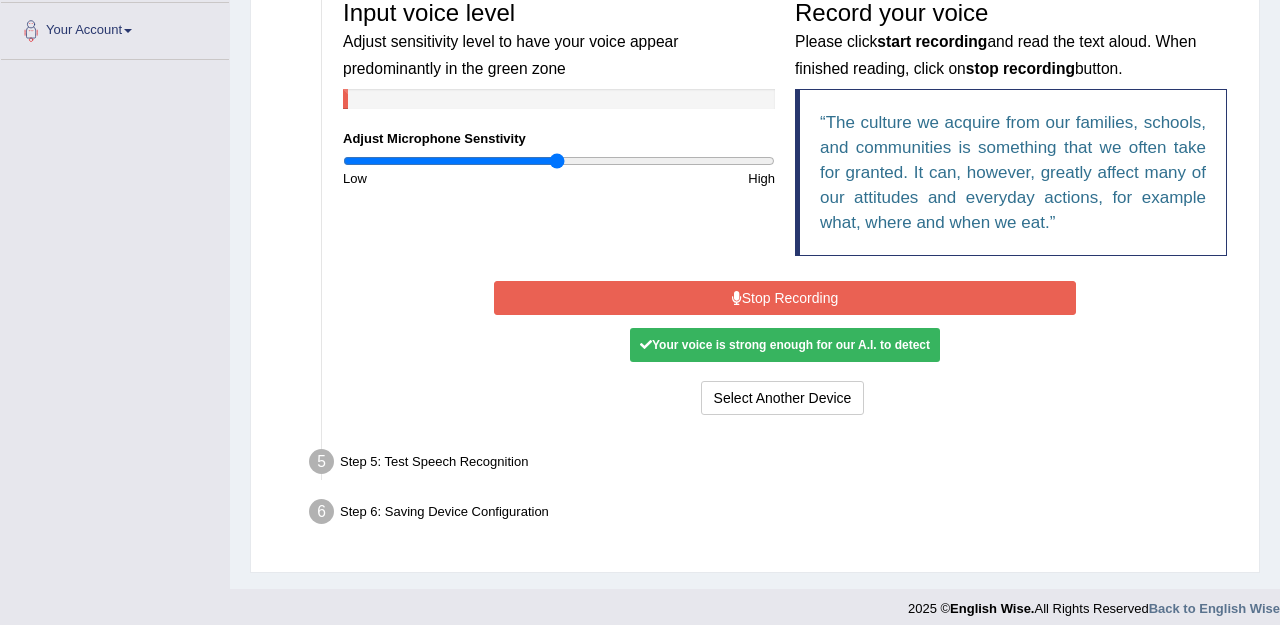 scroll, scrollTop: 440, scrollLeft: 0, axis: vertical 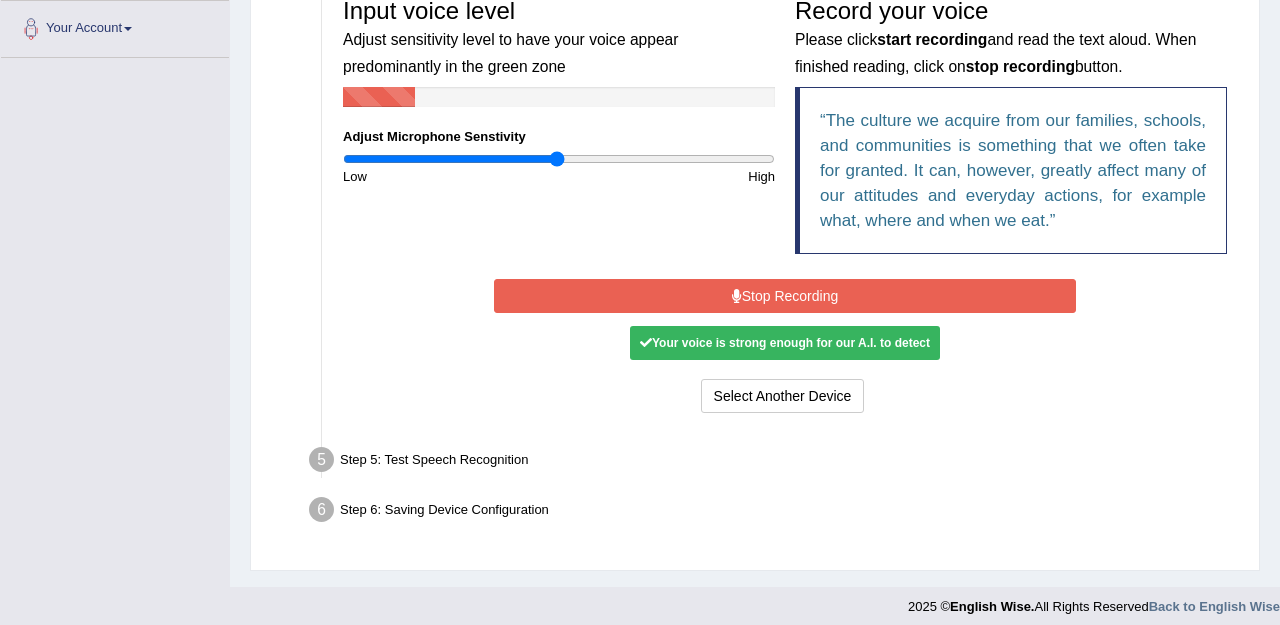 click on "Stop Recording" at bounding box center [785, 296] 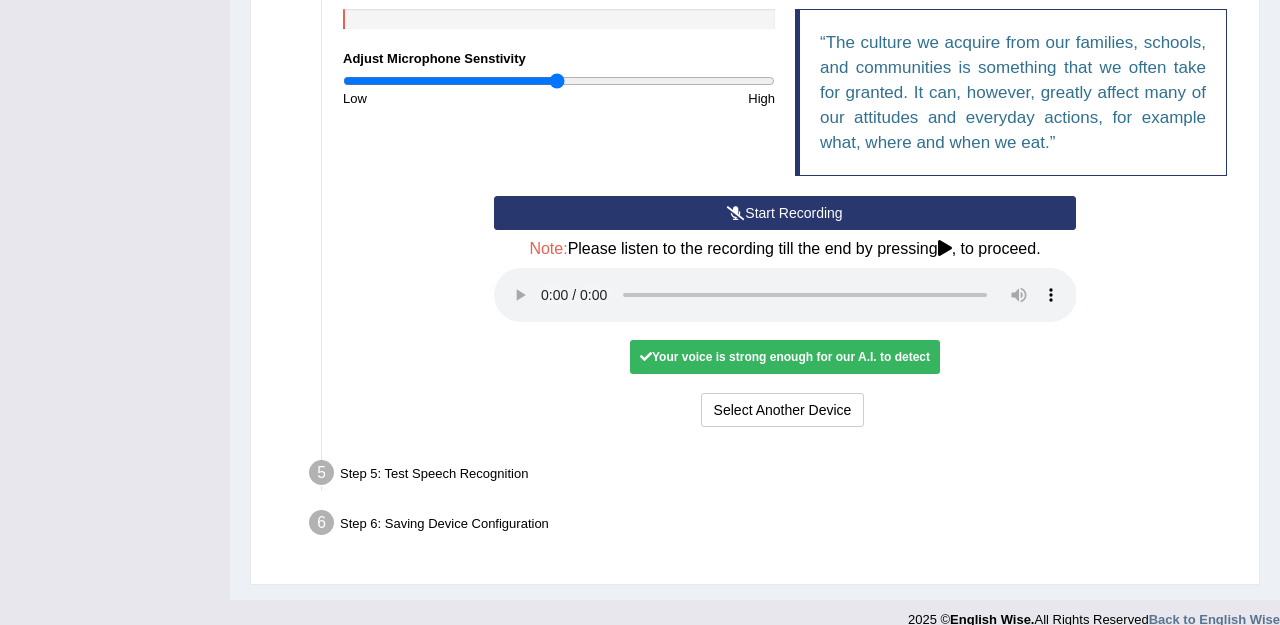 scroll, scrollTop: 517, scrollLeft: 0, axis: vertical 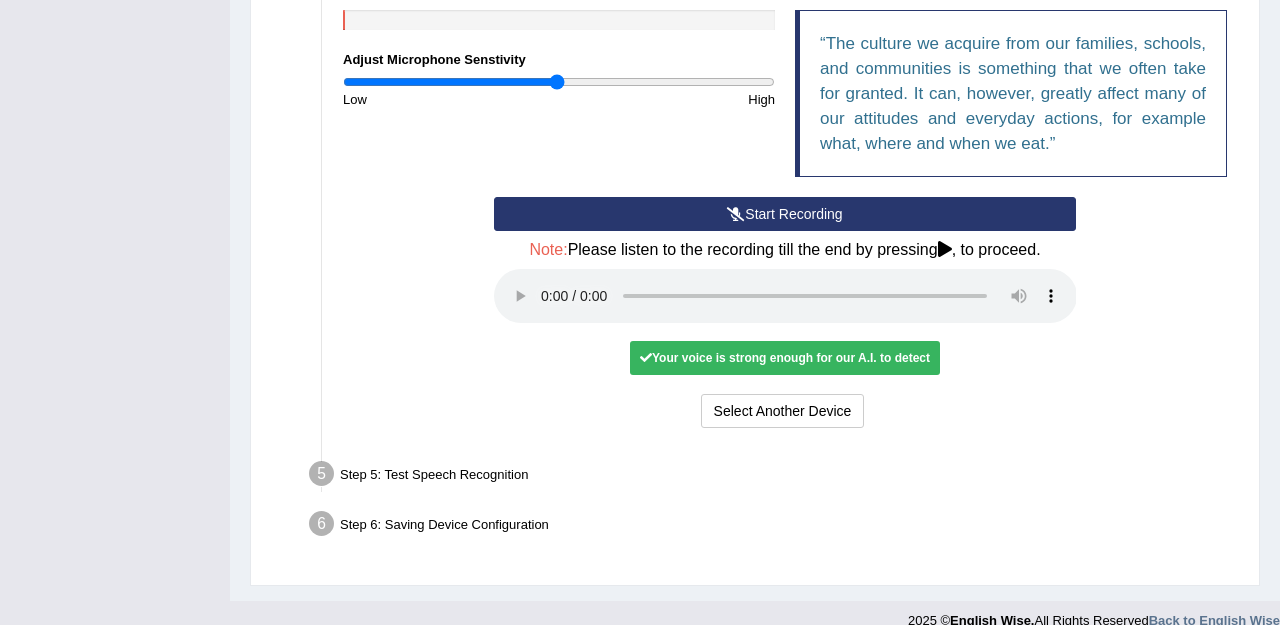 click on "Your voice is strong enough for our A.I. to detect" at bounding box center (785, 358) 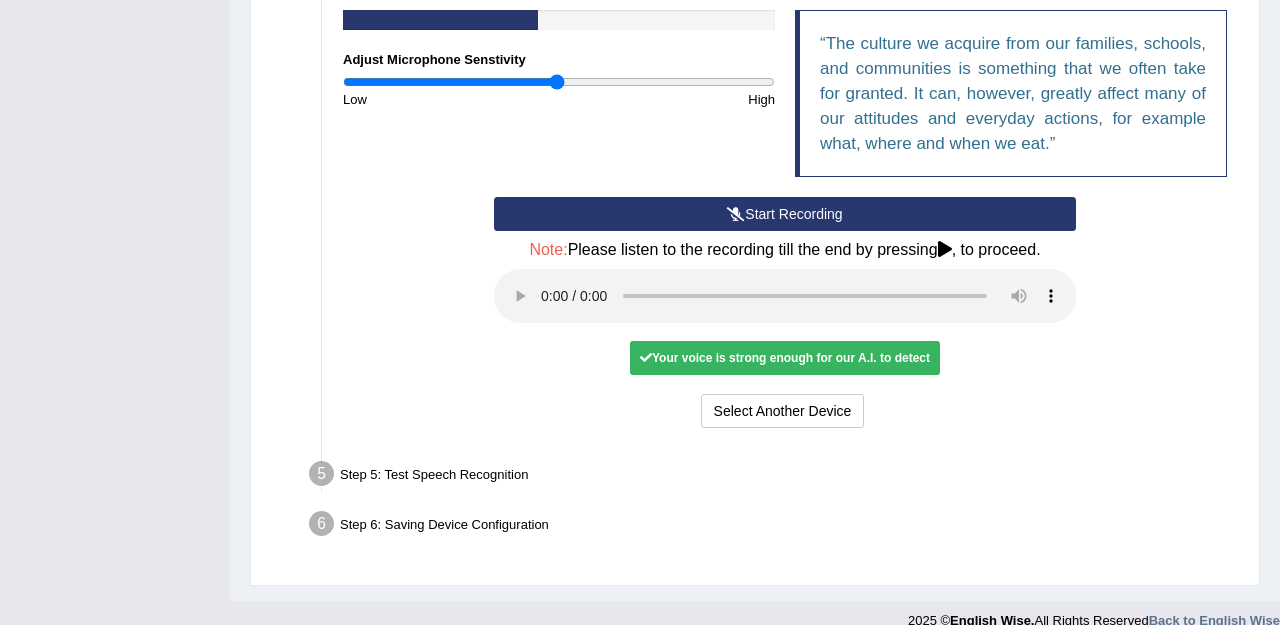 click at bounding box center (785, 296) 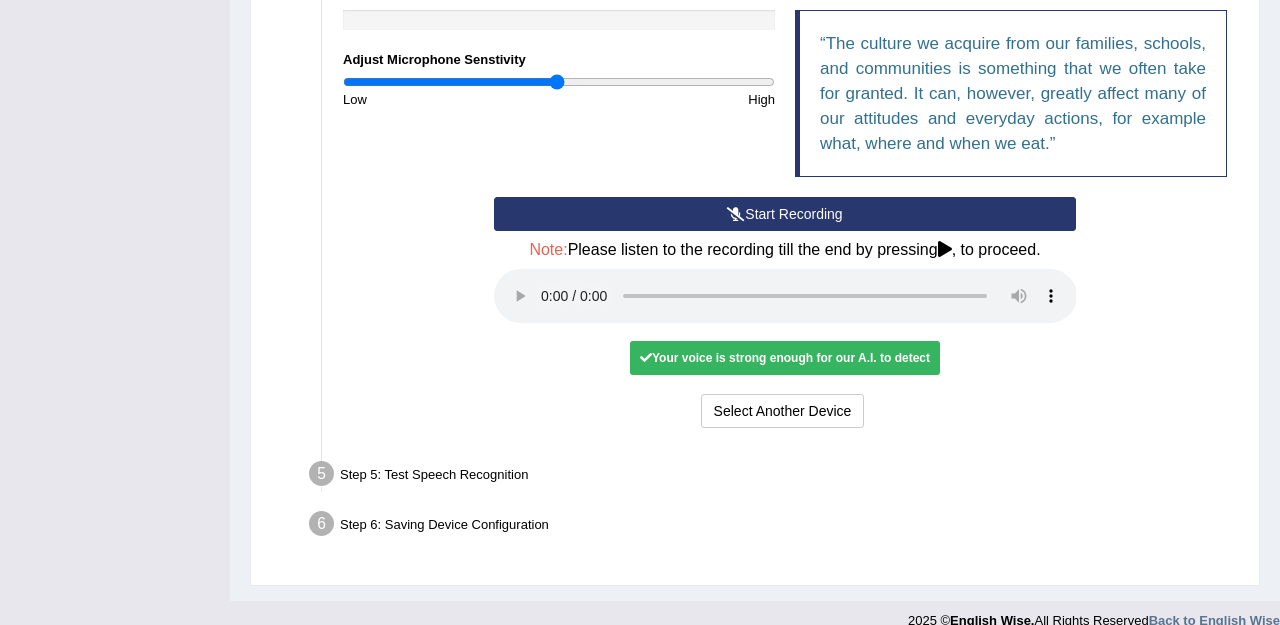 type 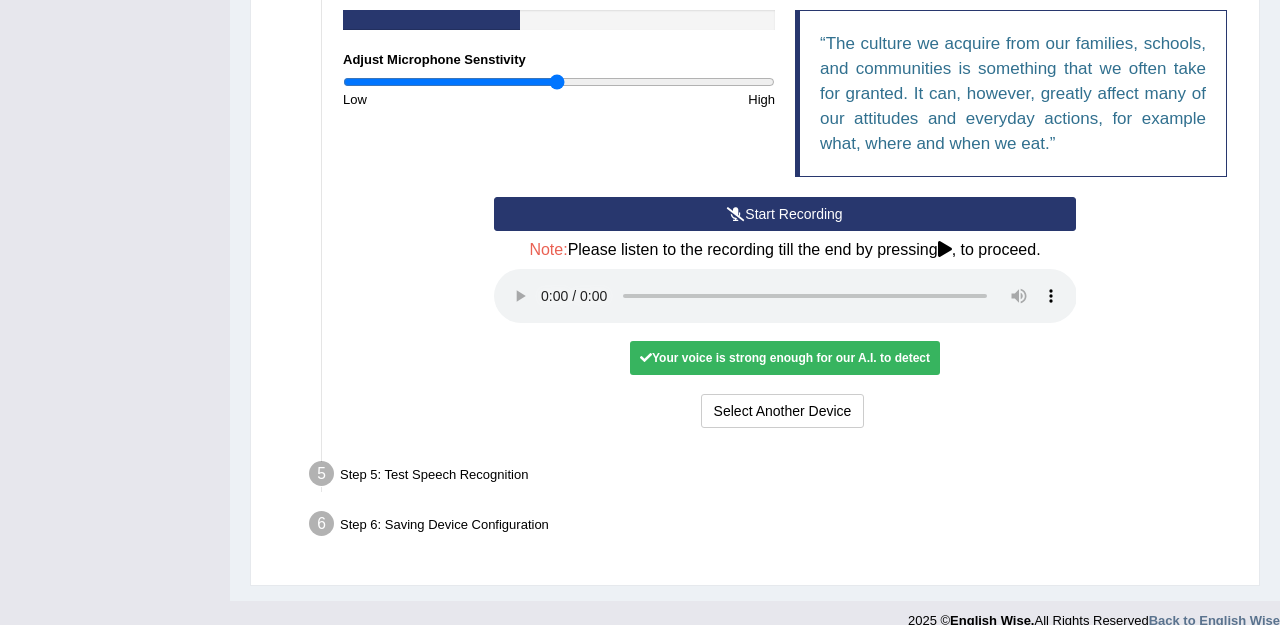 click at bounding box center [785, 296] 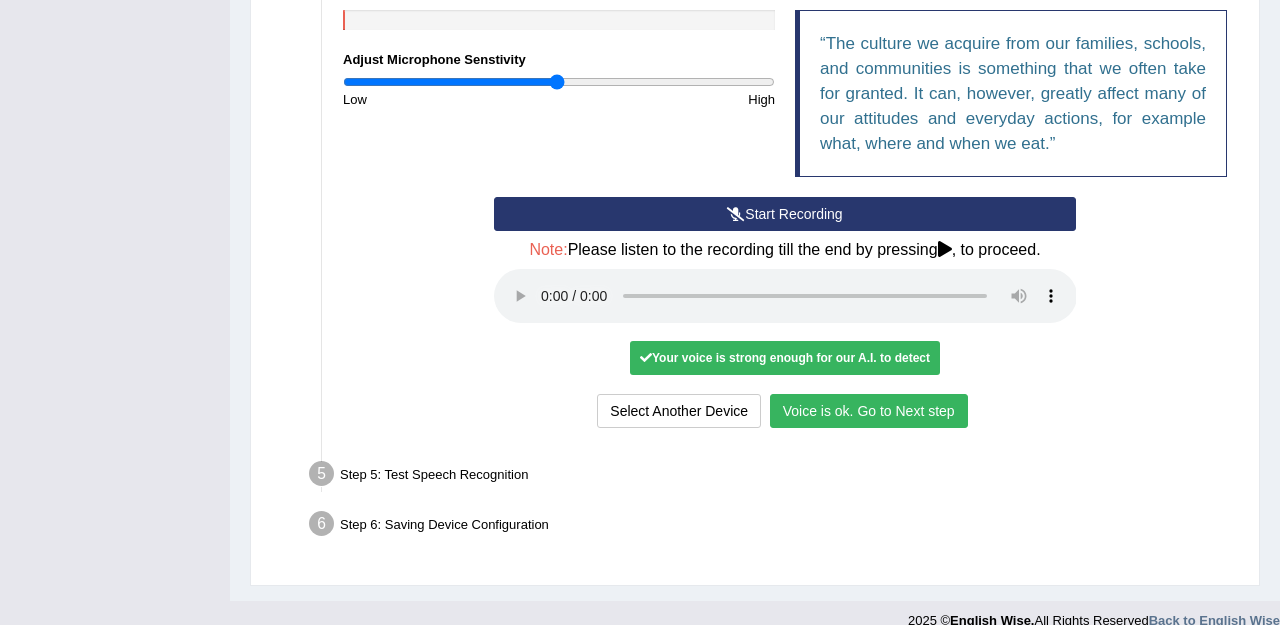 click on "Voice is ok. Go to Next step" at bounding box center (869, 411) 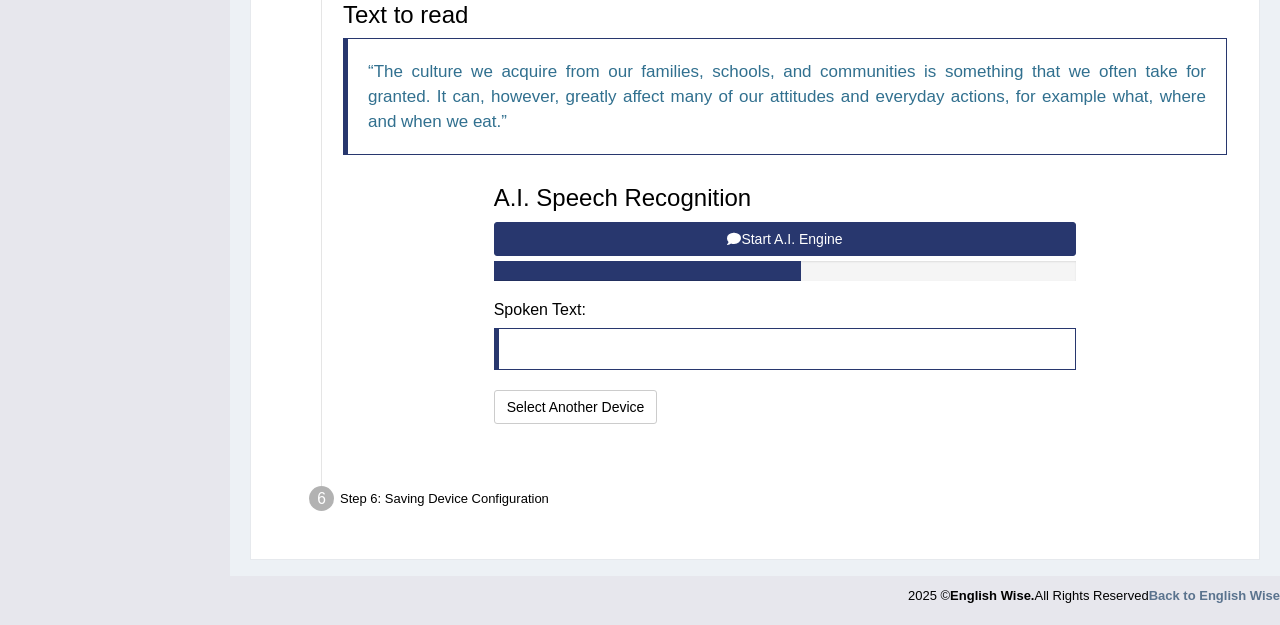 scroll, scrollTop: 463, scrollLeft: 0, axis: vertical 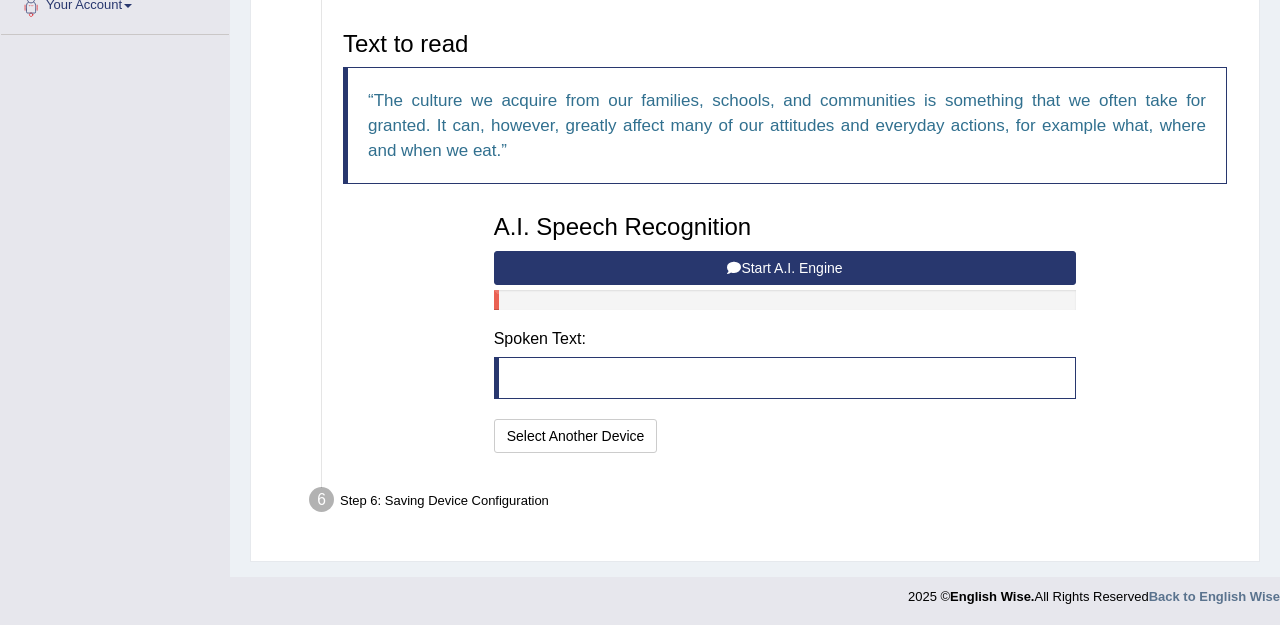 click on "Start A.I. Engine" at bounding box center (785, 268) 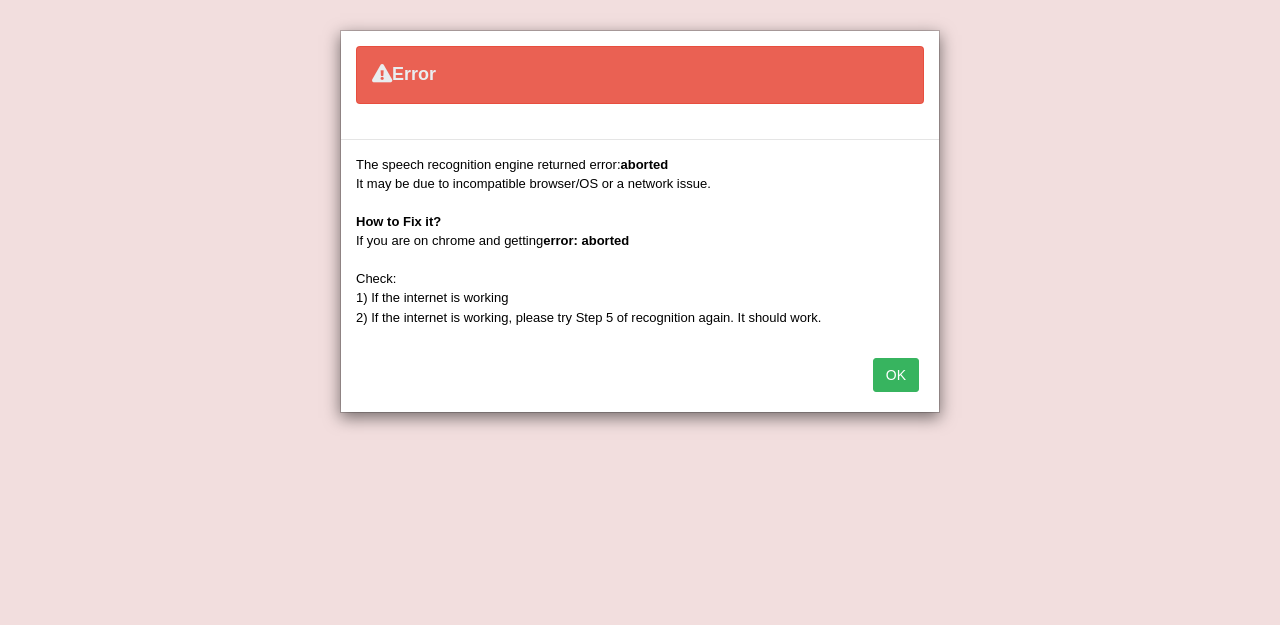 click on "OK" at bounding box center (896, 375) 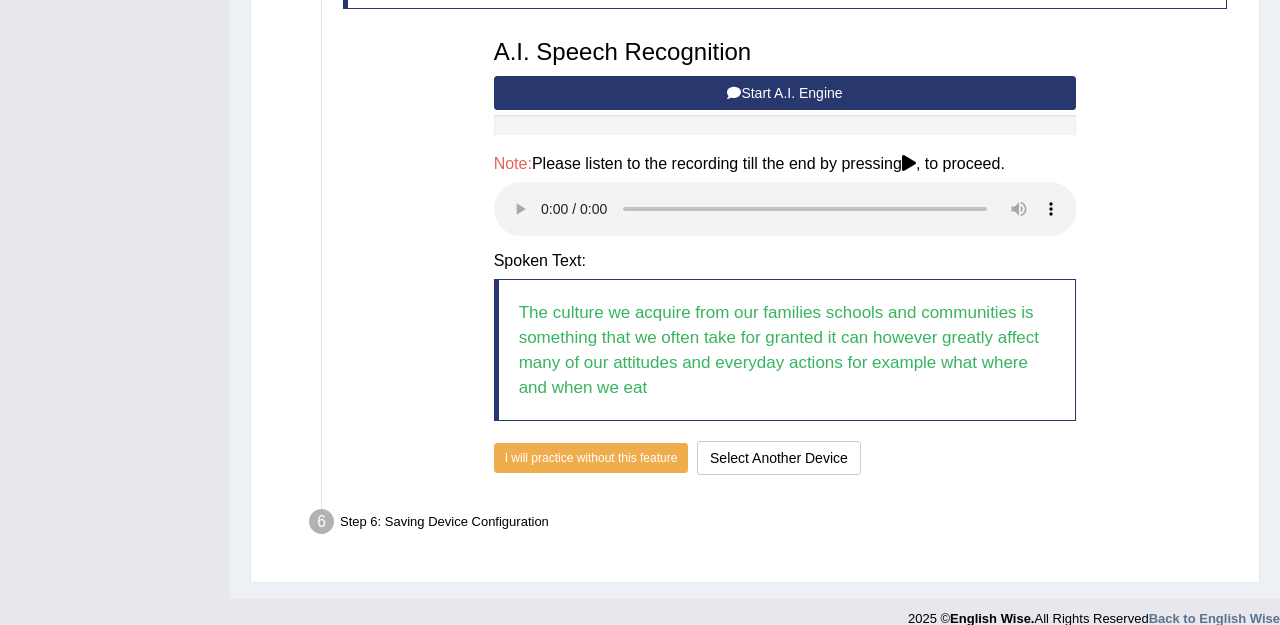 scroll, scrollTop: 636, scrollLeft: 0, axis: vertical 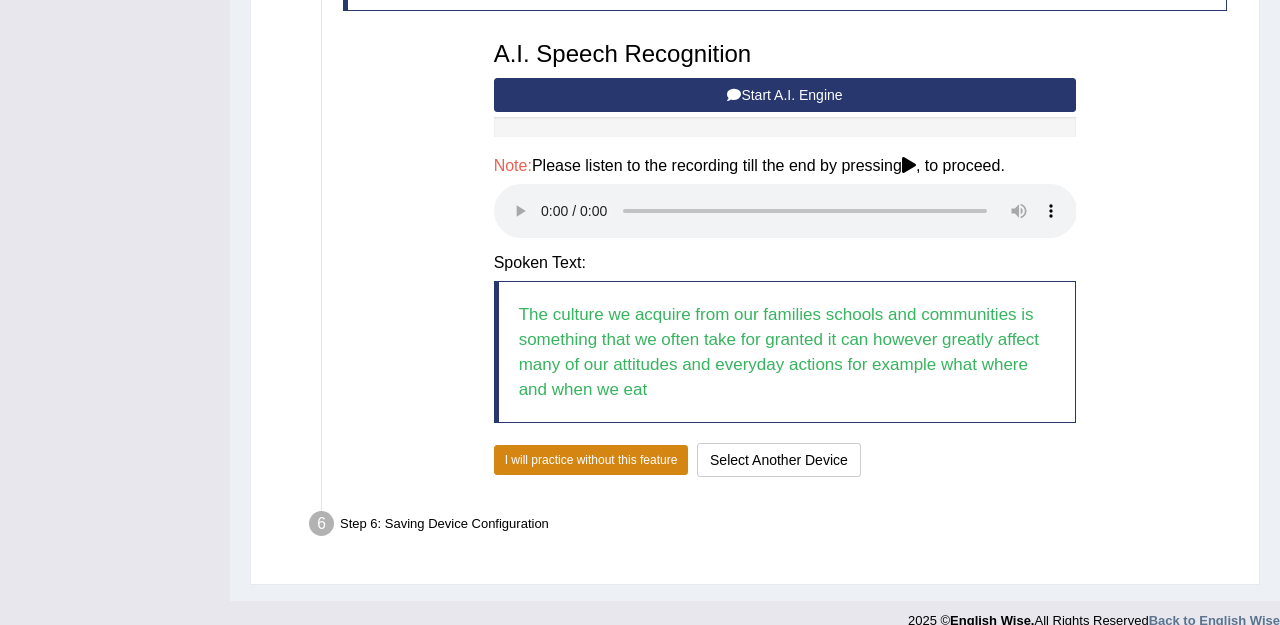 click on "I will practice without this feature" at bounding box center (591, 460) 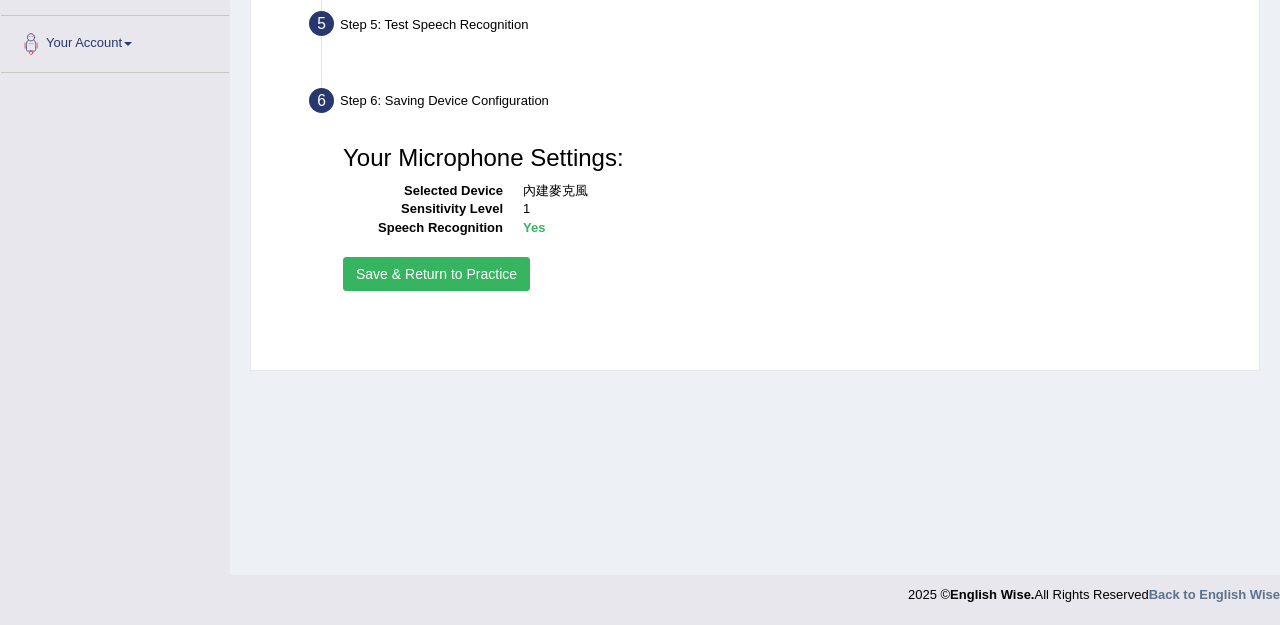 scroll, scrollTop: 425, scrollLeft: 0, axis: vertical 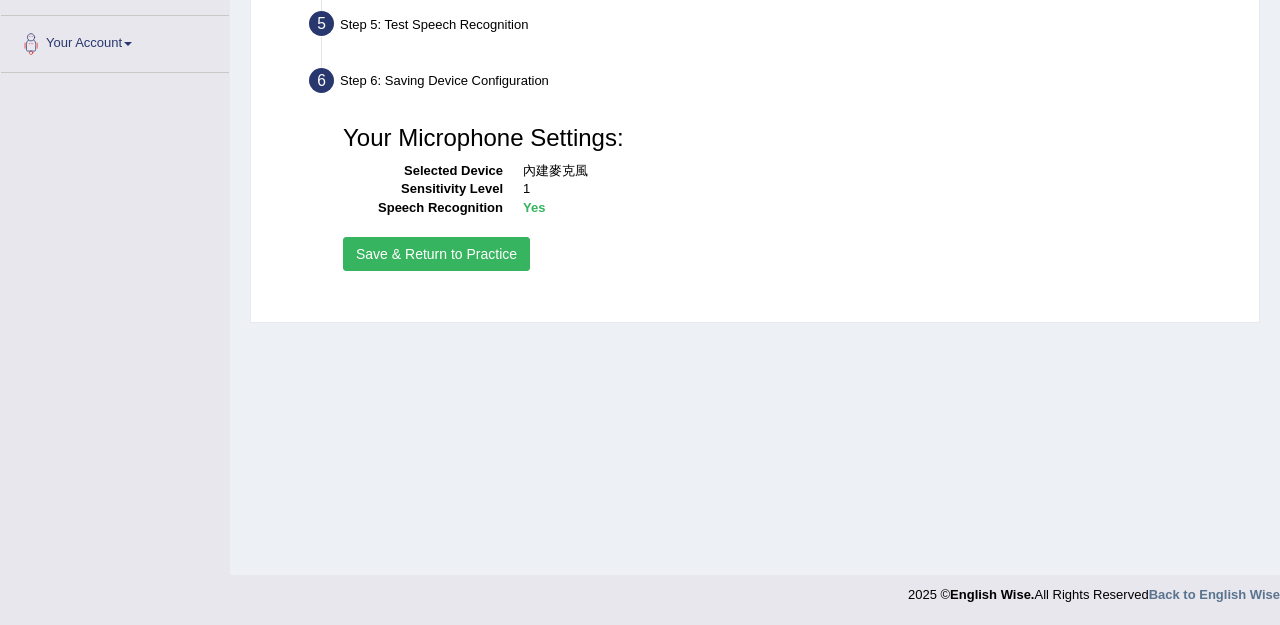 click on "Save & Return to Practice" at bounding box center (436, 254) 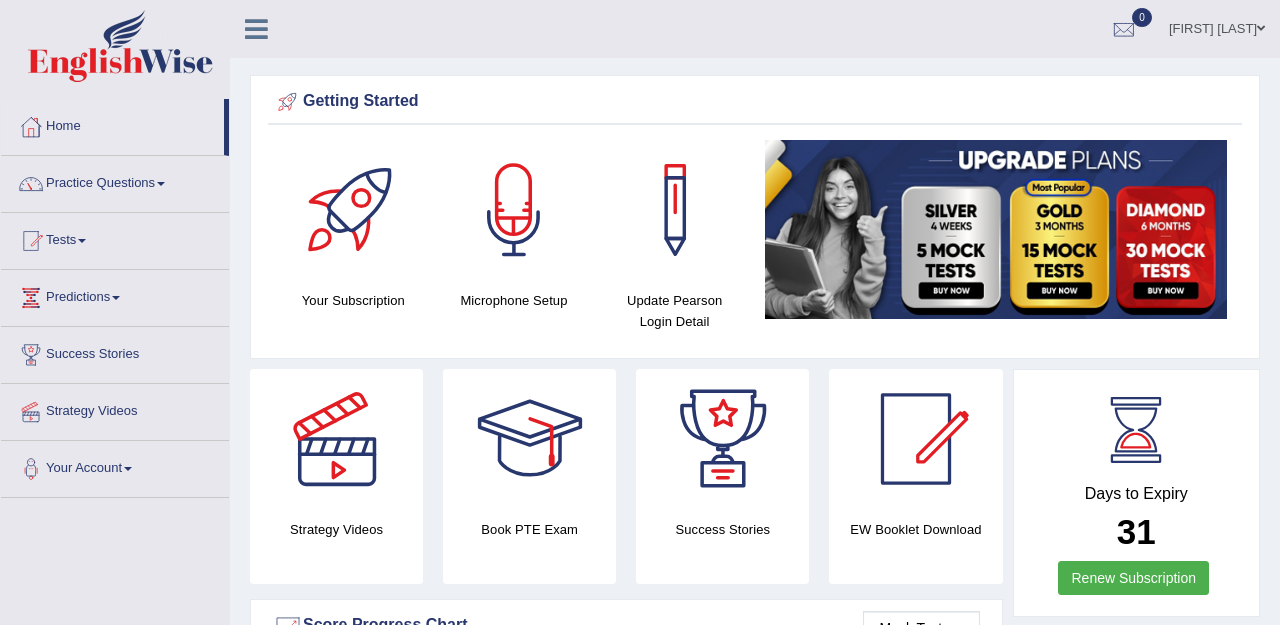 scroll, scrollTop: 46, scrollLeft: 0, axis: vertical 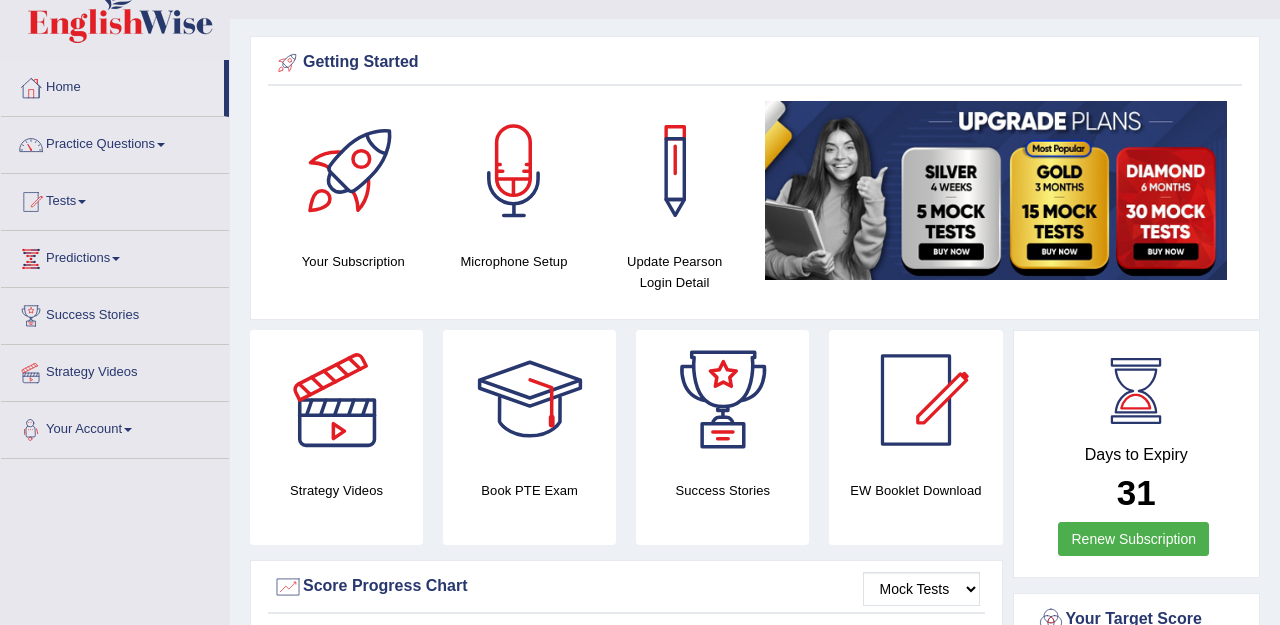 click on "Your Account" at bounding box center [115, 427] 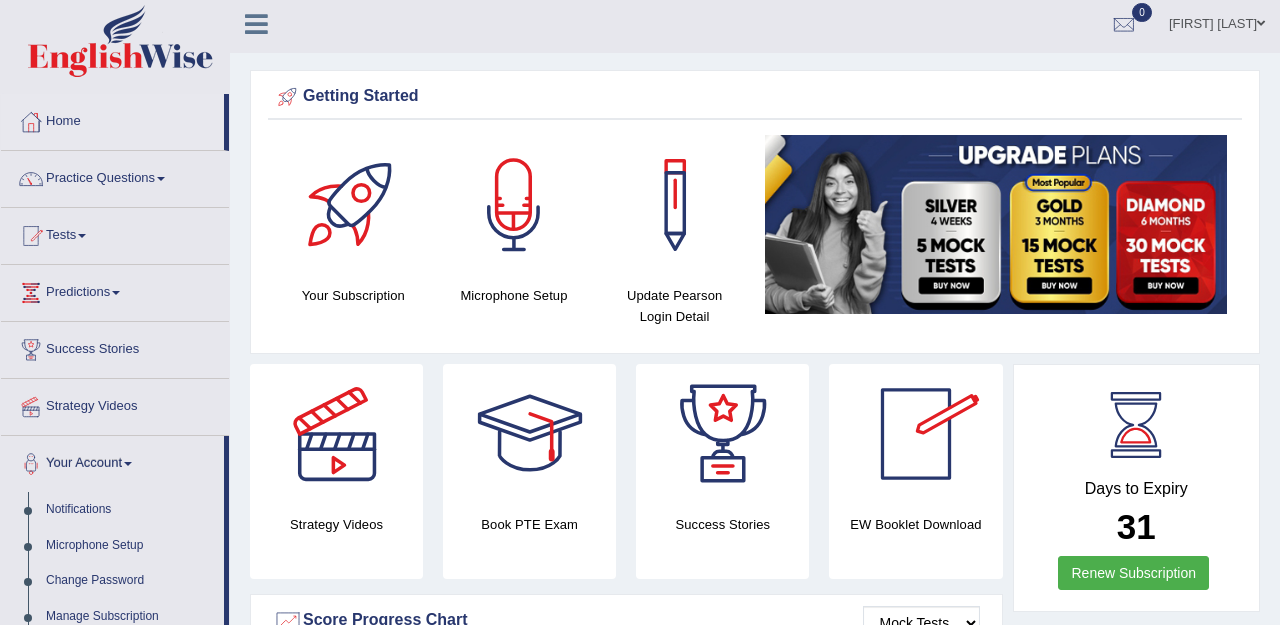 scroll, scrollTop: 0, scrollLeft: 0, axis: both 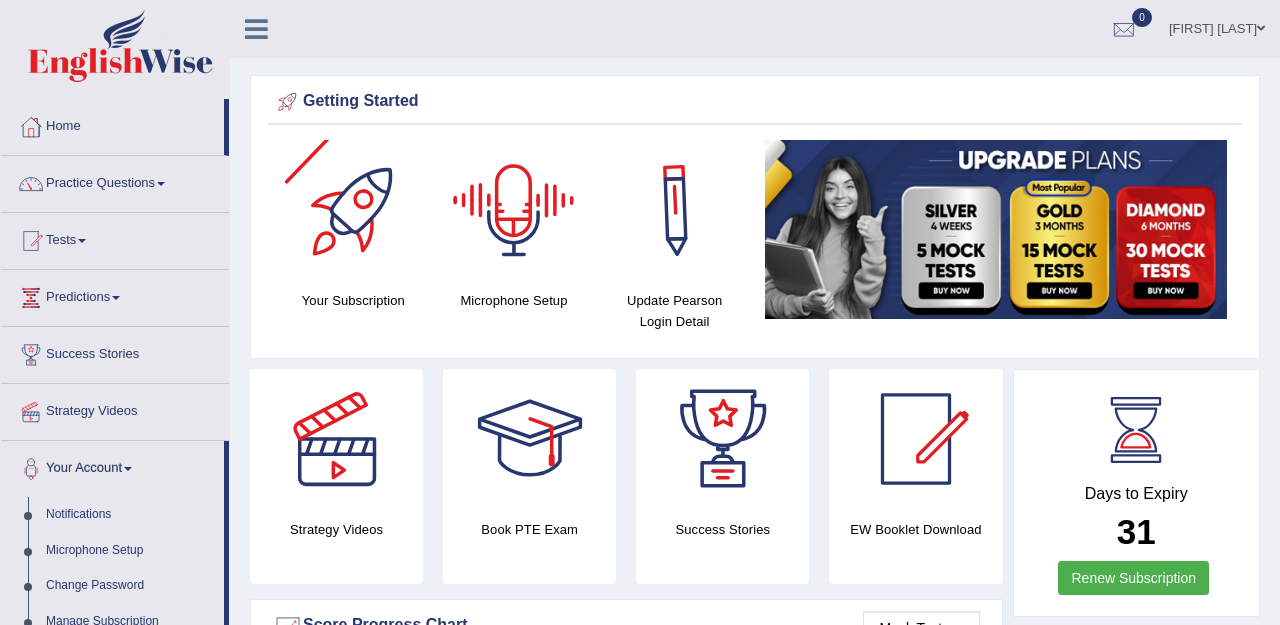 click at bounding box center [353, 210] 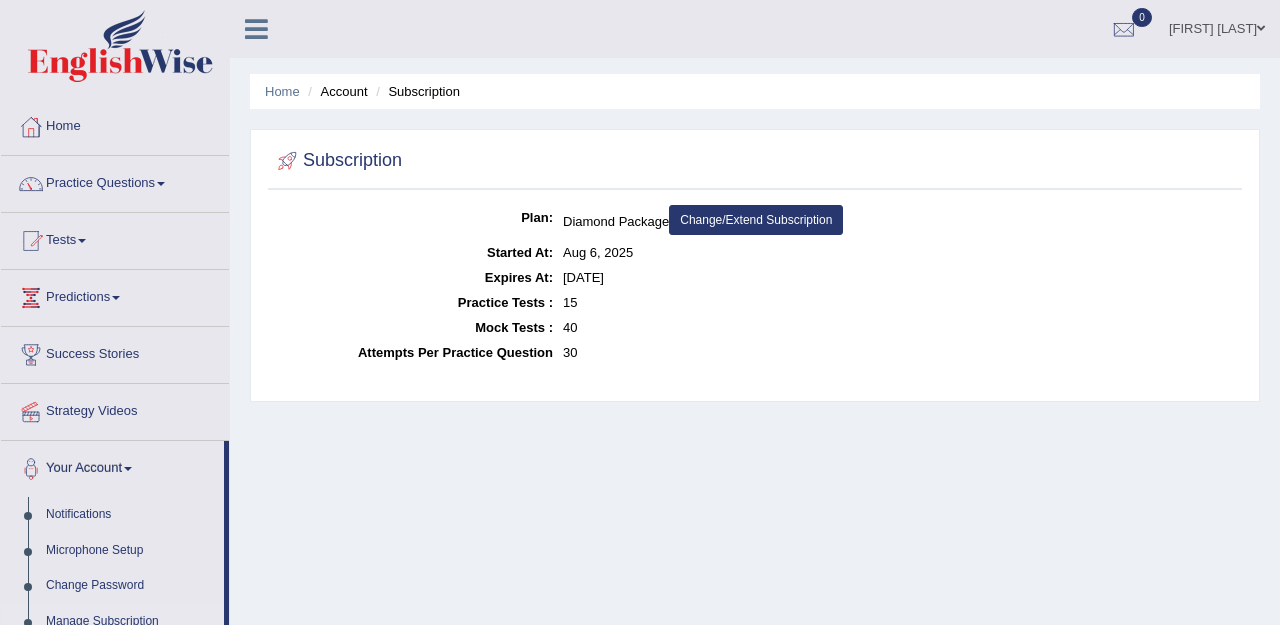 scroll, scrollTop: 0, scrollLeft: 0, axis: both 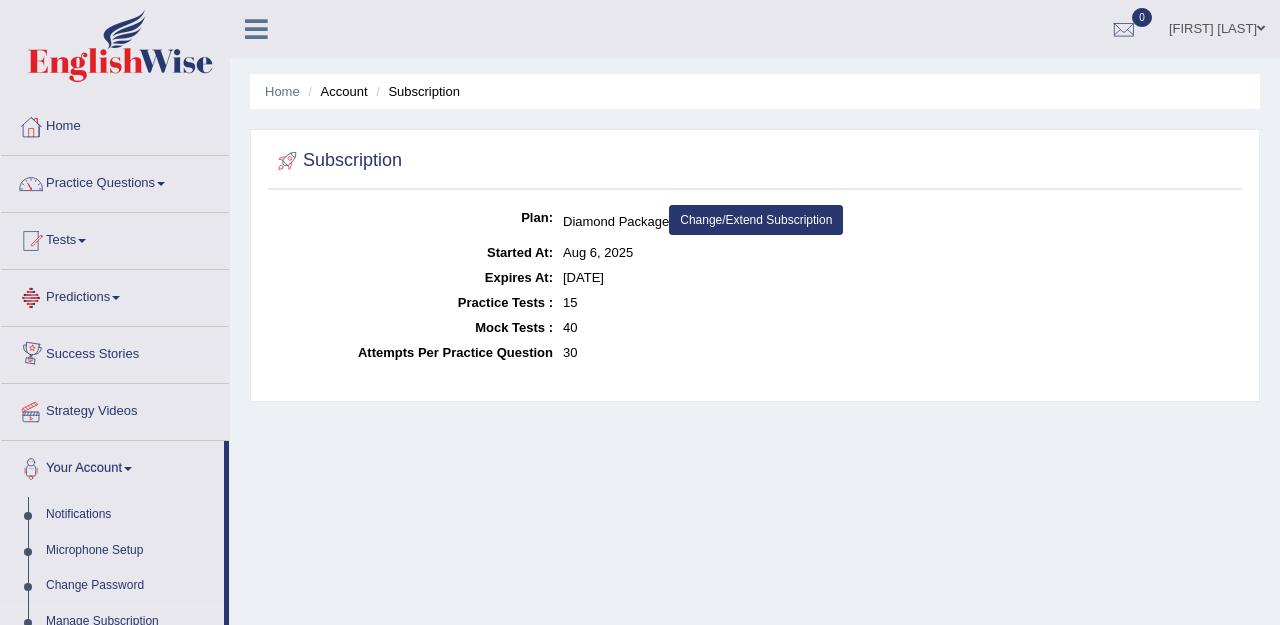 click on "Predictions" at bounding box center [115, 295] 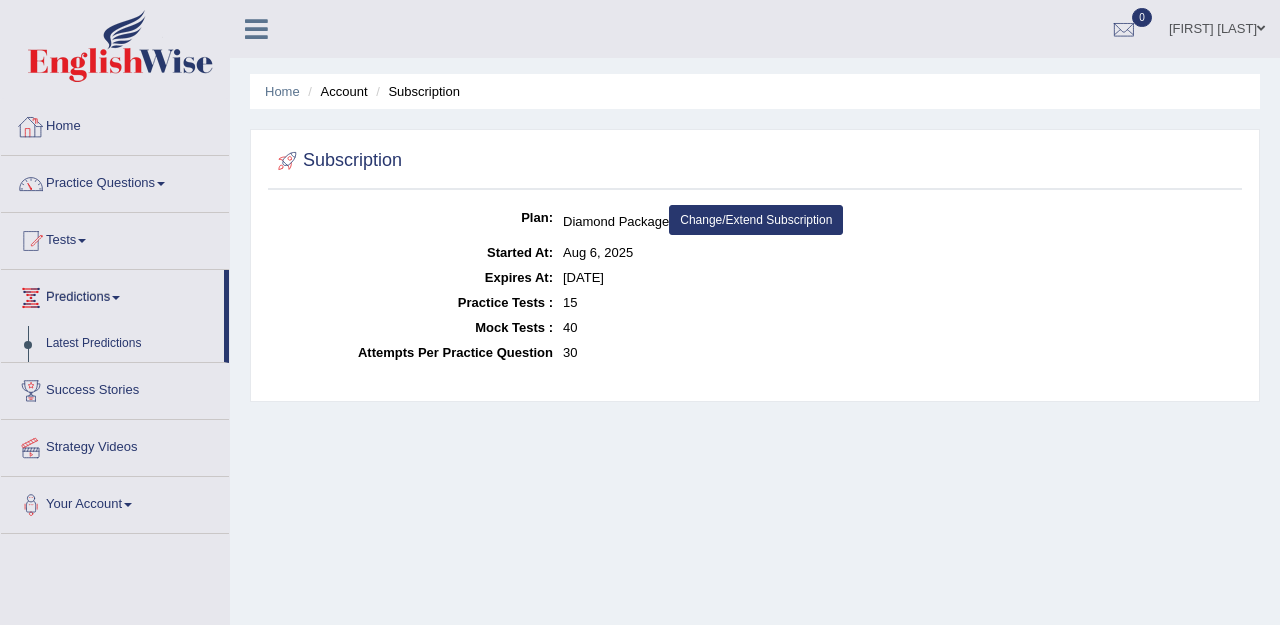 click on "Home" at bounding box center (115, 124) 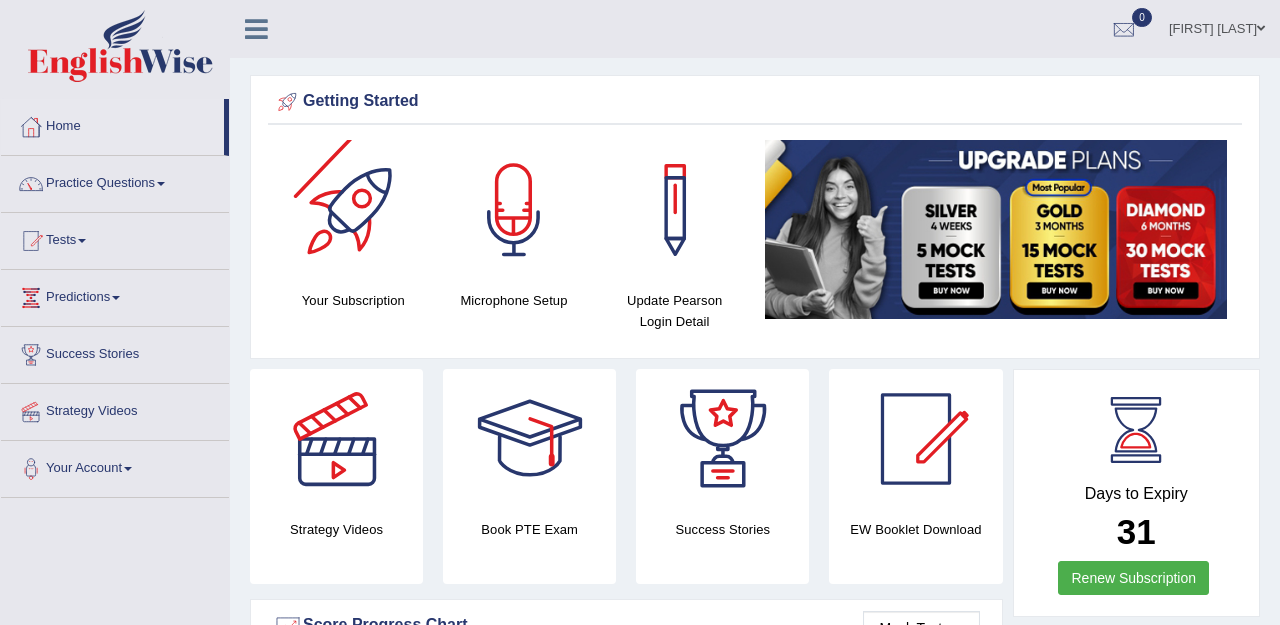 scroll, scrollTop: 0, scrollLeft: 0, axis: both 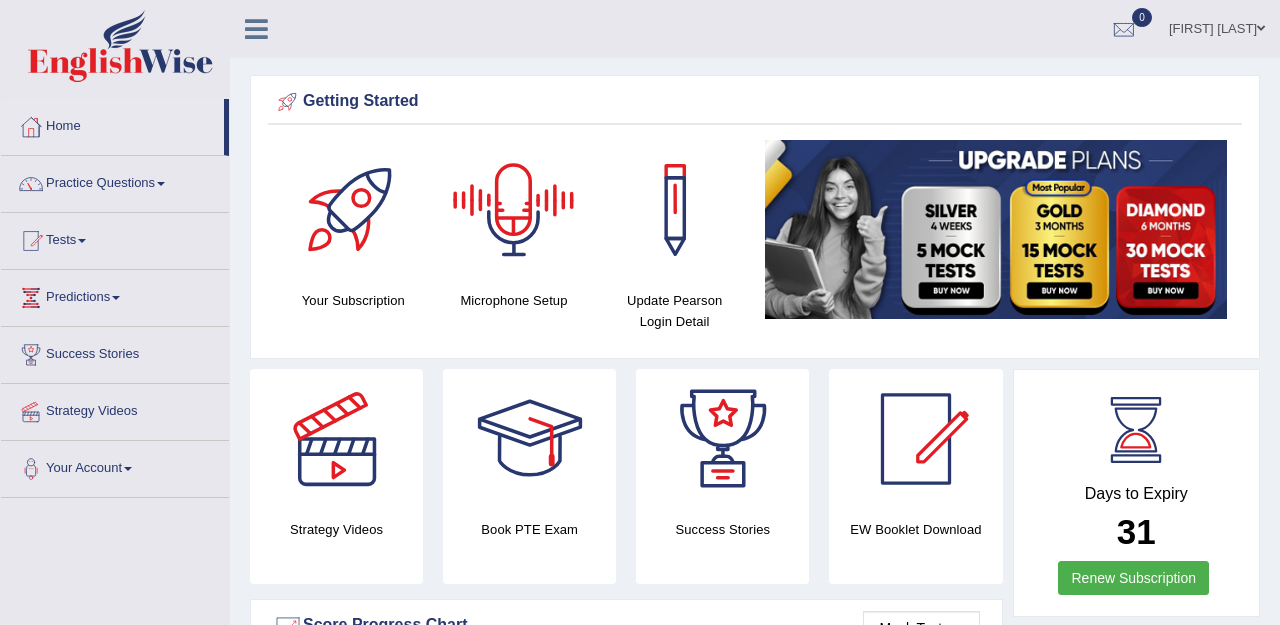 click at bounding box center (120, 46) 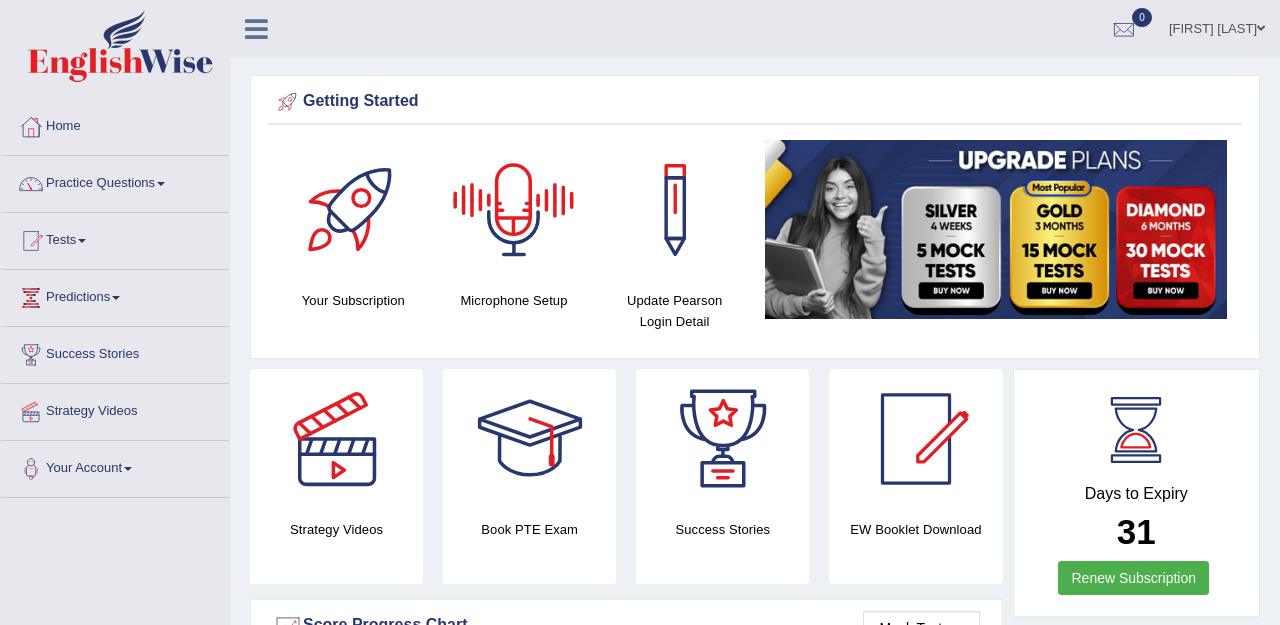 scroll, scrollTop: 160, scrollLeft: 0, axis: vertical 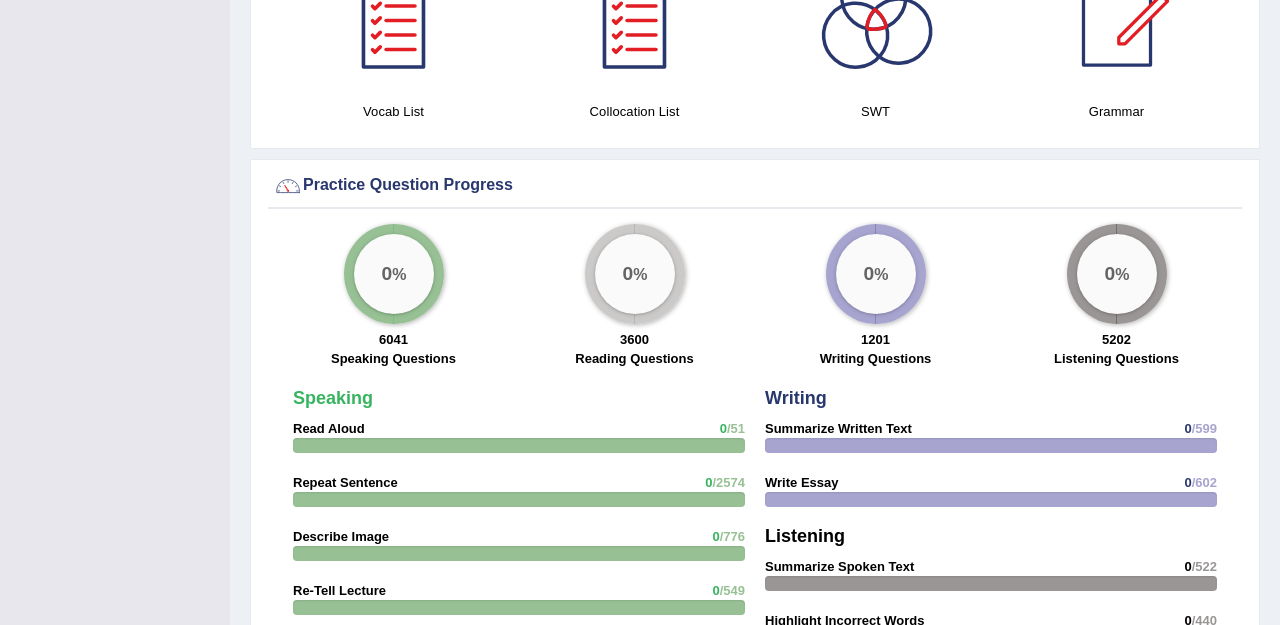 click at bounding box center [519, 445] 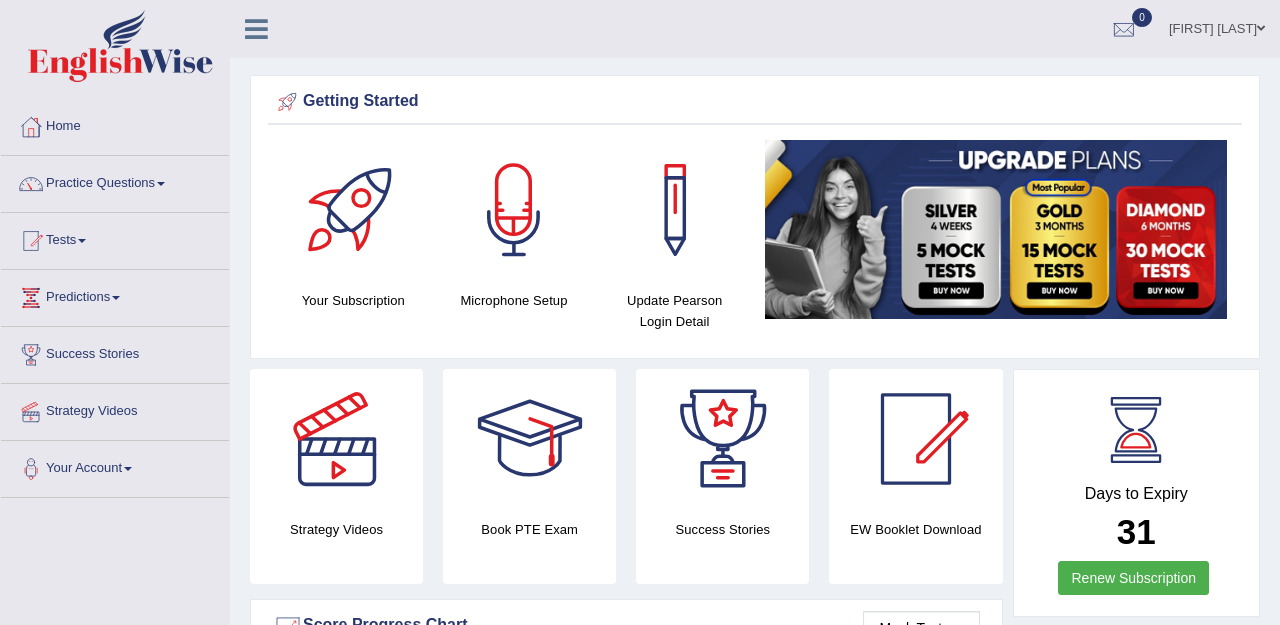 scroll, scrollTop: 0, scrollLeft: 0, axis: both 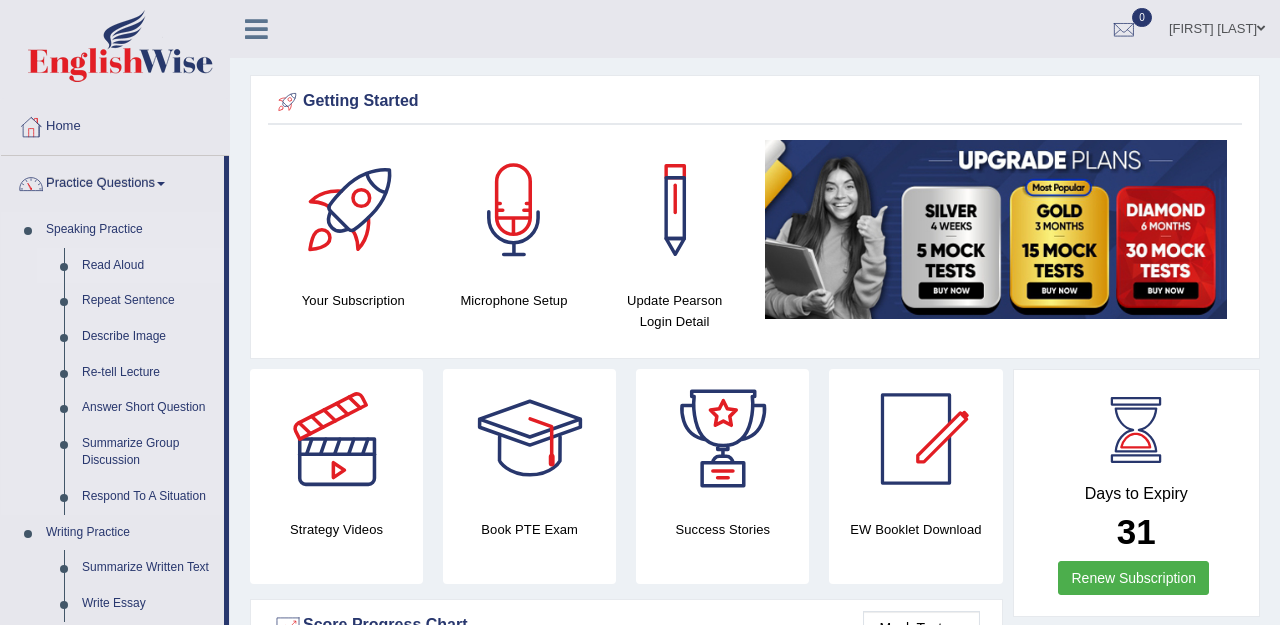 click on "Read Aloud" at bounding box center (148, 266) 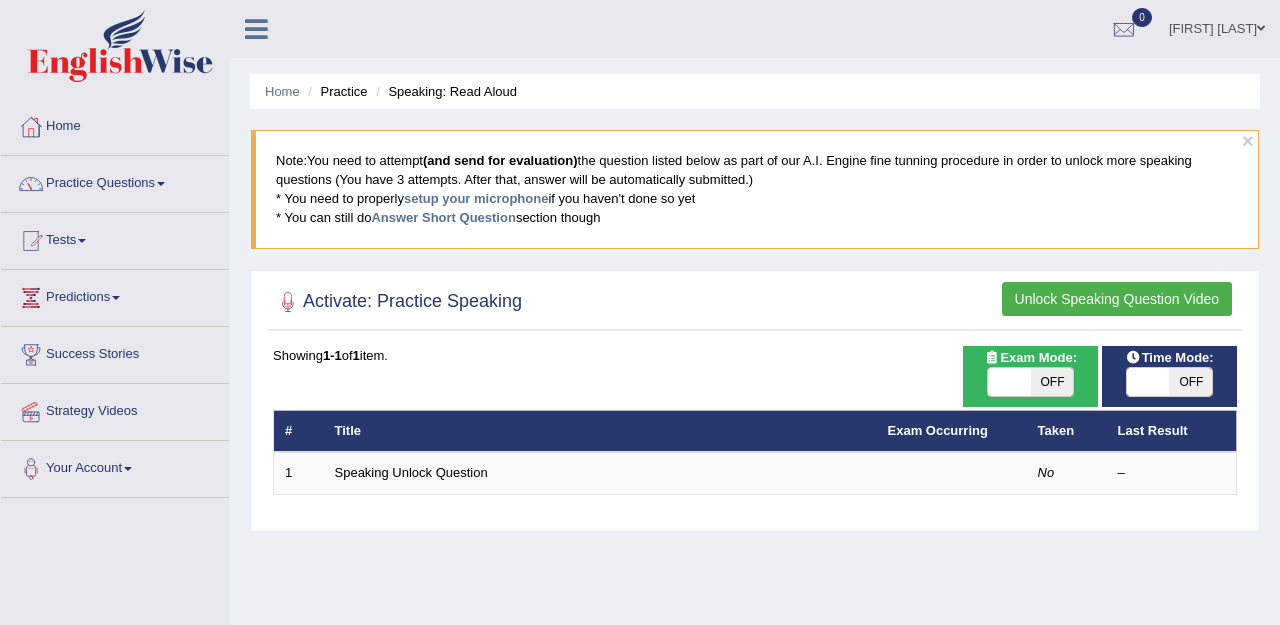 scroll, scrollTop: 0, scrollLeft: 0, axis: both 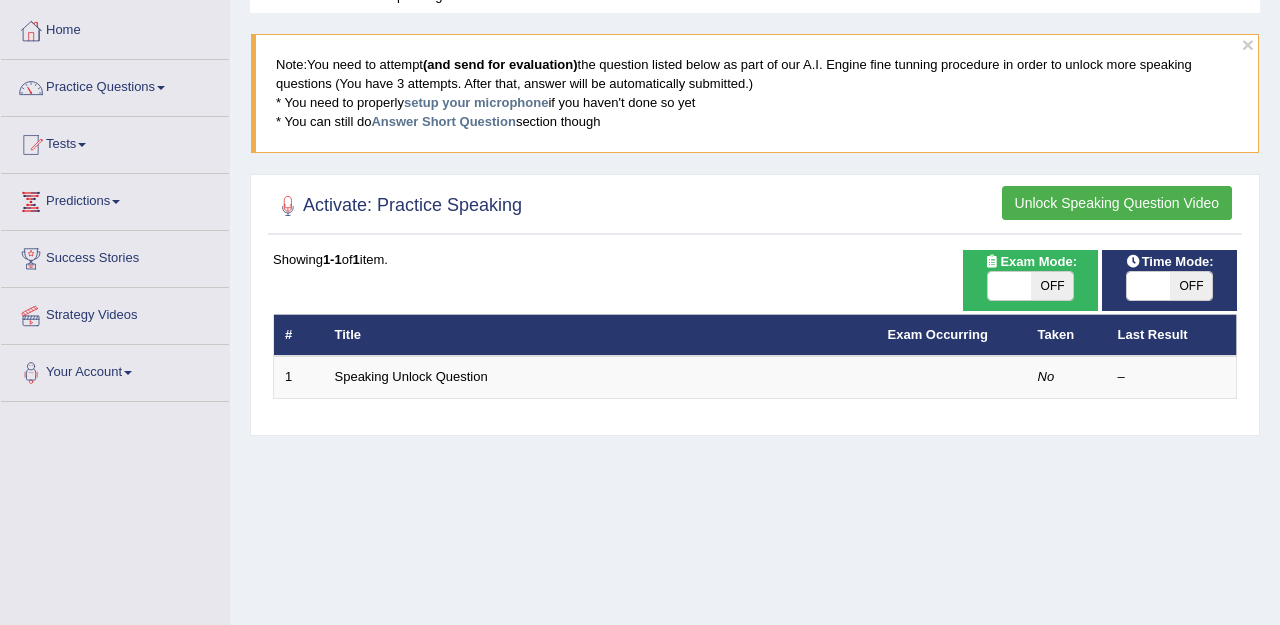 click on "Unlock Speaking Question Video" at bounding box center [1117, 203] 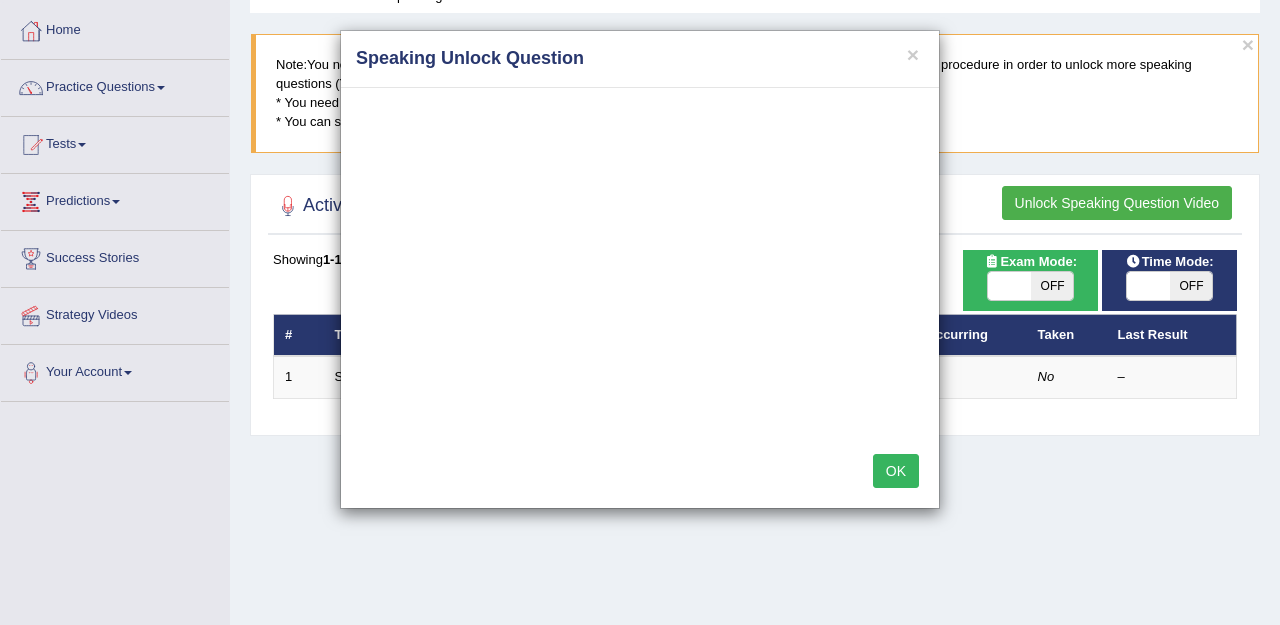 click on "OK" at bounding box center (896, 471) 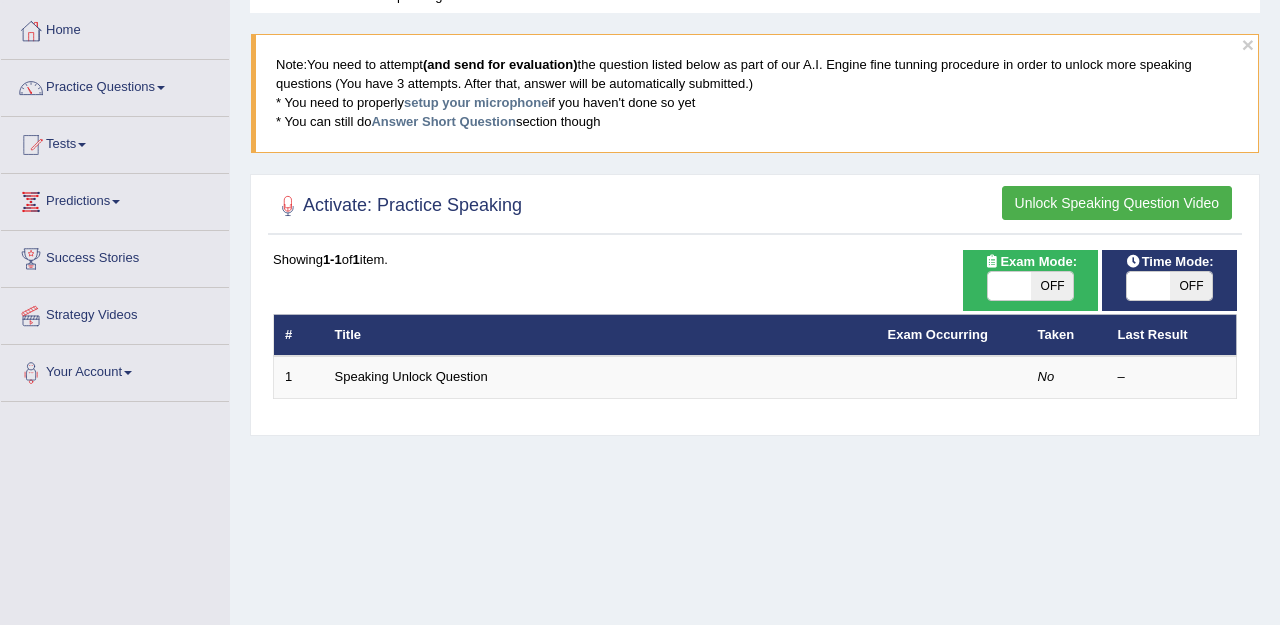 drag, startPoint x: 314, startPoint y: 60, endPoint x: 615, endPoint y: 125, distance: 307.9383 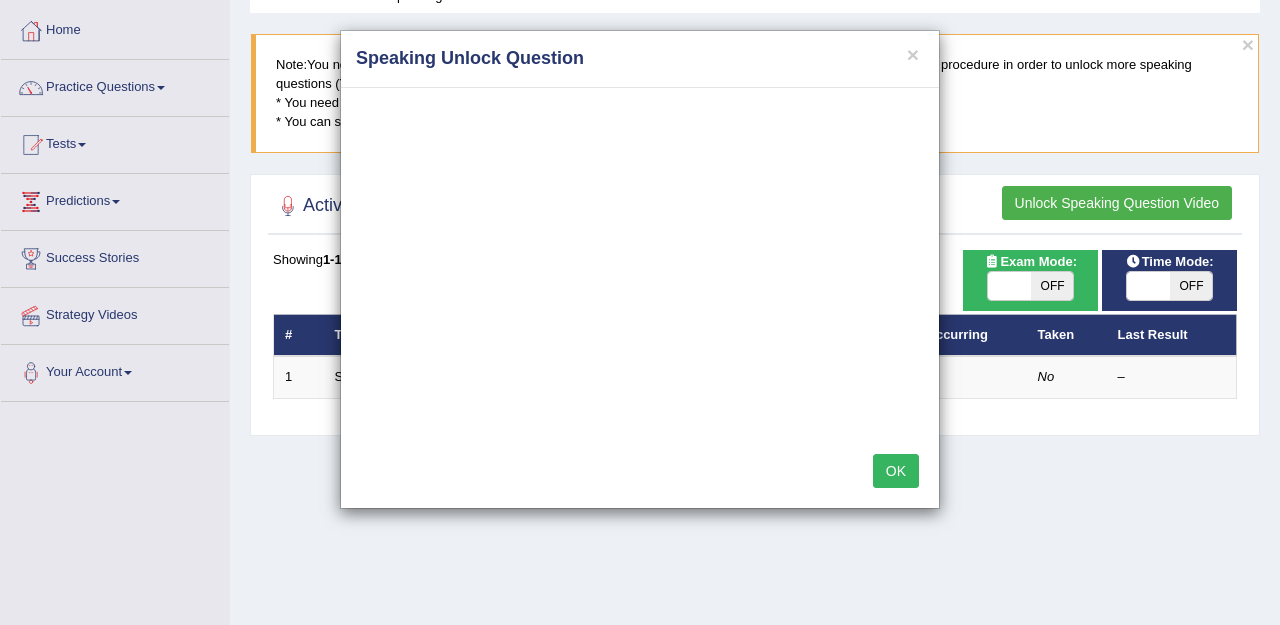 click on "OK" at bounding box center [896, 471] 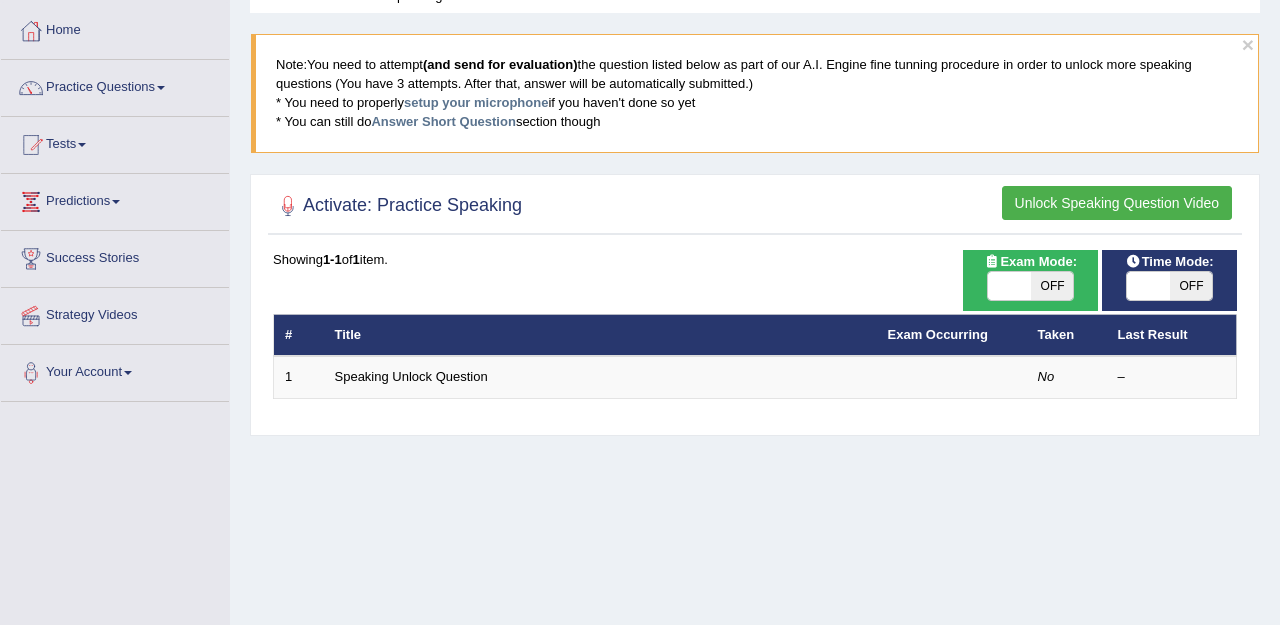 click on "OFF" at bounding box center [1052, 286] 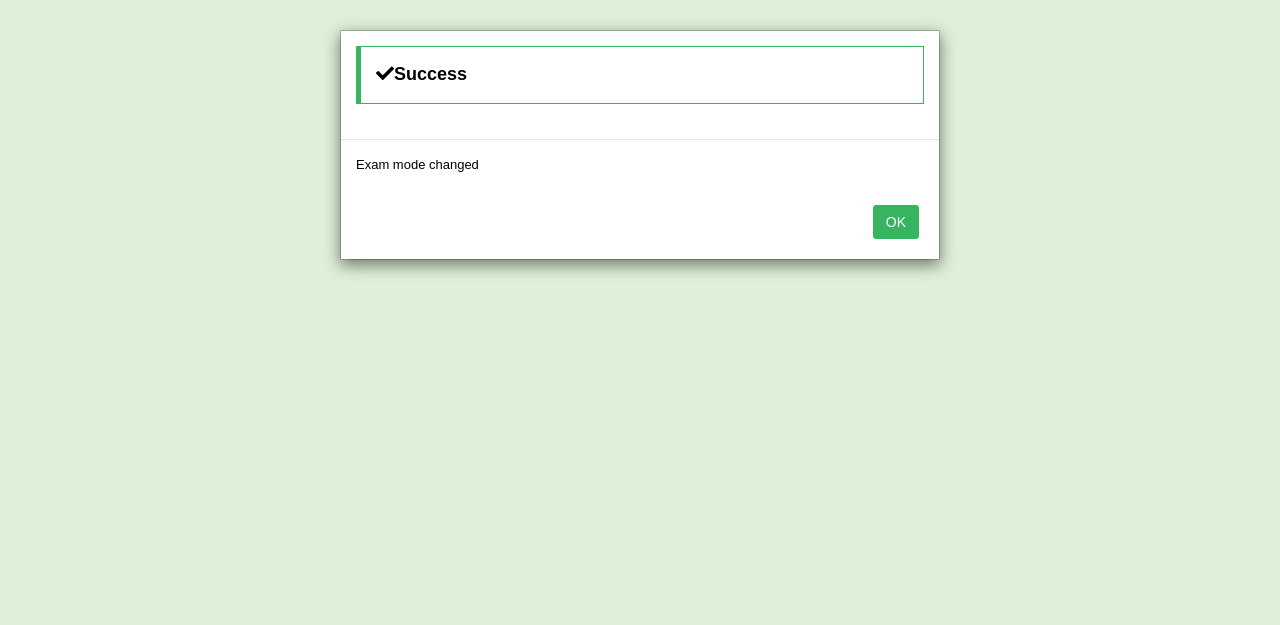 click on "OK" at bounding box center (896, 222) 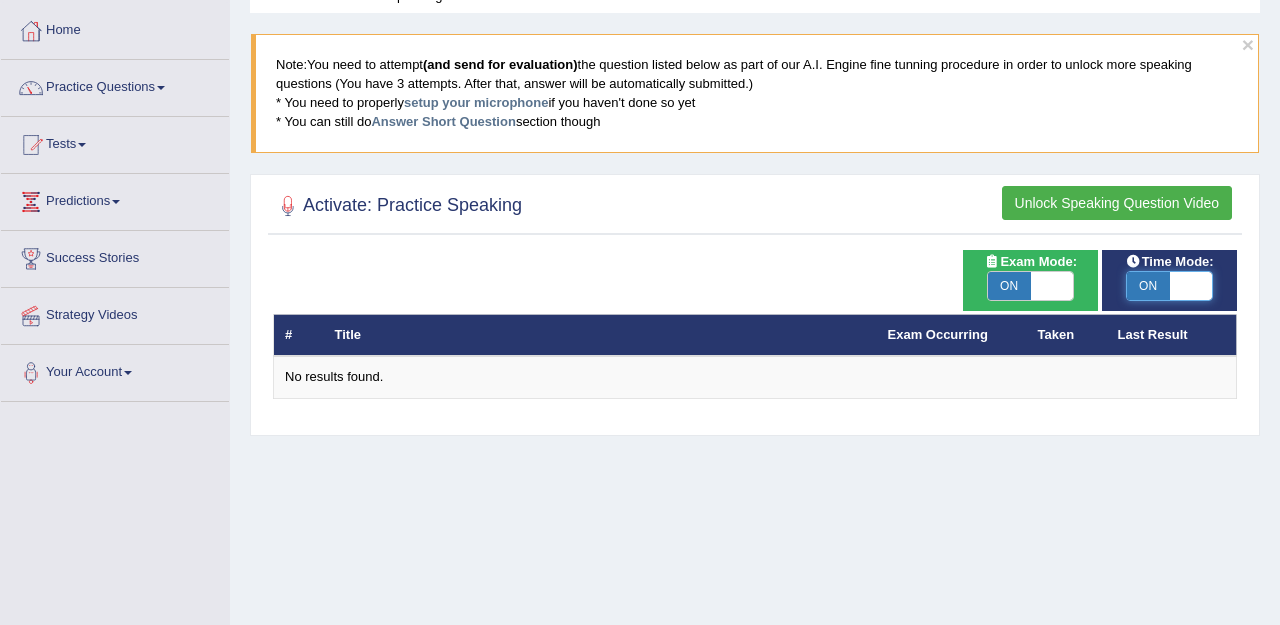 scroll, scrollTop: 96, scrollLeft: 0, axis: vertical 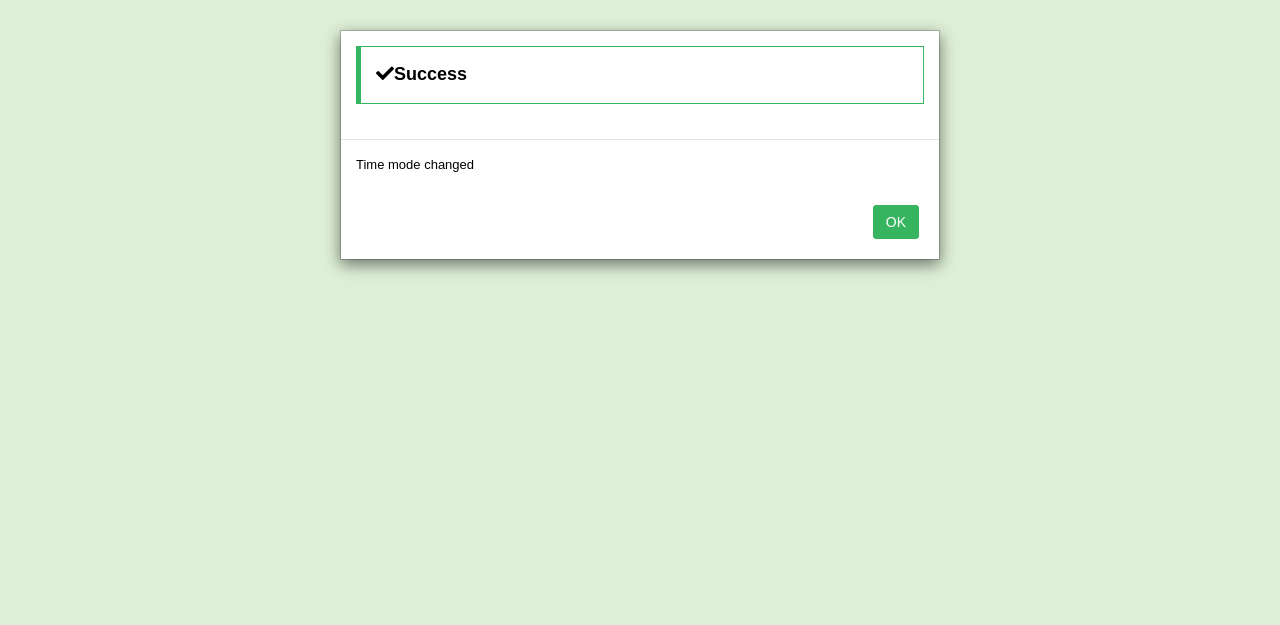 click on "OK" at bounding box center [896, 222] 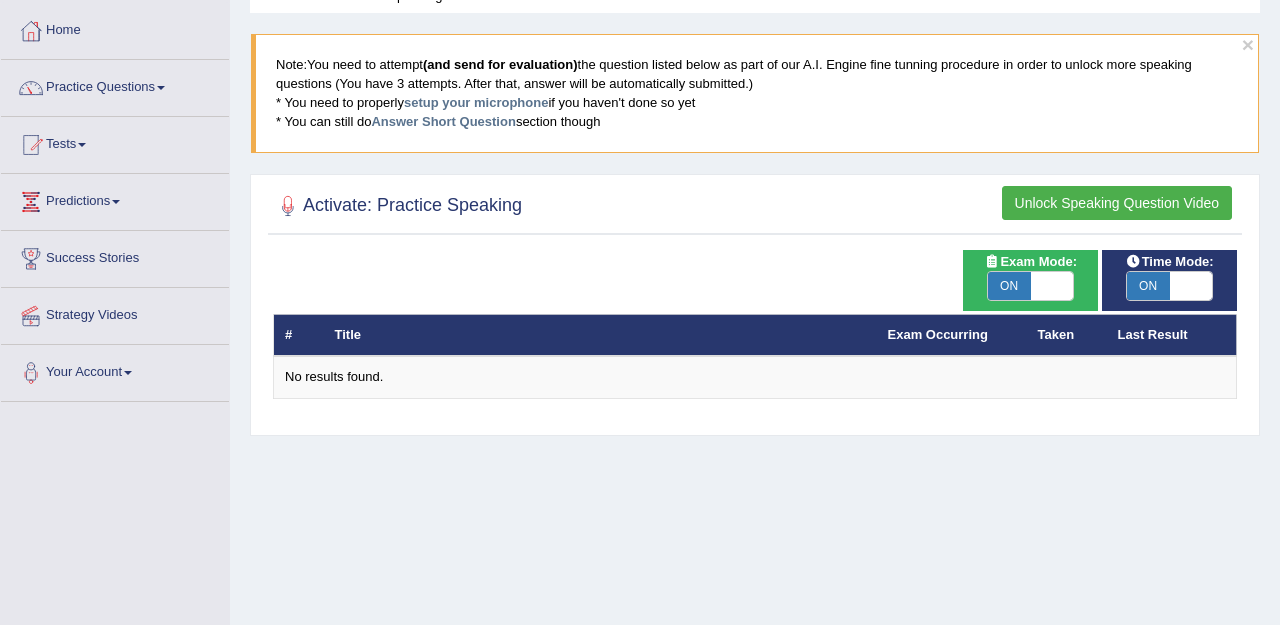 click on "Unlock Speaking Question Video" at bounding box center [1117, 203] 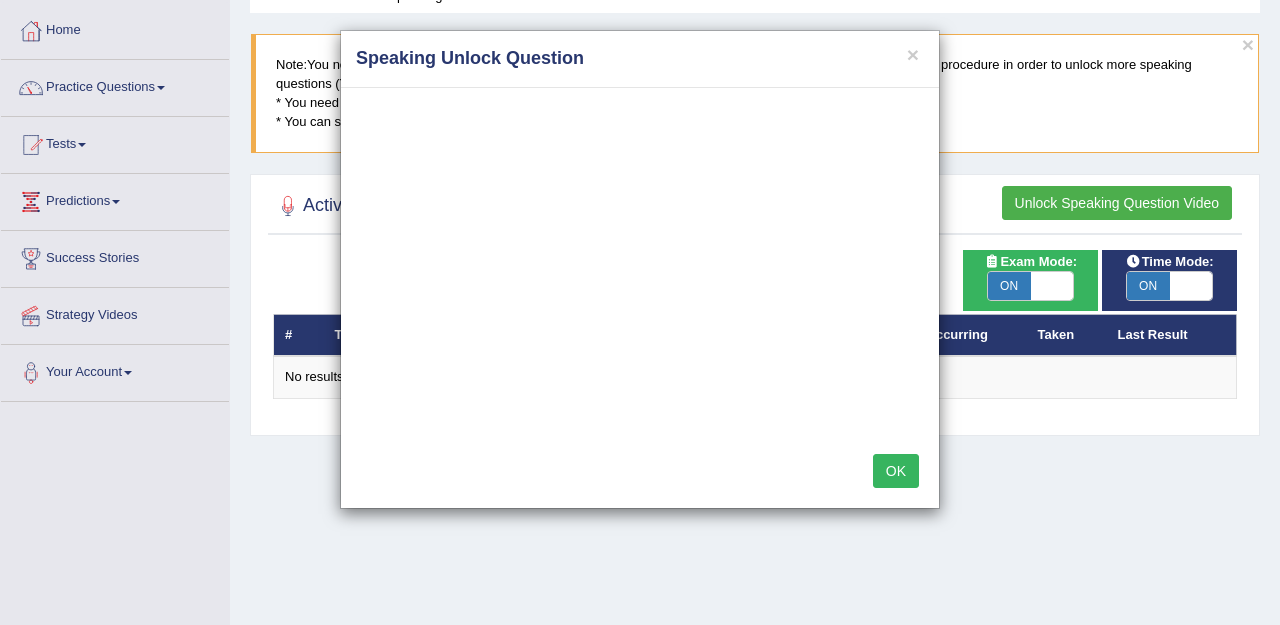 click on "× Speaking Unlock Question OK" at bounding box center [640, 312] 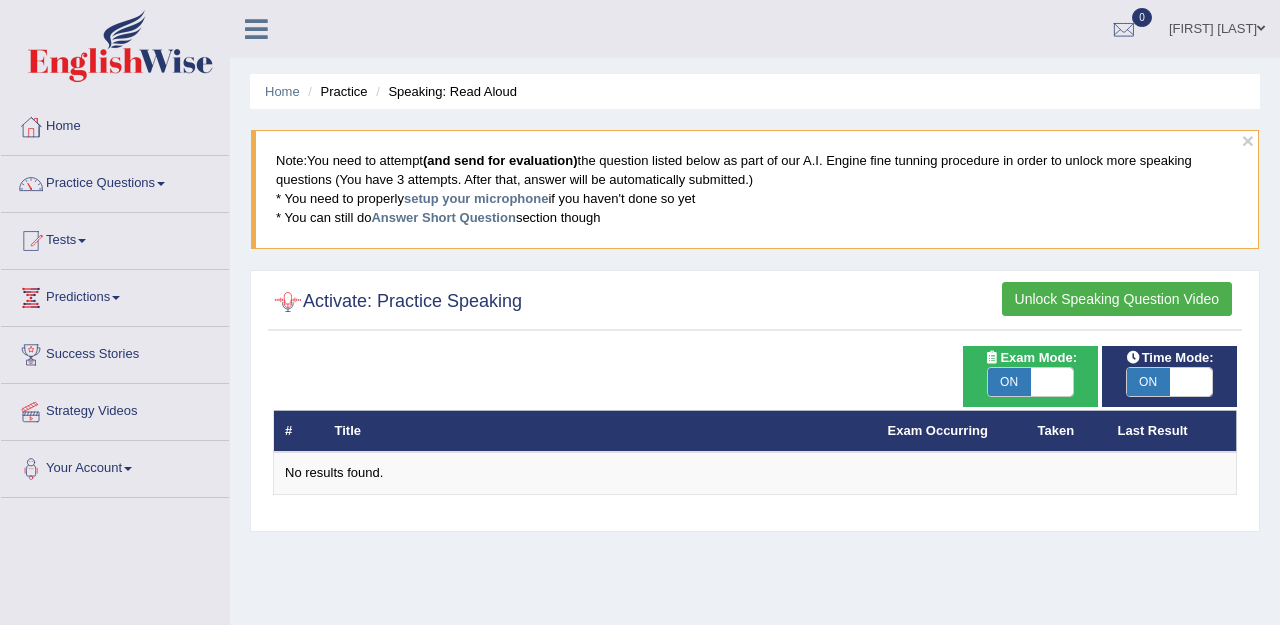 scroll, scrollTop: 0, scrollLeft: 0, axis: both 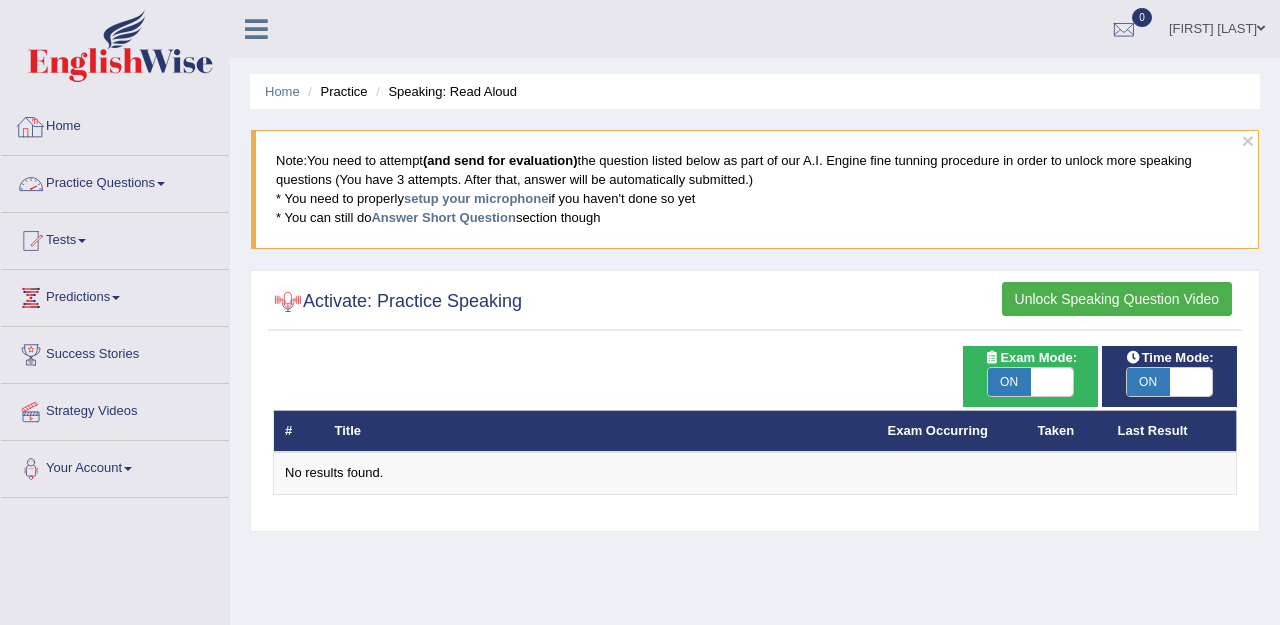 click at bounding box center [120, 46] 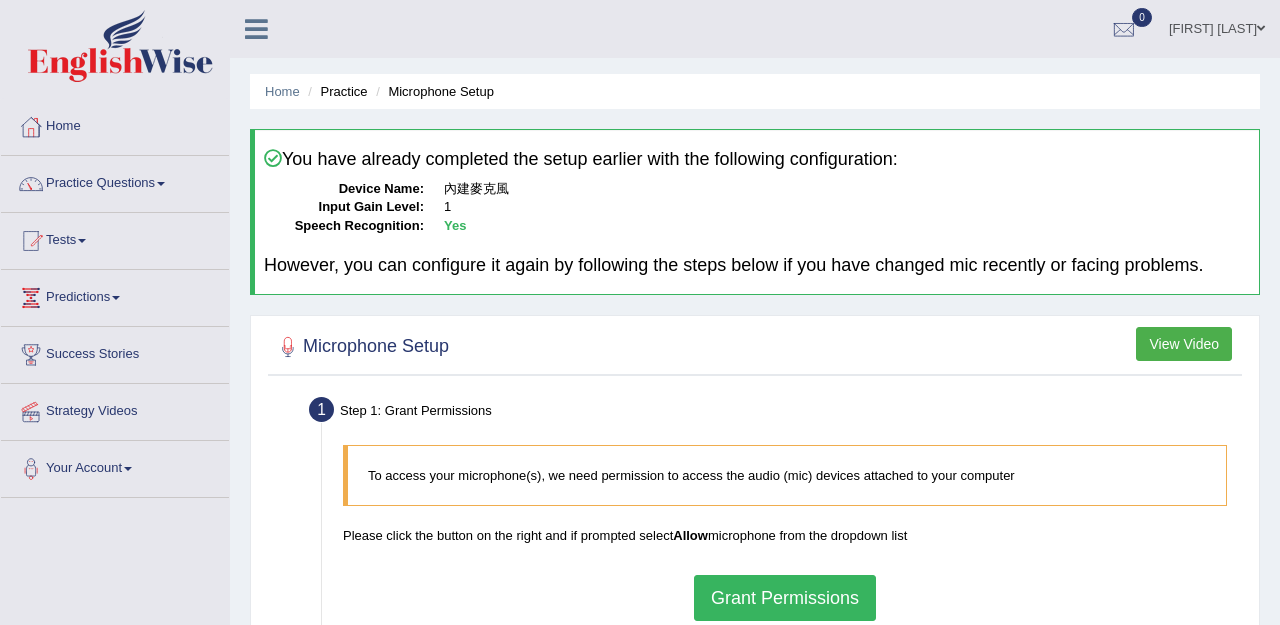 scroll, scrollTop: 180, scrollLeft: 0, axis: vertical 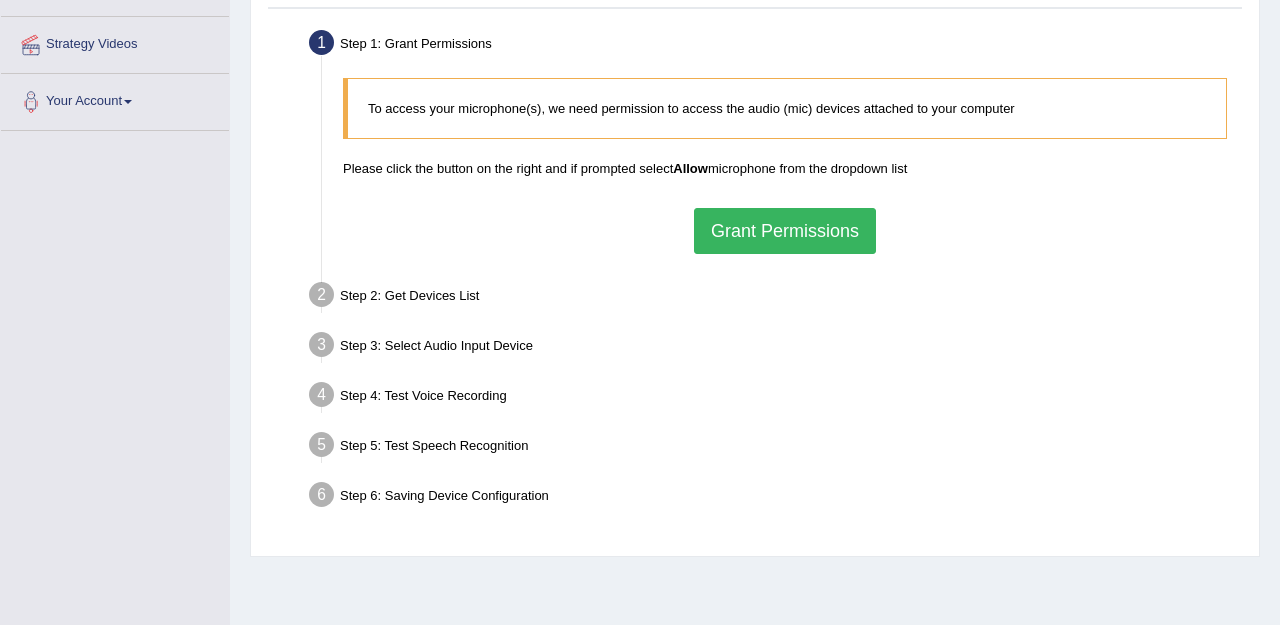 click on "Grant Permissions" at bounding box center [785, 231] 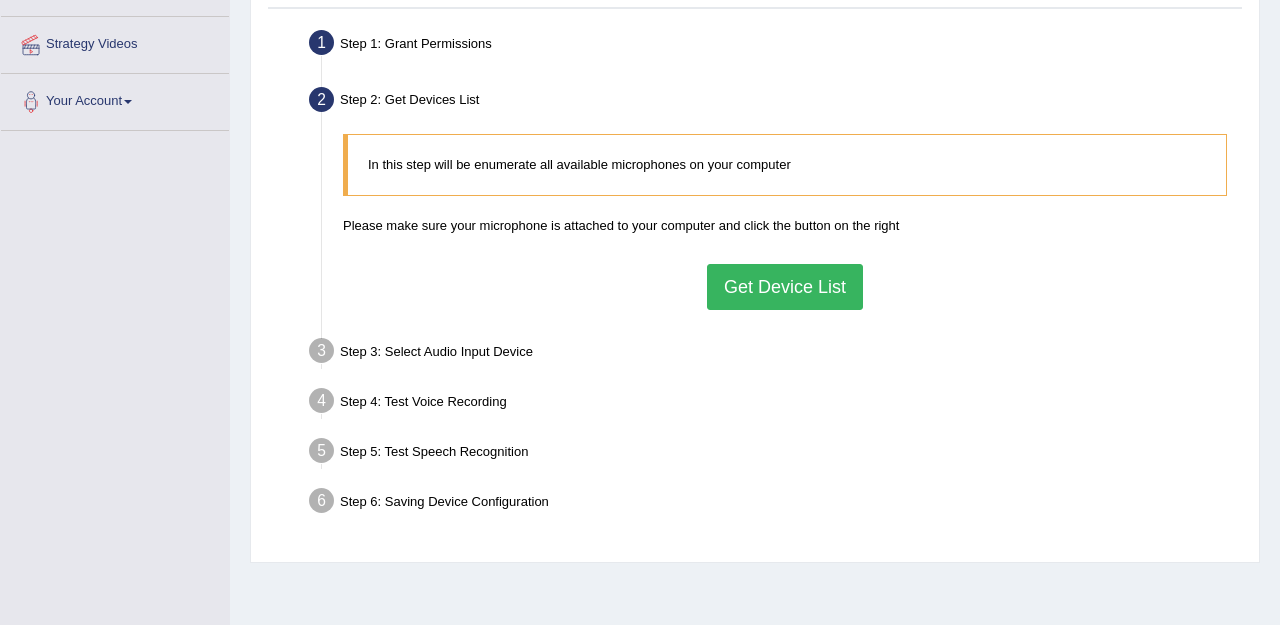 click on "Get Device List" at bounding box center [785, 287] 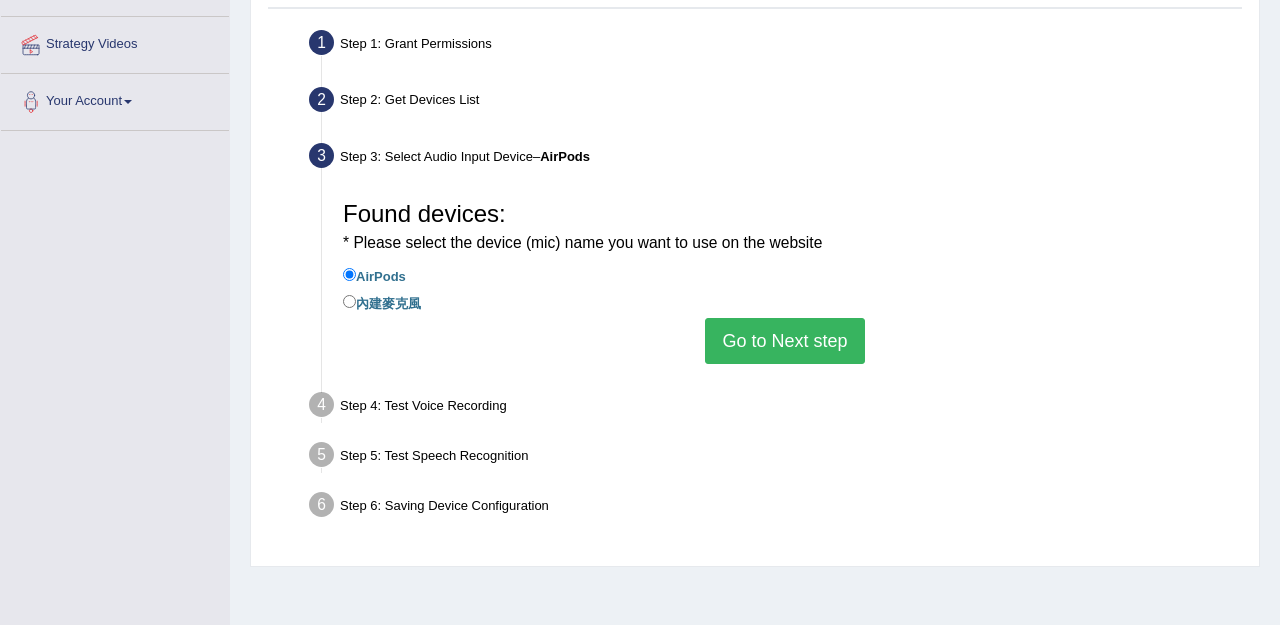 click on "Go to Next step" at bounding box center [784, 341] 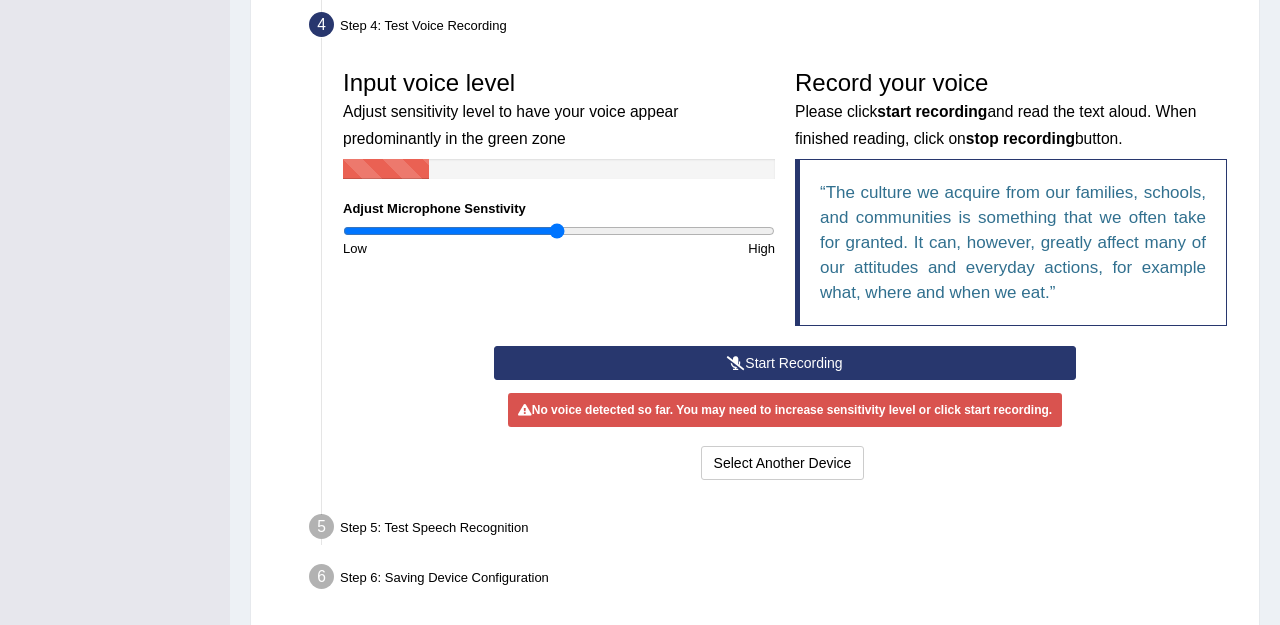 scroll, scrollTop: 561, scrollLeft: 0, axis: vertical 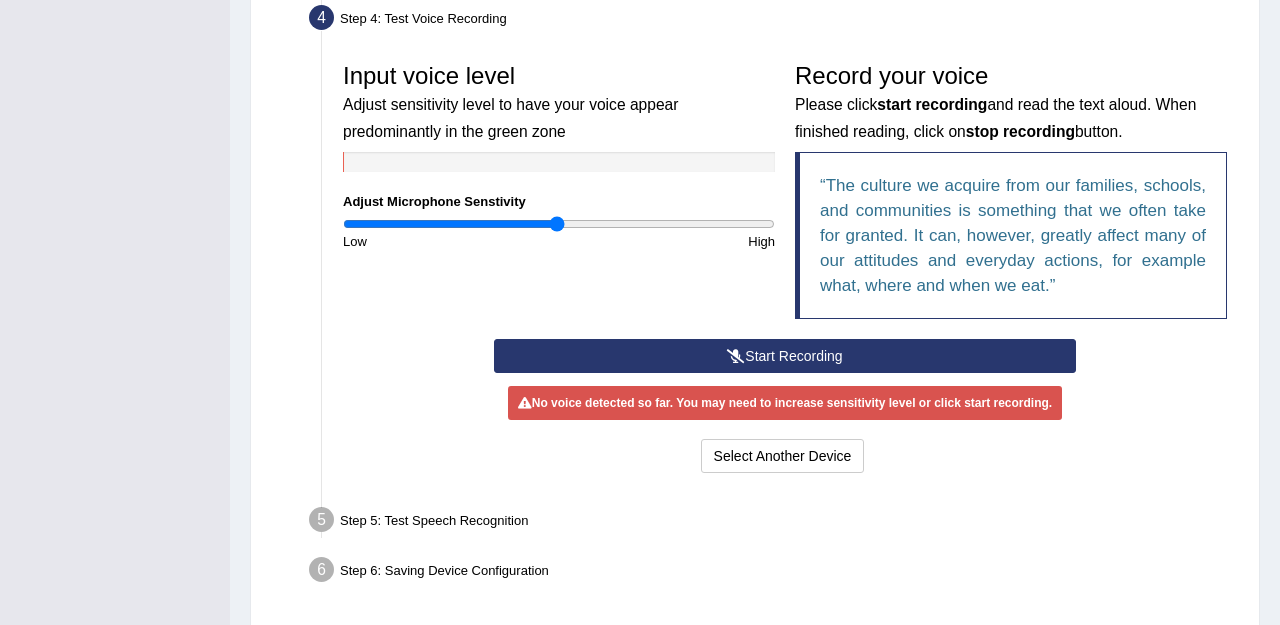 click on "Start Recording" at bounding box center [785, 356] 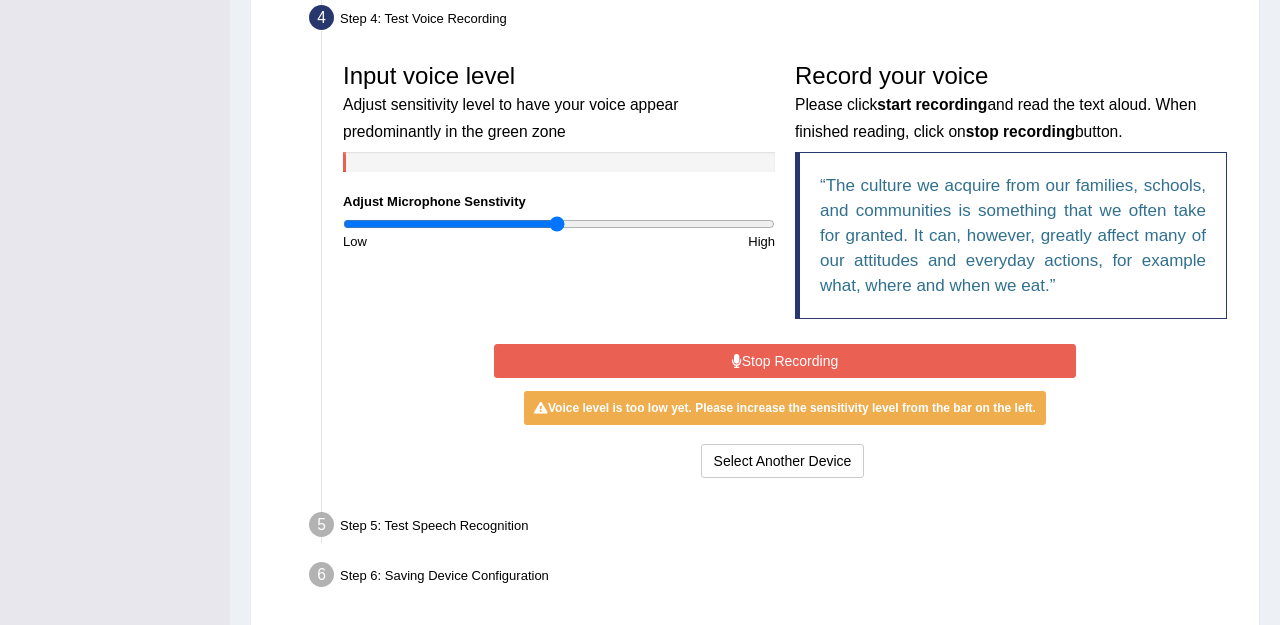 click on "Stop Recording" at bounding box center (785, 361) 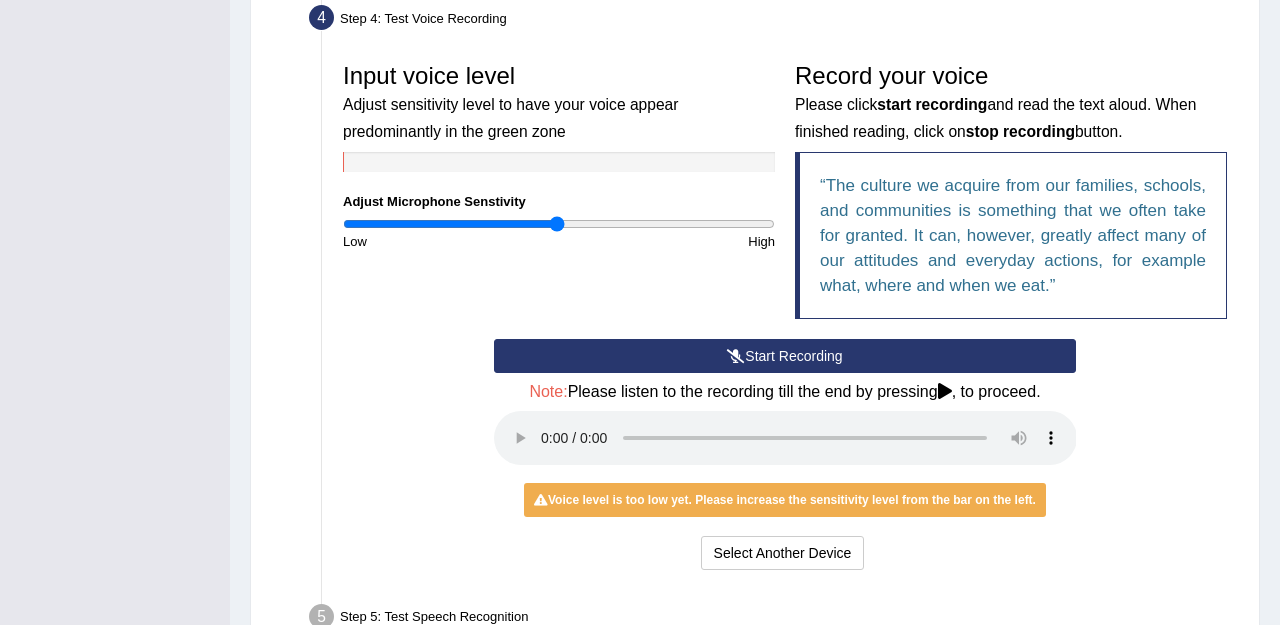 click at bounding box center [785, 438] 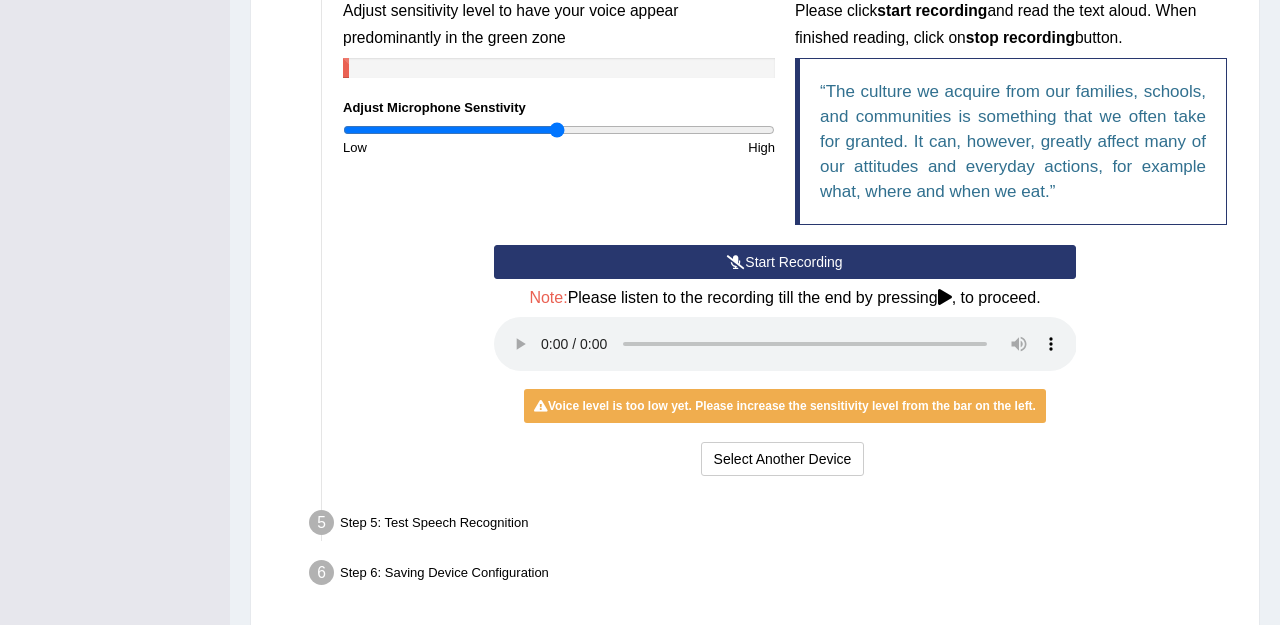 scroll, scrollTop: 662, scrollLeft: 0, axis: vertical 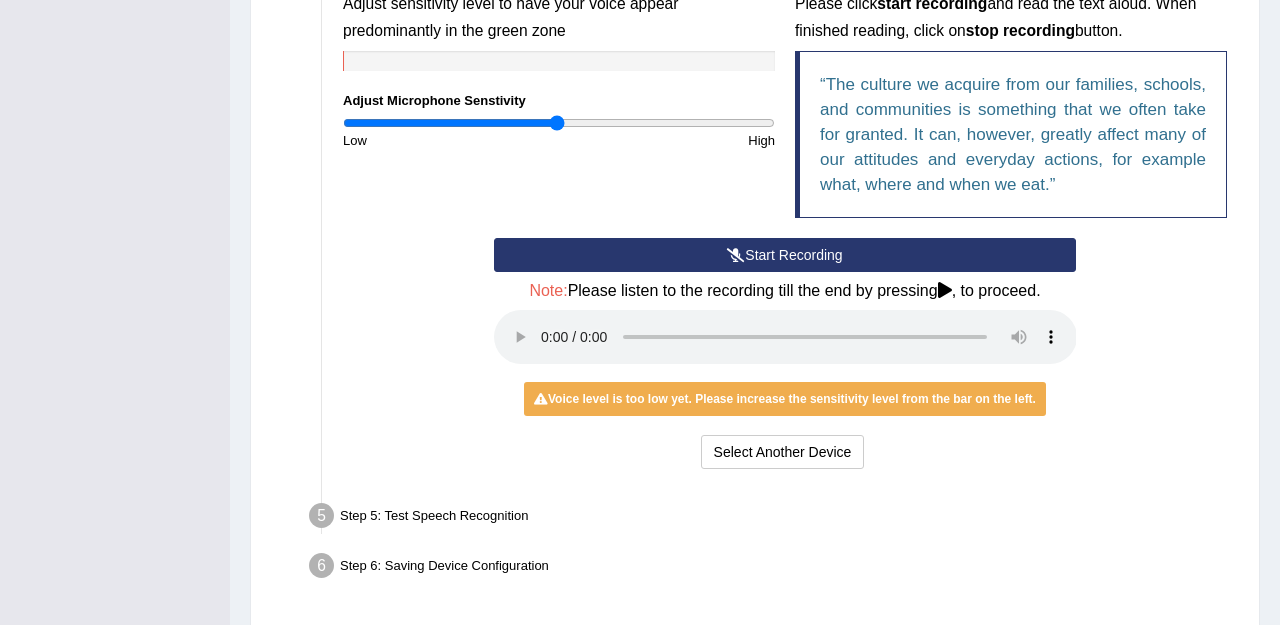 click on "Select Another Device   Voice is ok. Go to Next step" at bounding box center (785, 454) 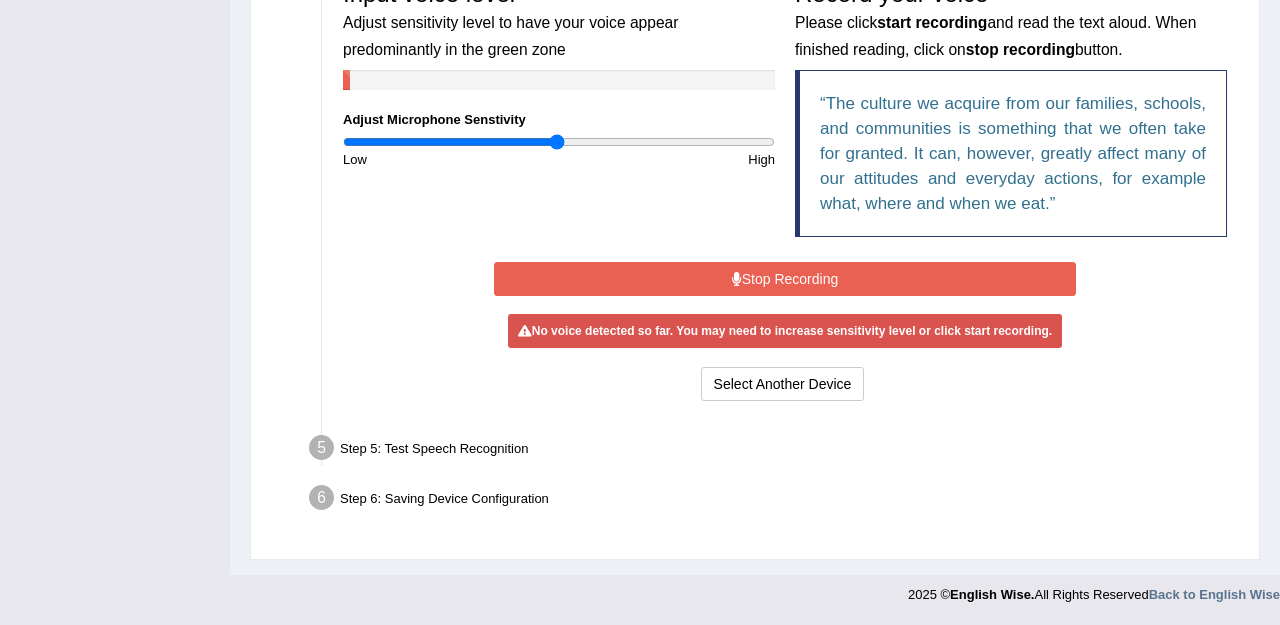 scroll, scrollTop: 632, scrollLeft: 0, axis: vertical 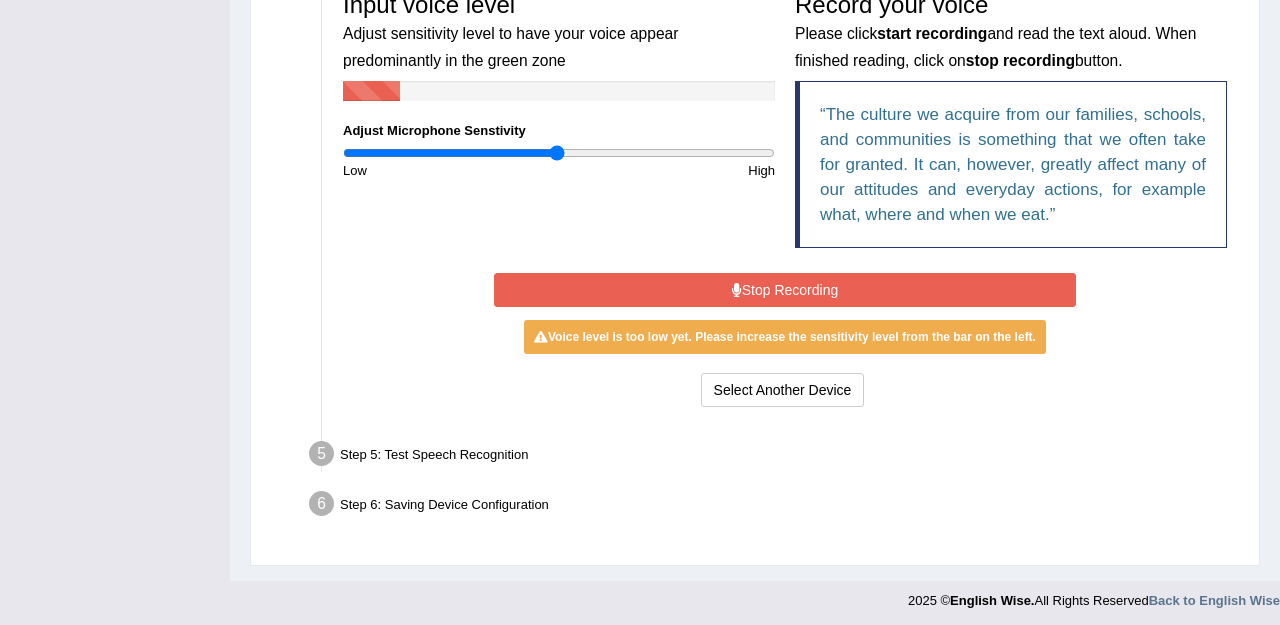 click on "Stop Recording" at bounding box center (785, 290) 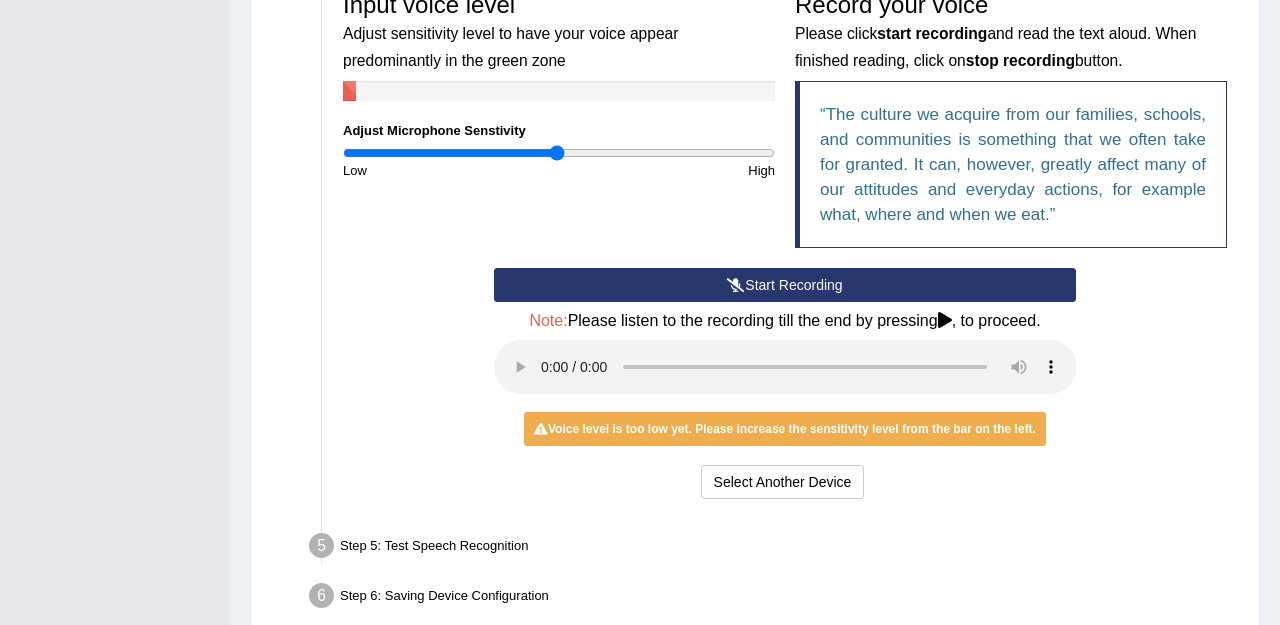 type 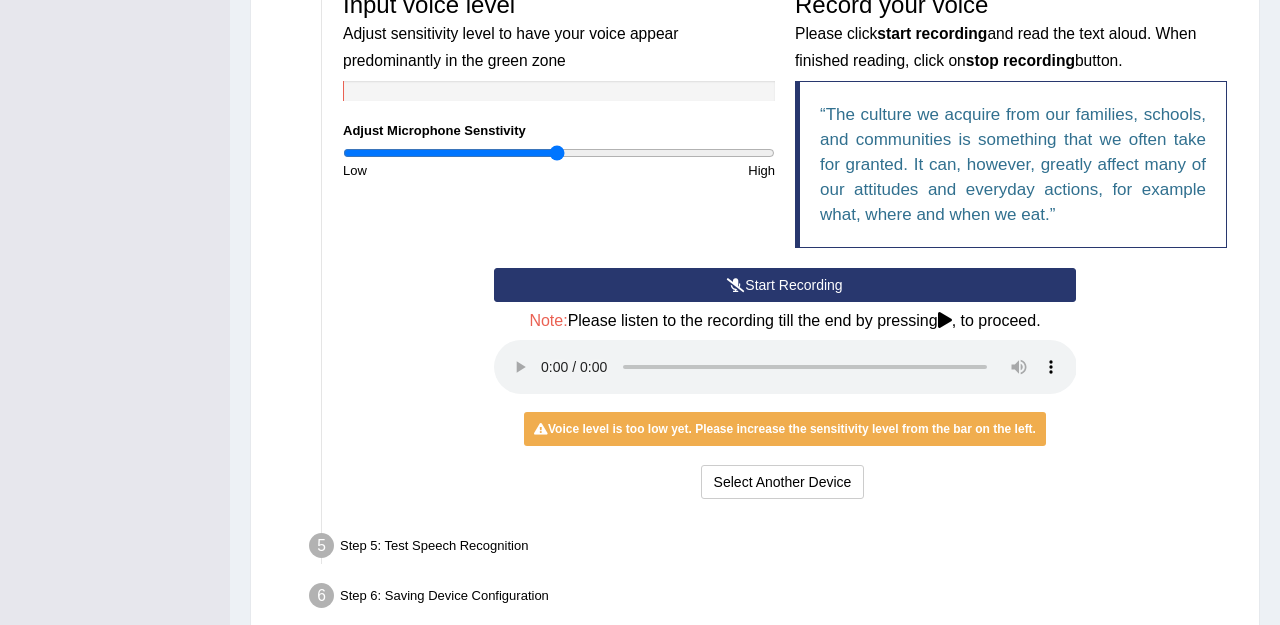 click at bounding box center [785, 367] 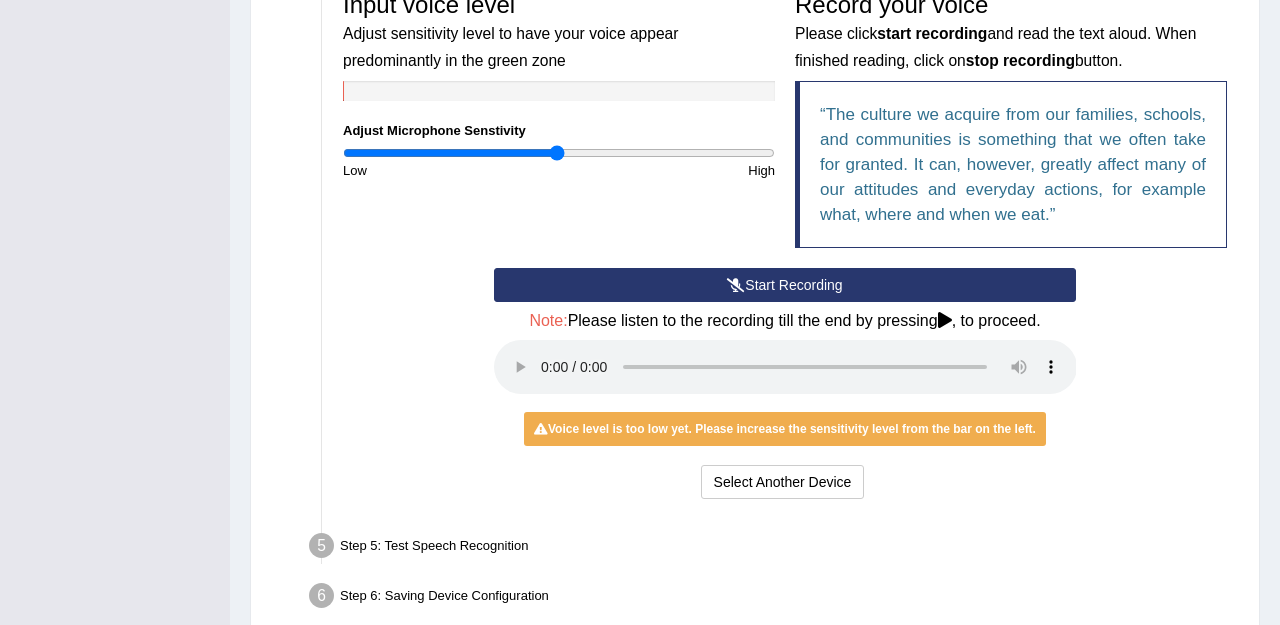 scroll, scrollTop: 676, scrollLeft: 0, axis: vertical 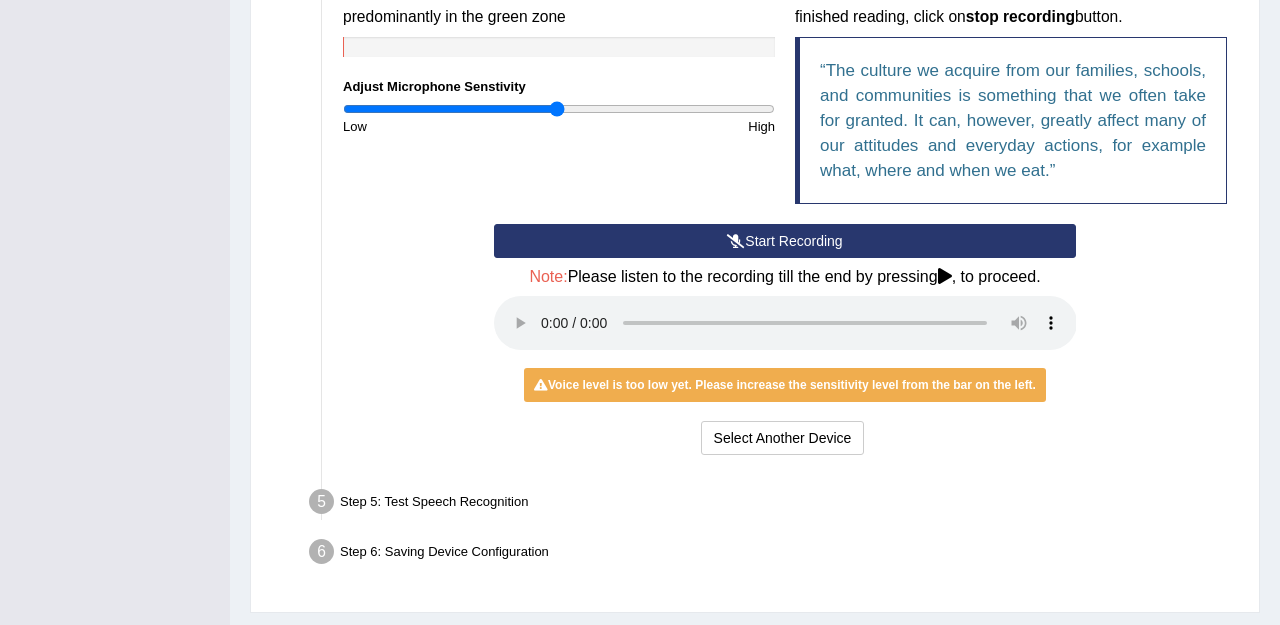 click on "Start Recording" at bounding box center [785, 241] 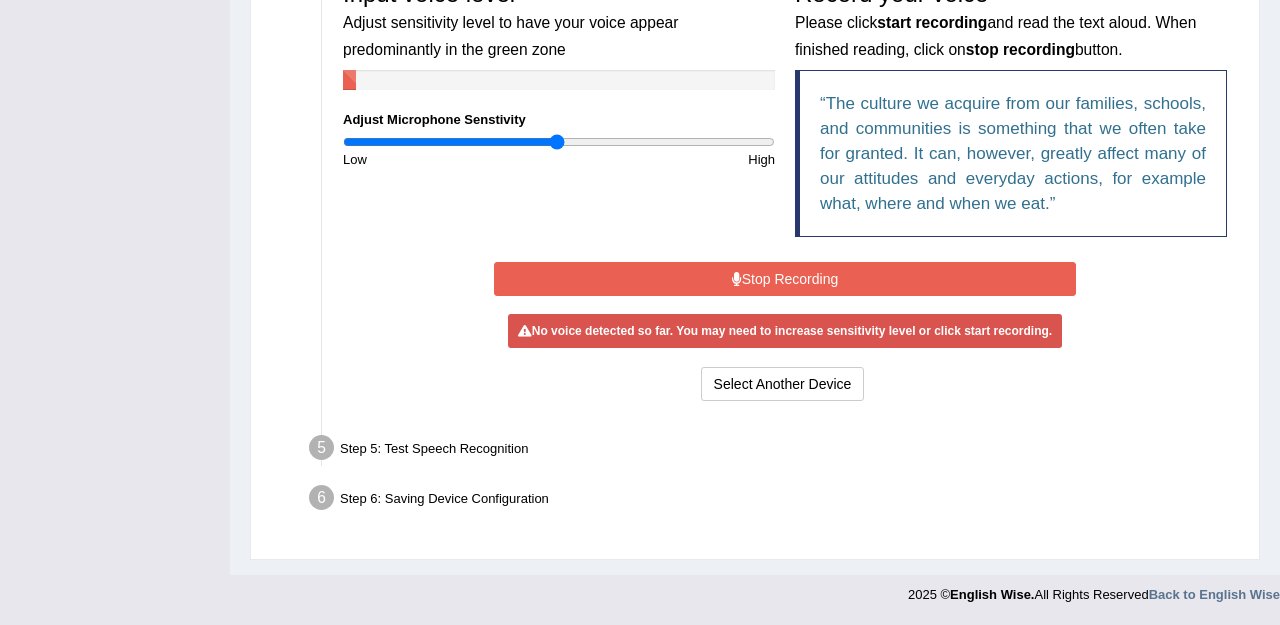 scroll, scrollTop: 632, scrollLeft: 0, axis: vertical 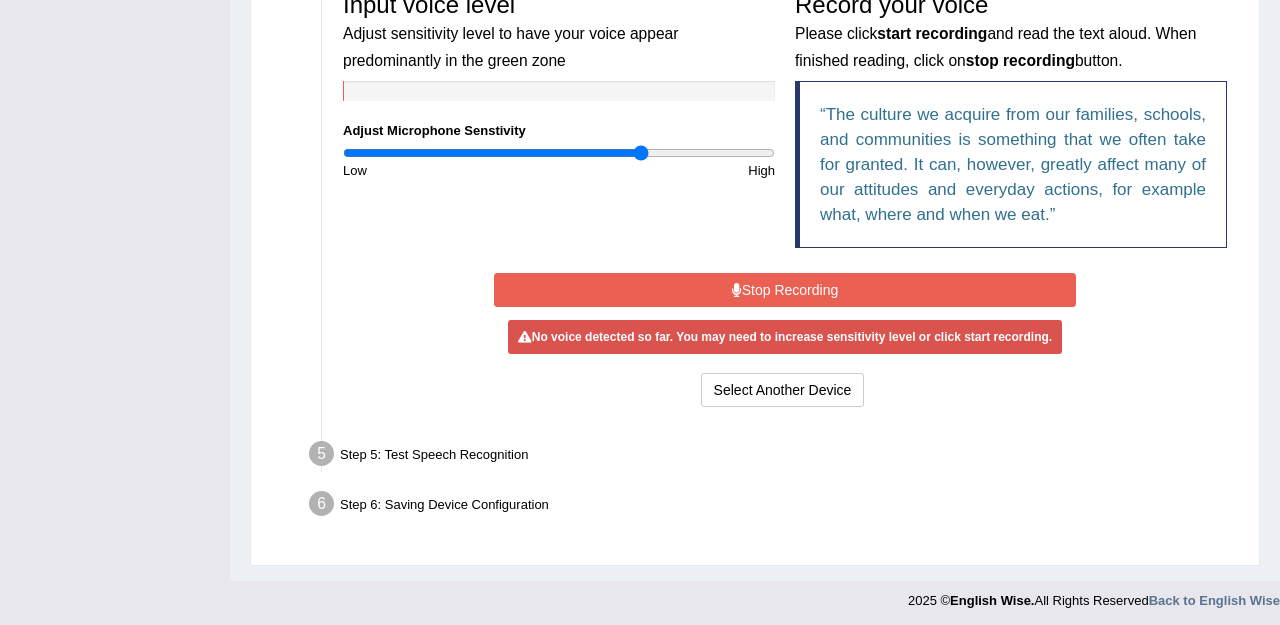 click at bounding box center (559, 153) 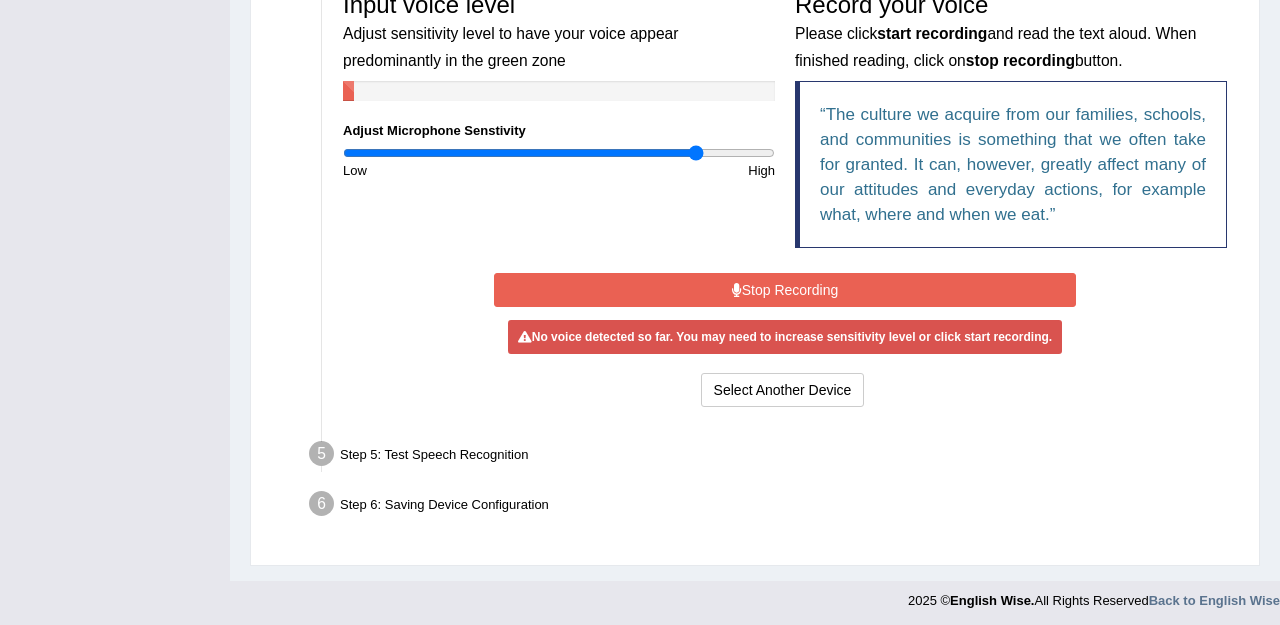 click at bounding box center (559, 153) 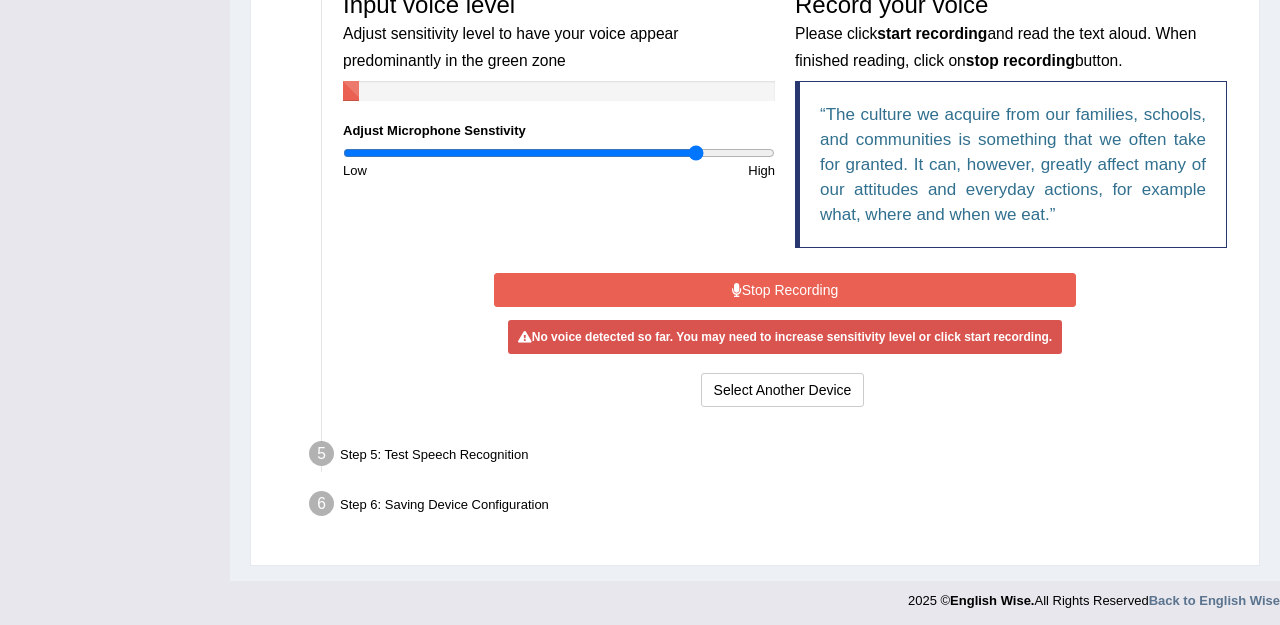 click on "Input voice level   Adjust sensitivity level to have your voice appear predominantly in the green zone     Adjust Microphone Senstivity     Low   High" at bounding box center [559, 81] 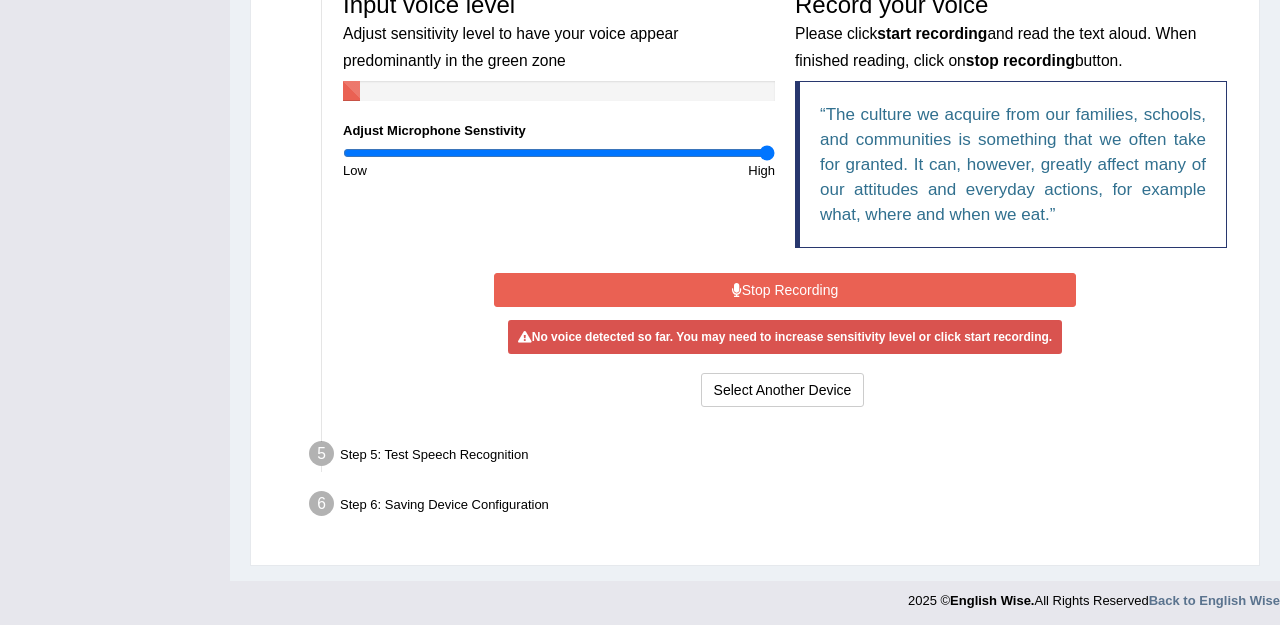 type on "2" 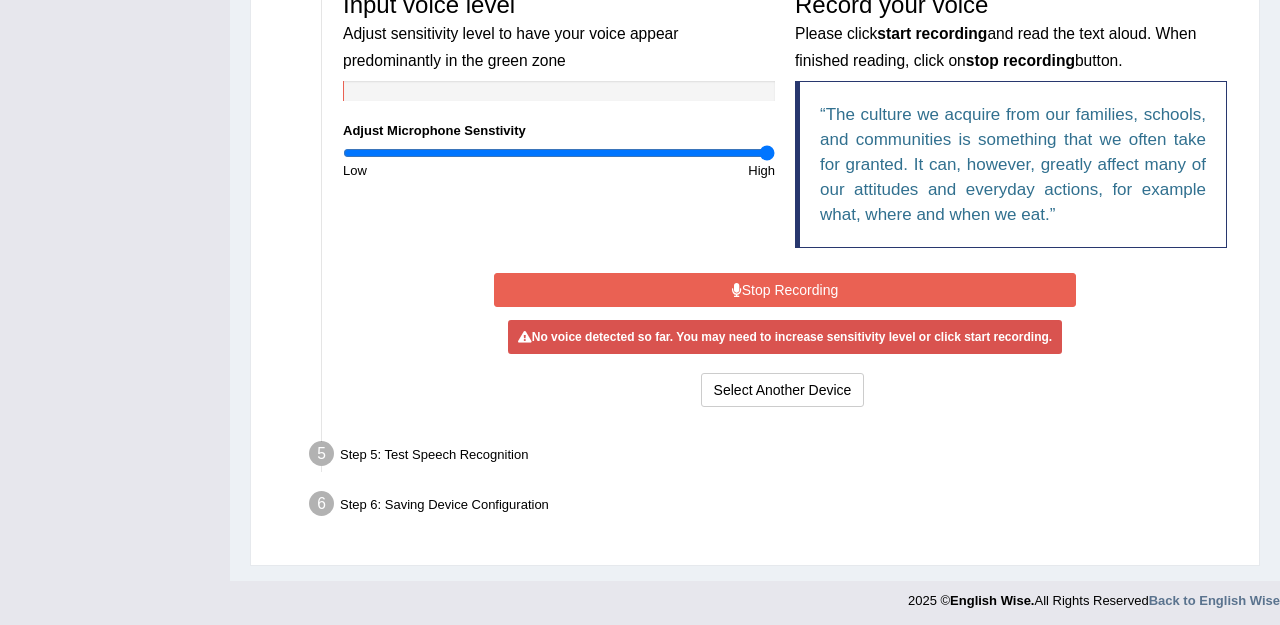drag, startPoint x: 772, startPoint y: 150, endPoint x: 791, endPoint y: 151, distance: 19.026299 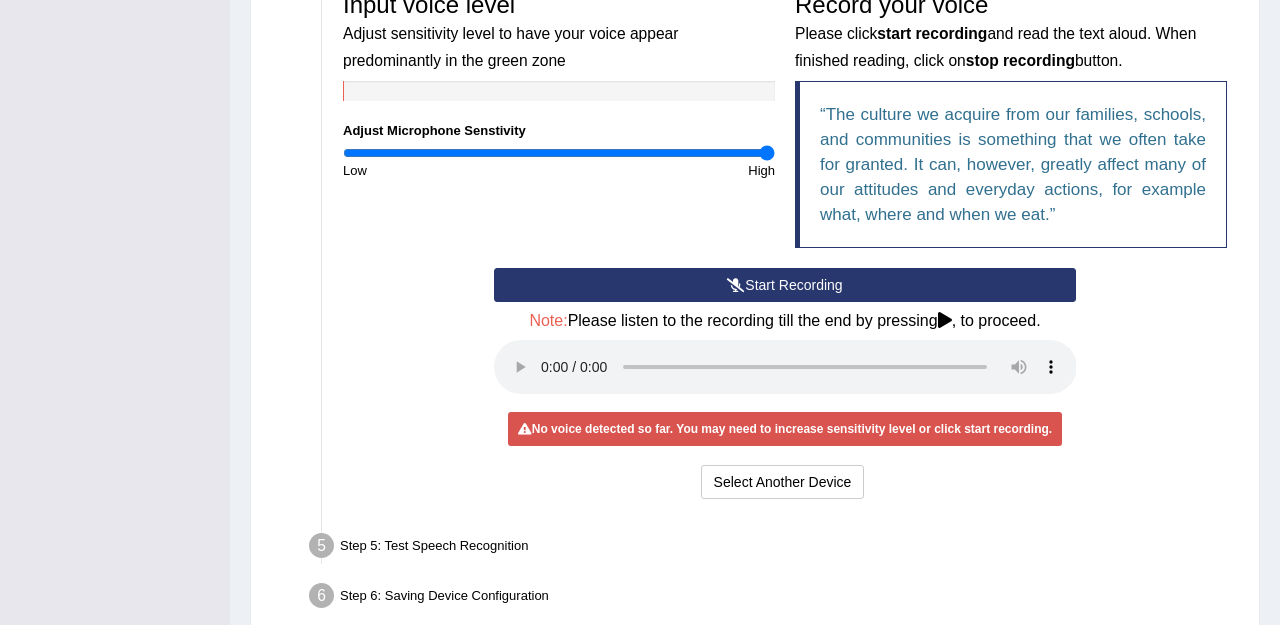 click on "Start Recording" at bounding box center (785, 285) 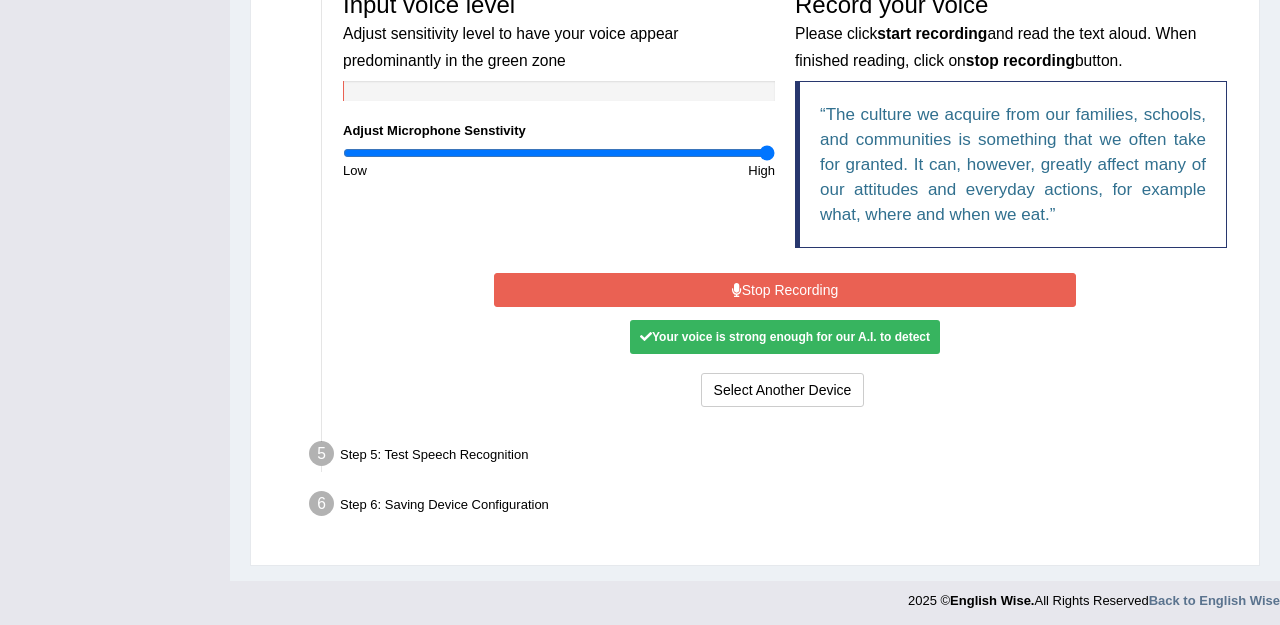 click on "Your voice is strong enough for our A.I. to detect" at bounding box center [785, 337] 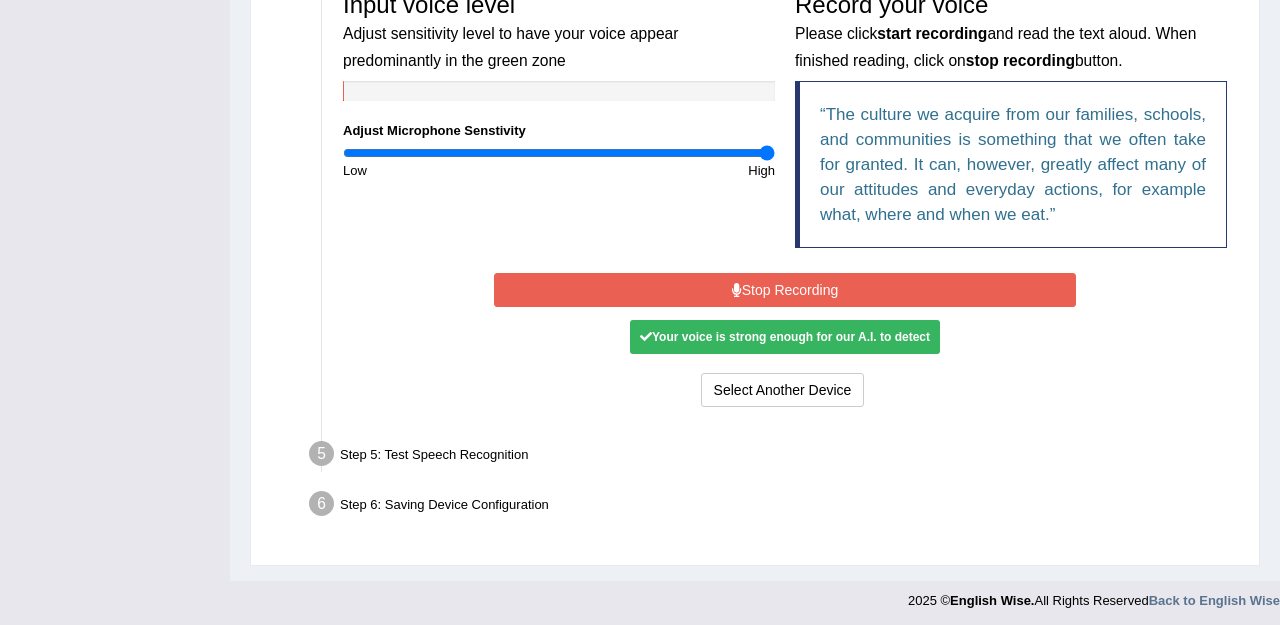 click on "Stop Recording" at bounding box center [785, 290] 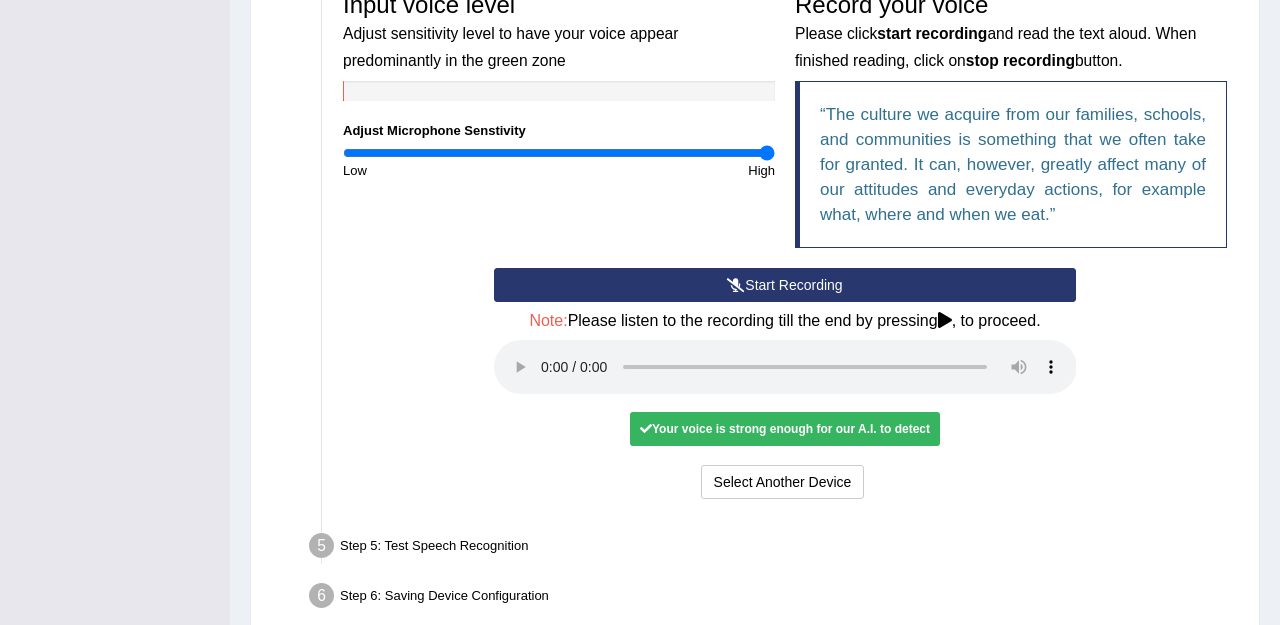 click at bounding box center (785, 367) 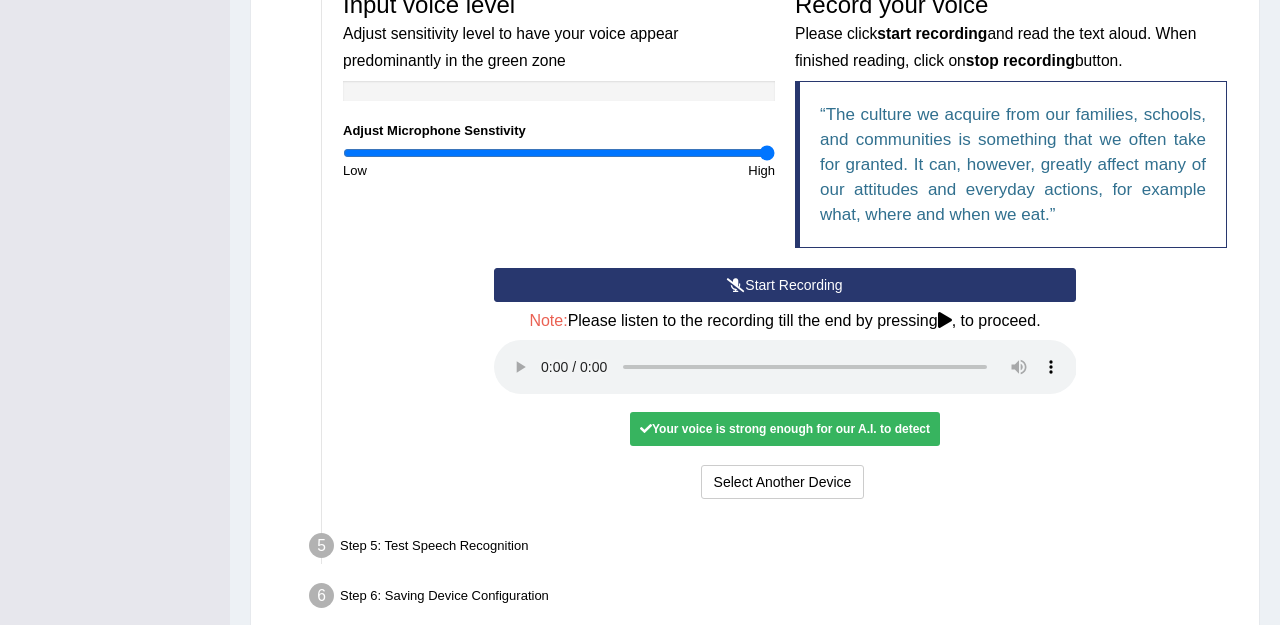 click at bounding box center (785, 367) 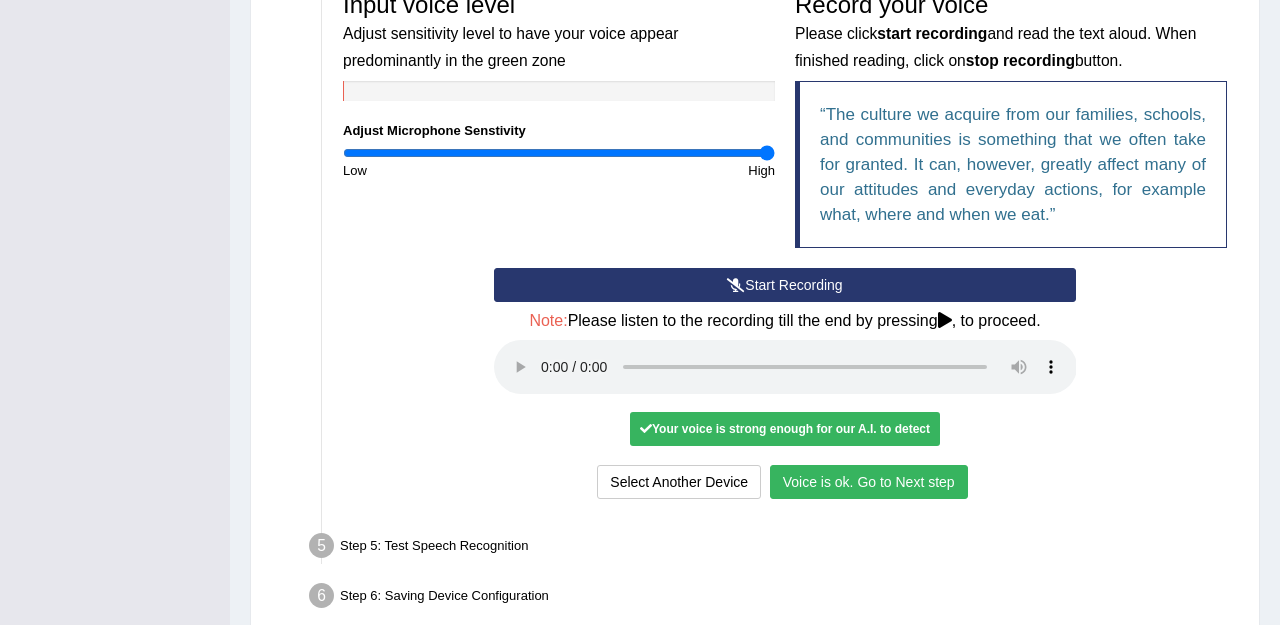 click on "Voice is ok. Go to Next step" at bounding box center (869, 482) 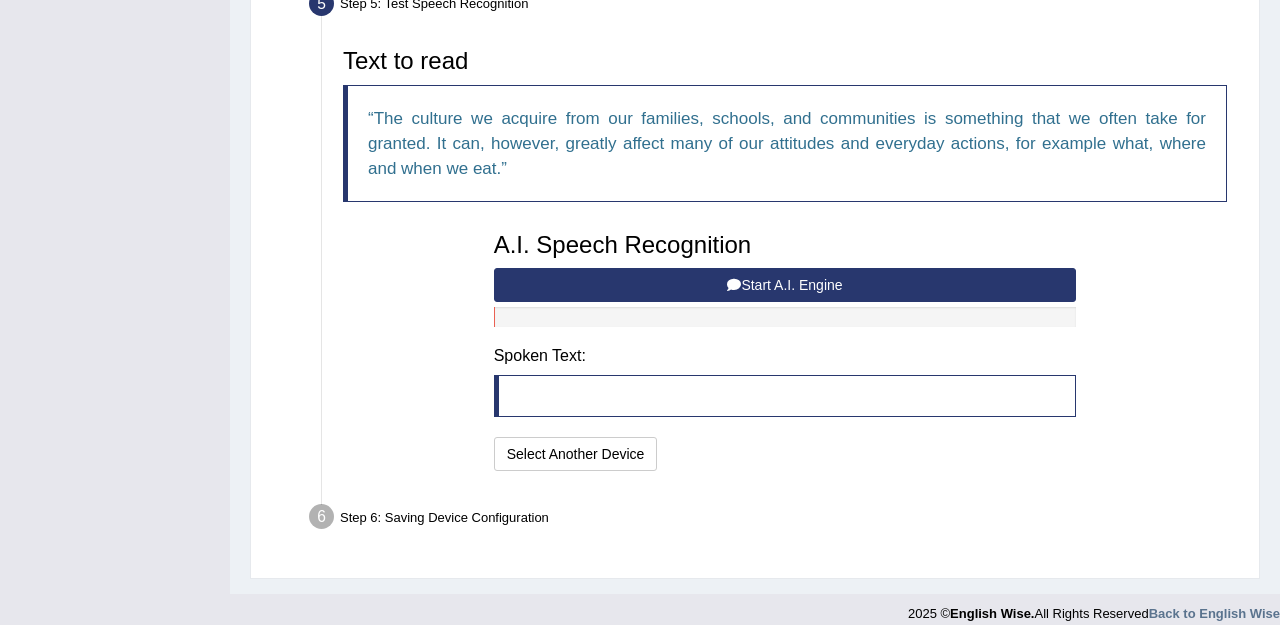 click at bounding box center (734, 285) 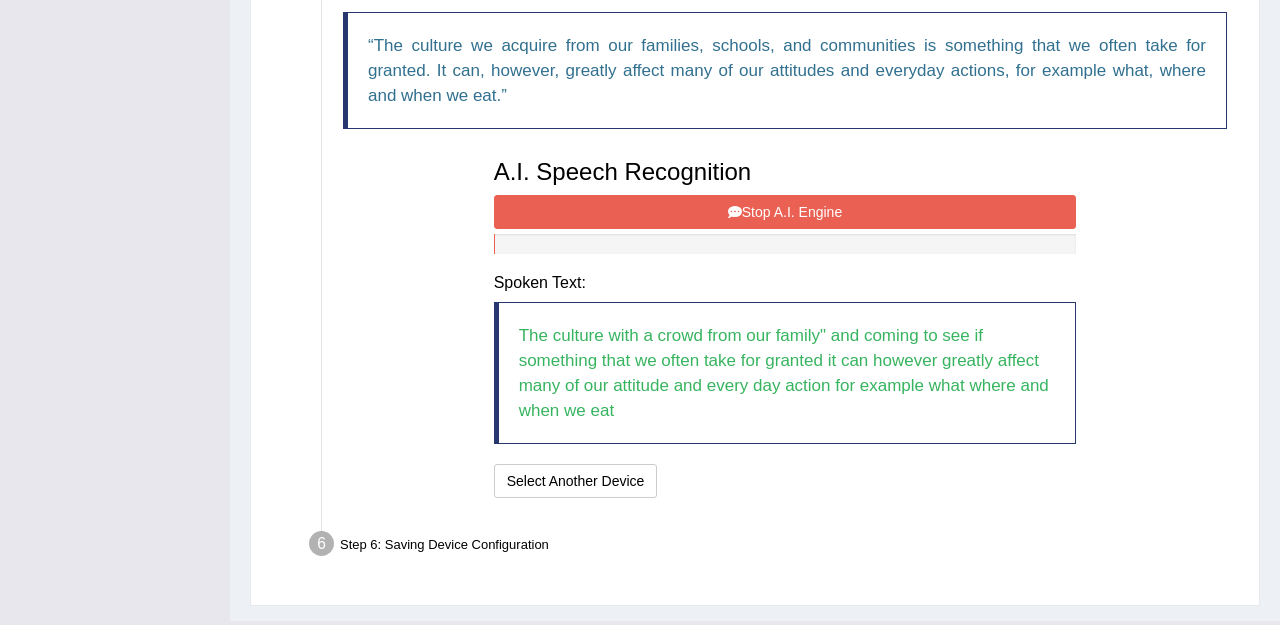 scroll, scrollTop: 729, scrollLeft: 0, axis: vertical 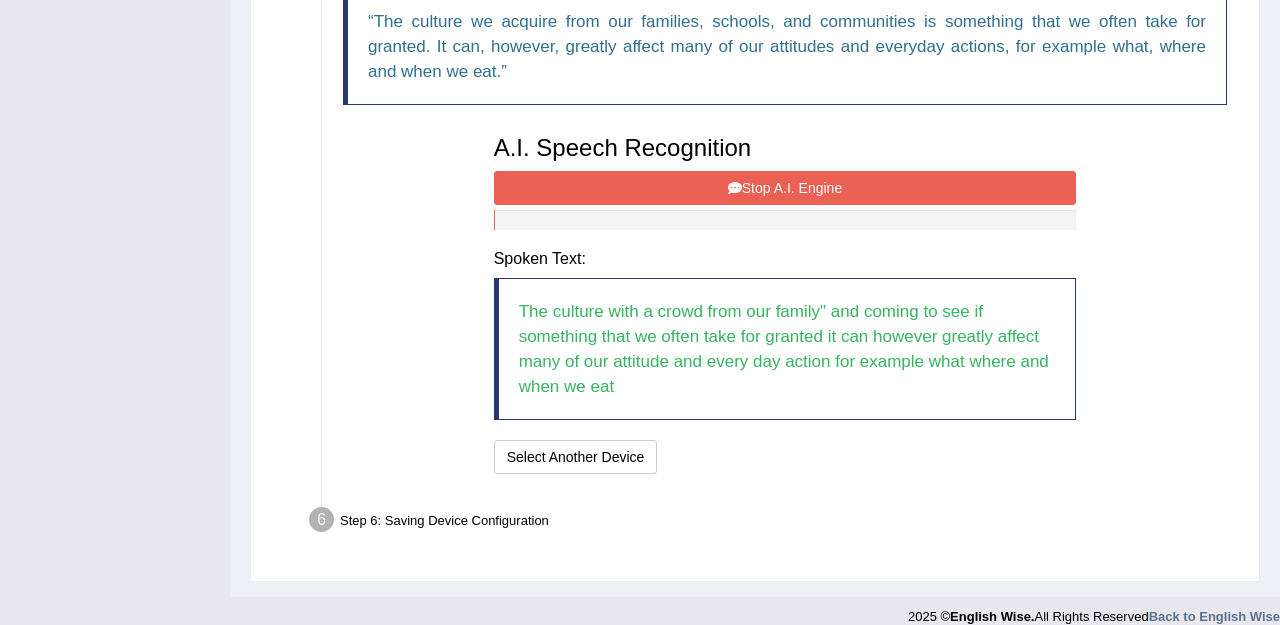 click on "Stop A.I. Engine" at bounding box center (785, 188) 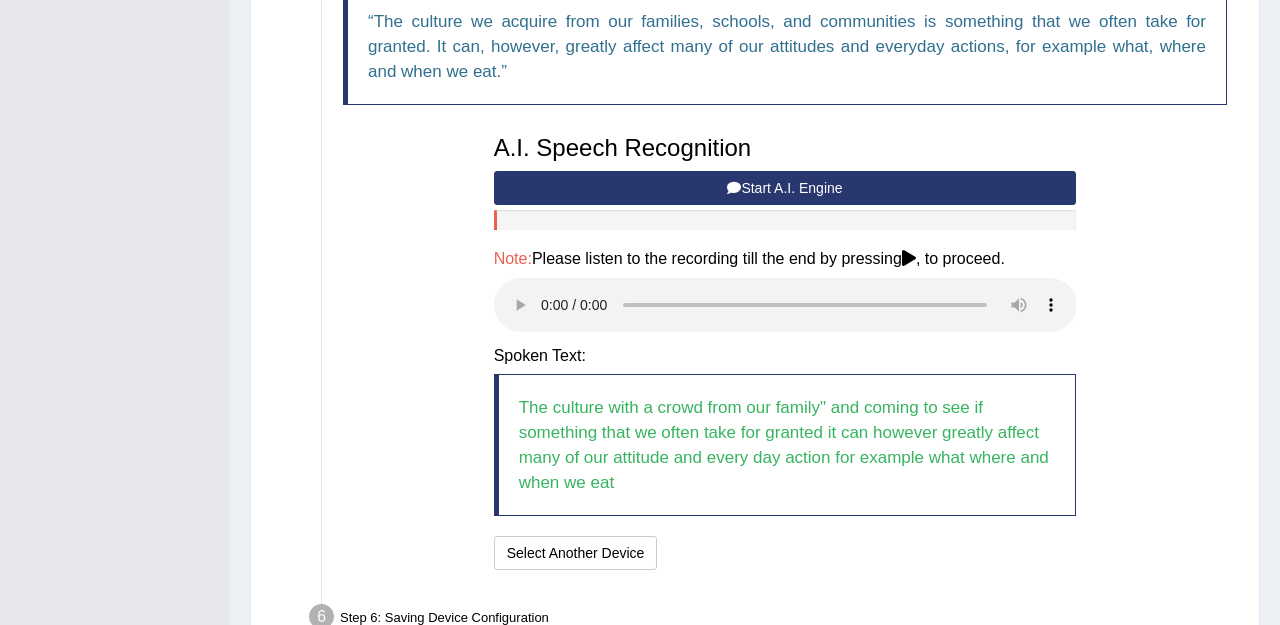type 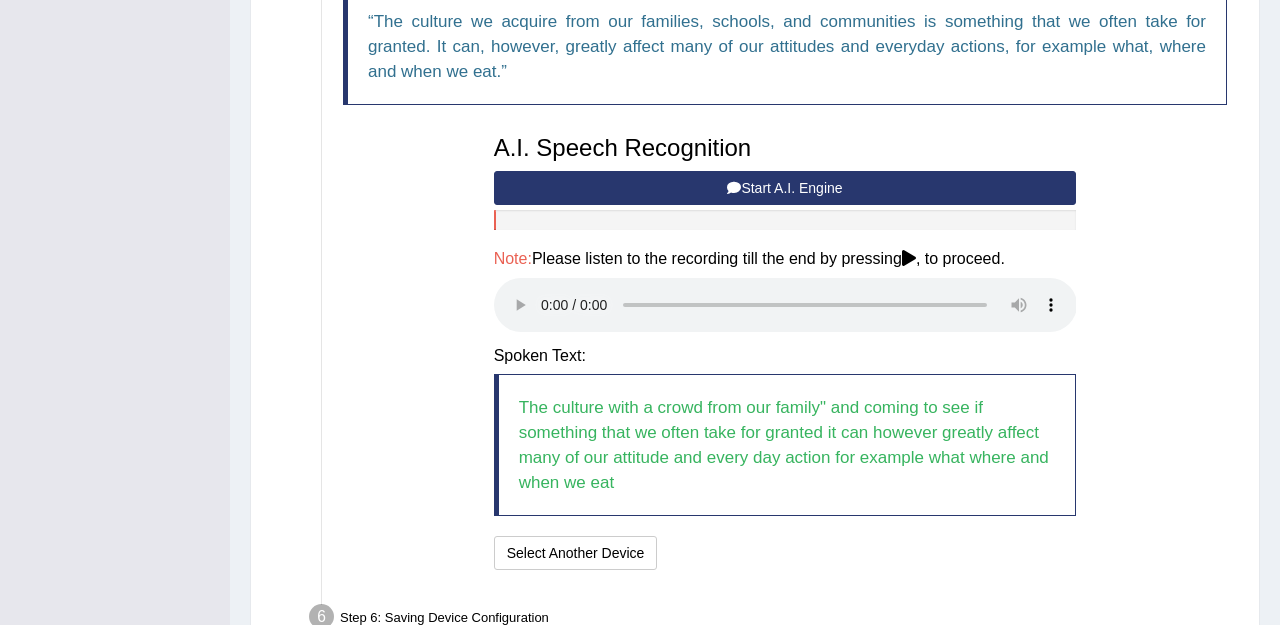 click at bounding box center [785, 305] 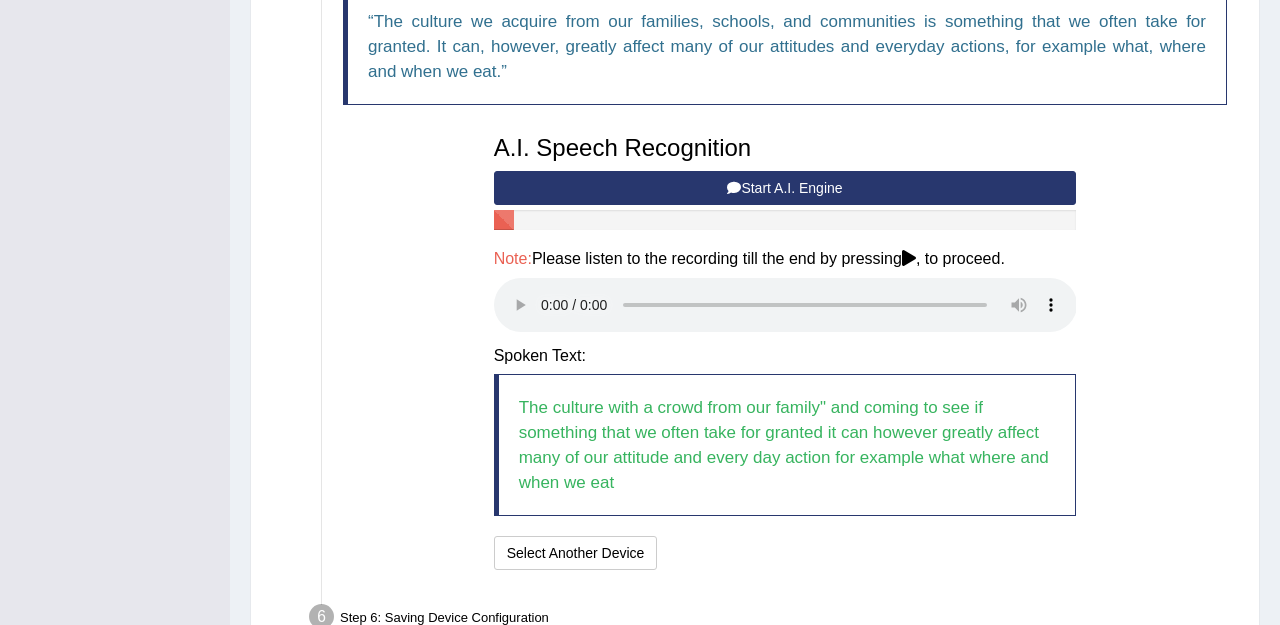 click at bounding box center [785, 305] 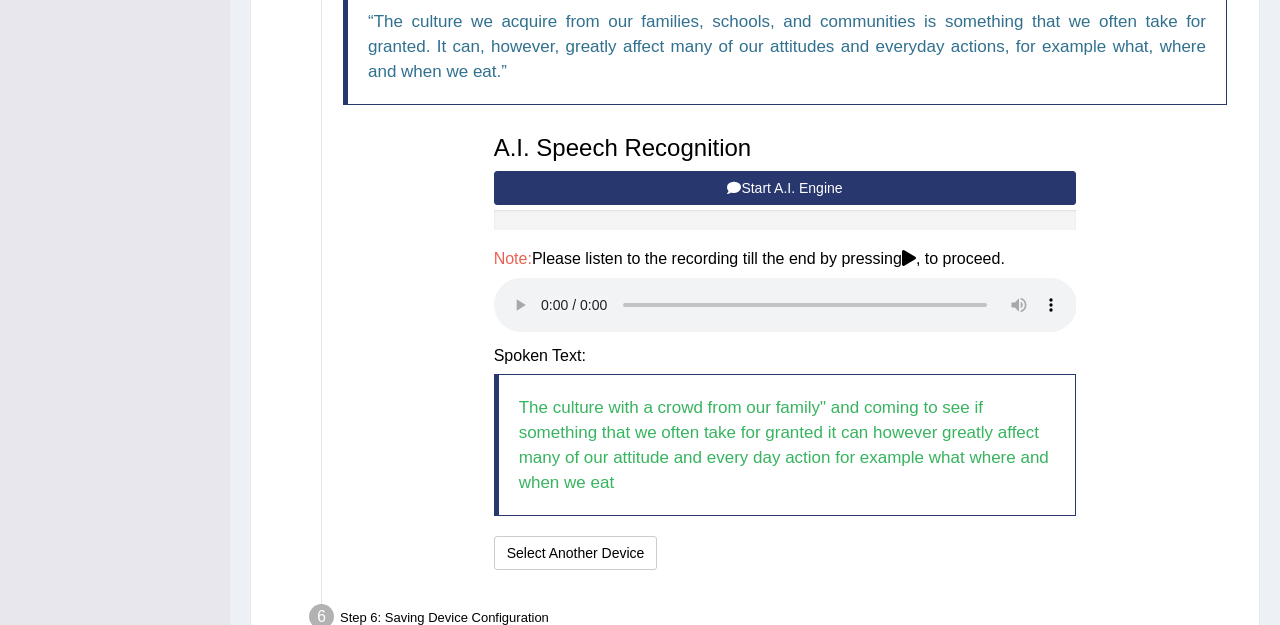 click at bounding box center [785, 305] 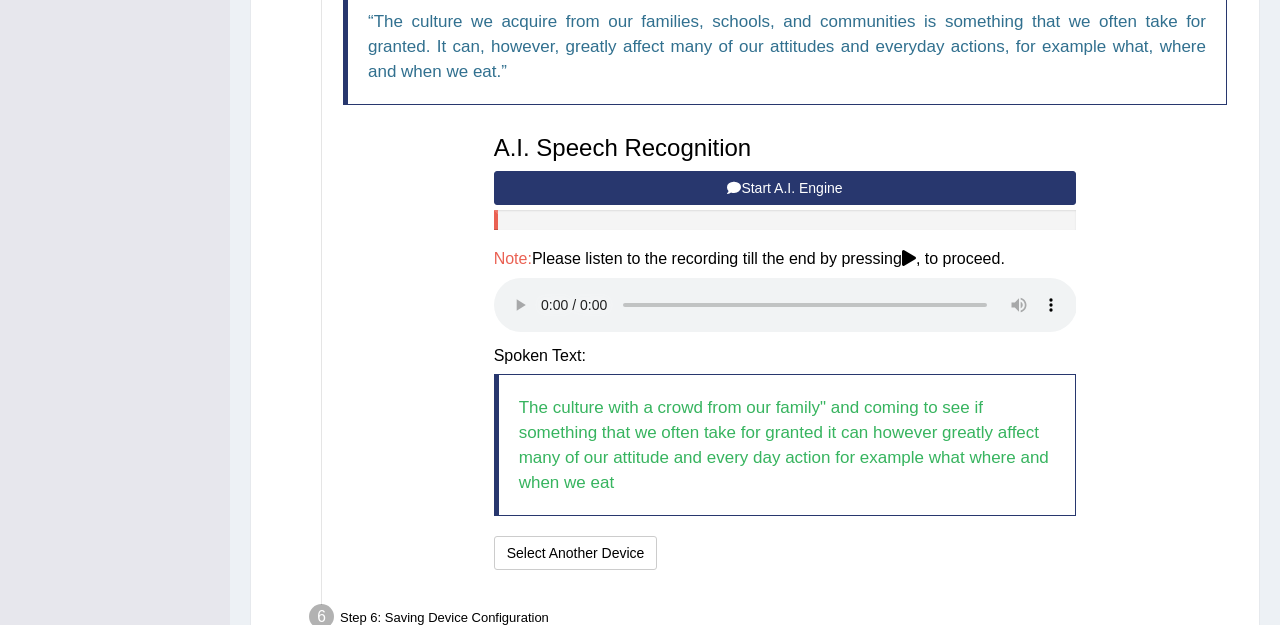 click at bounding box center [785, 305] 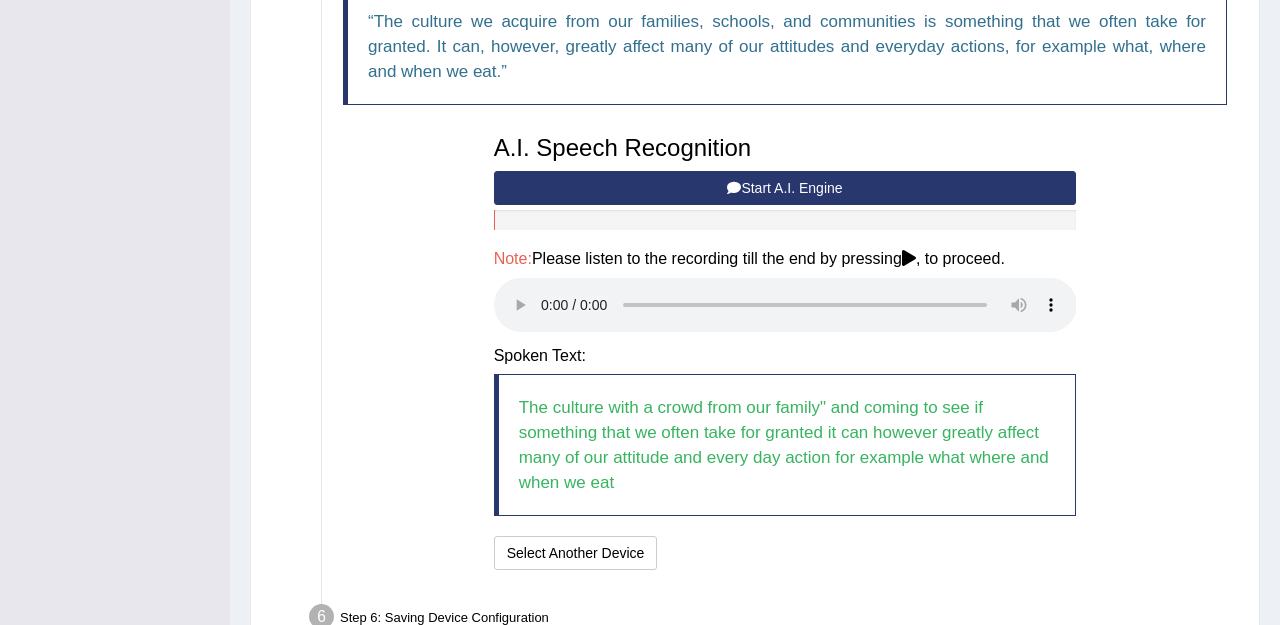 click at bounding box center [785, 305] 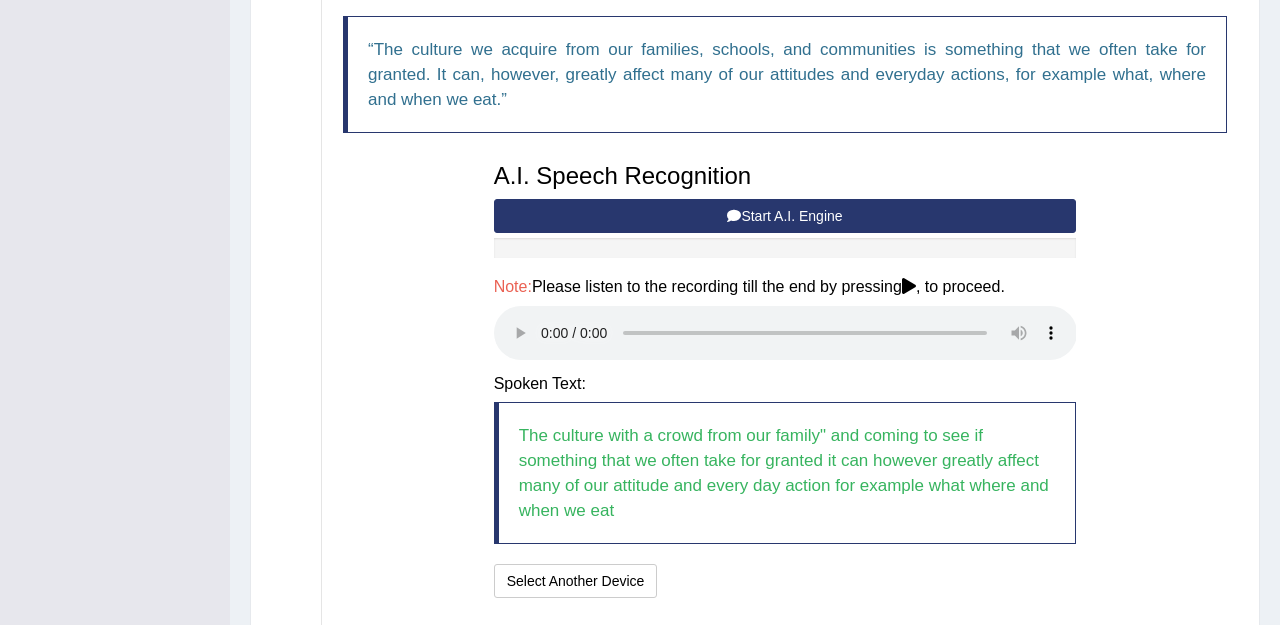 scroll, scrollTop: 699, scrollLeft: 0, axis: vertical 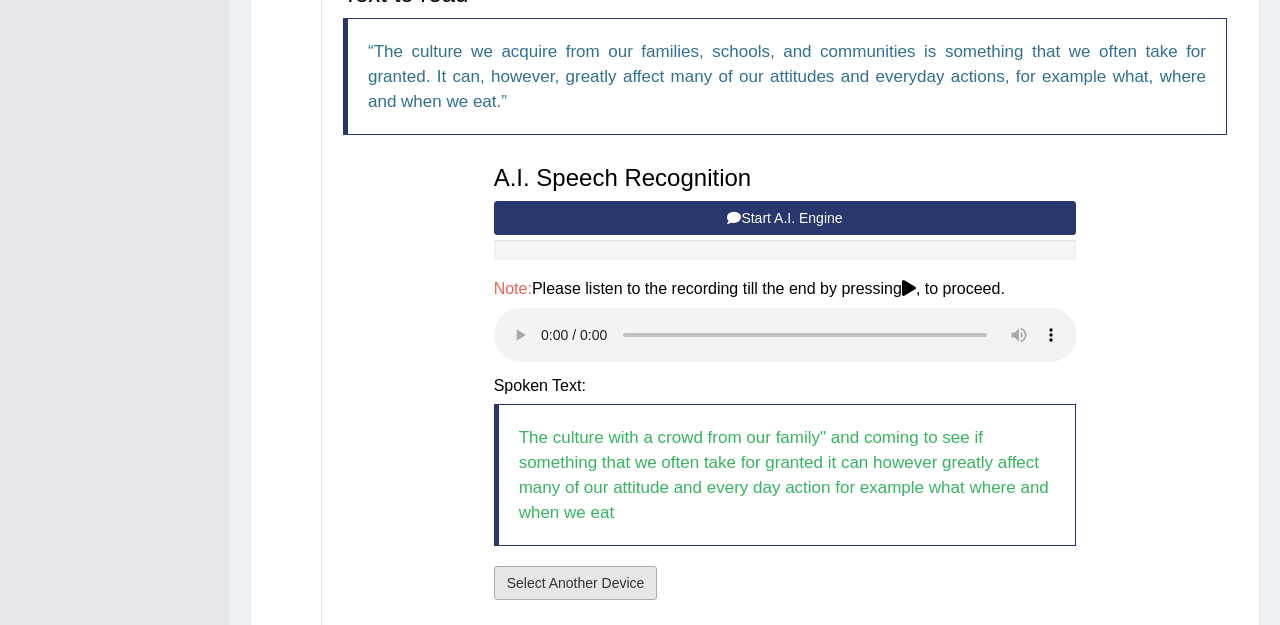click on "Select Another Device" at bounding box center (576, 583) 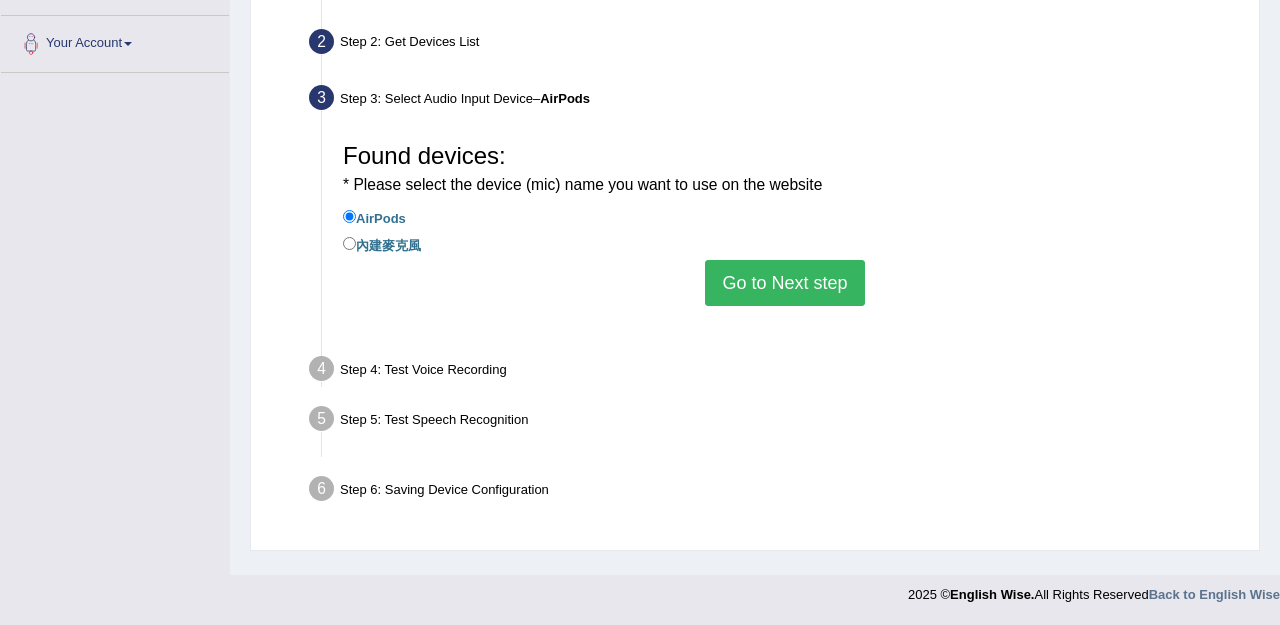 scroll, scrollTop: 425, scrollLeft: 0, axis: vertical 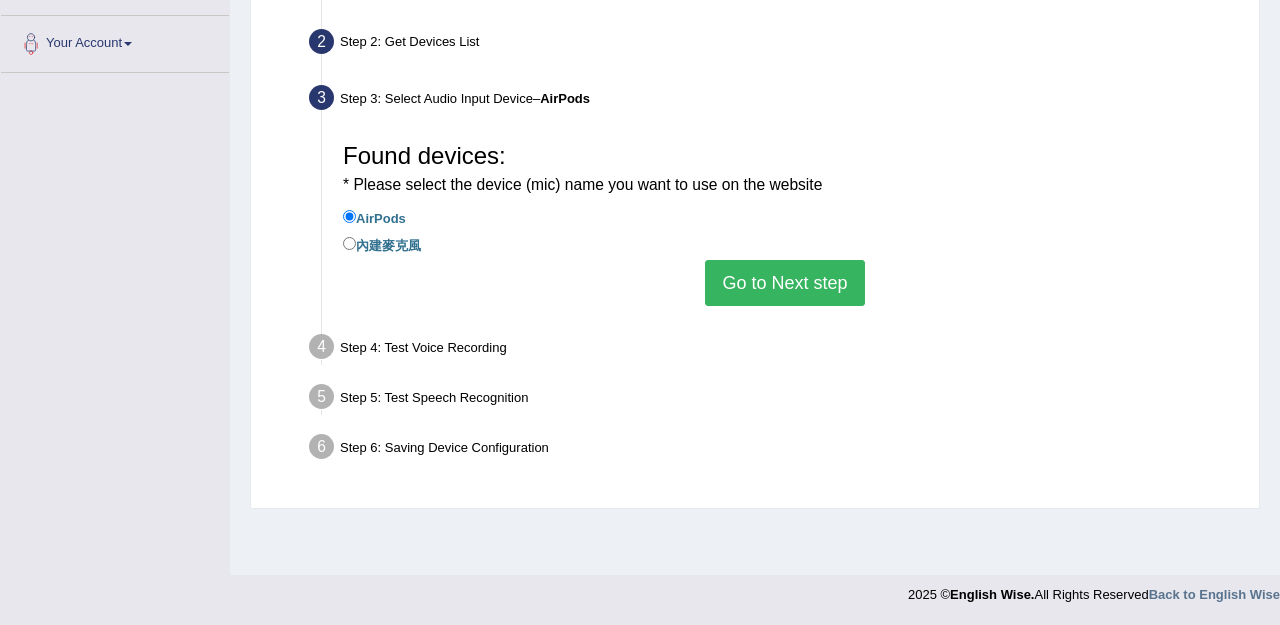 click on "Go to Next step" at bounding box center [784, 283] 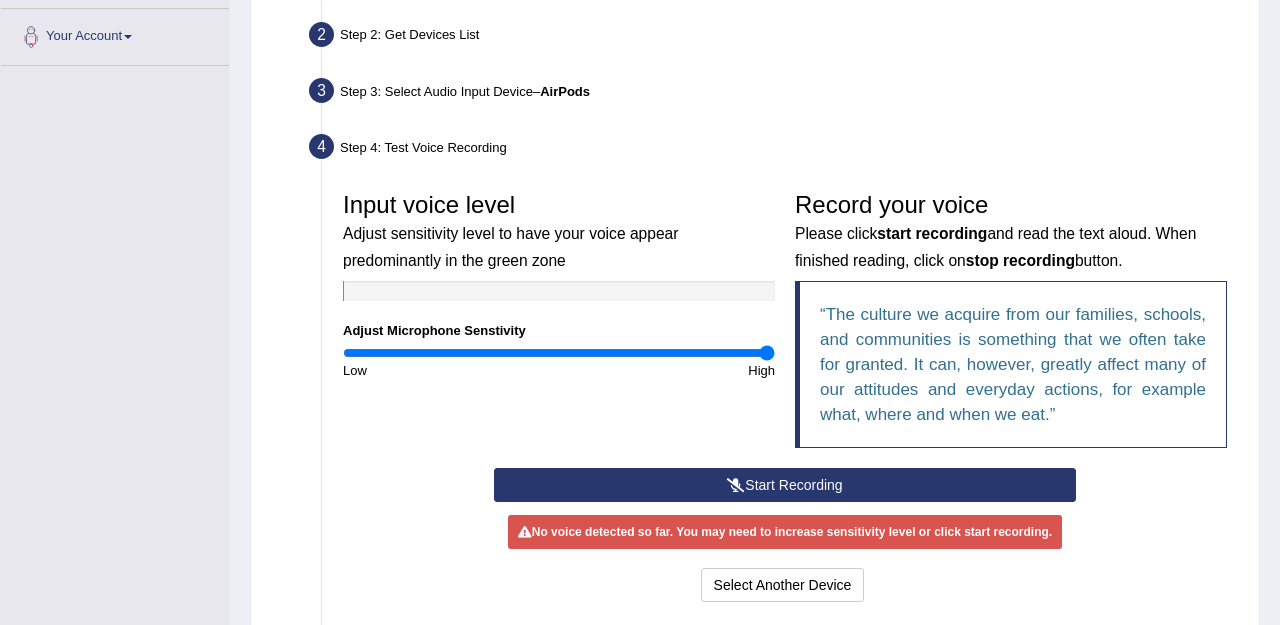 scroll, scrollTop: 407, scrollLeft: 0, axis: vertical 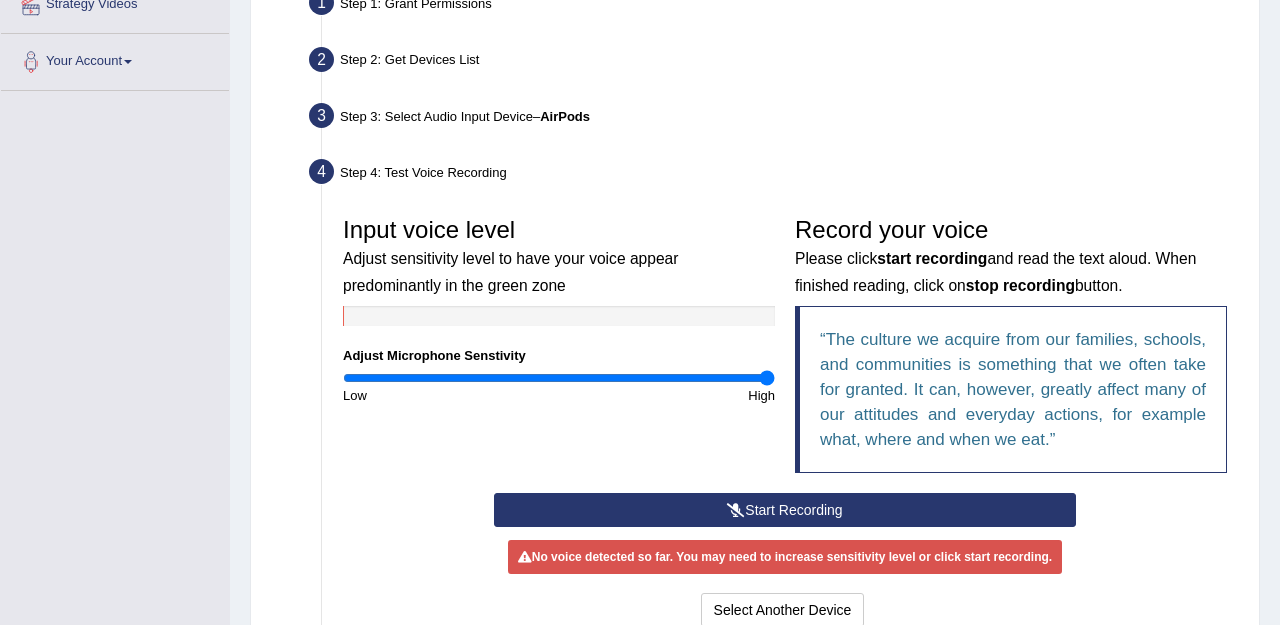 click on "AirPods" at bounding box center (565, 116) 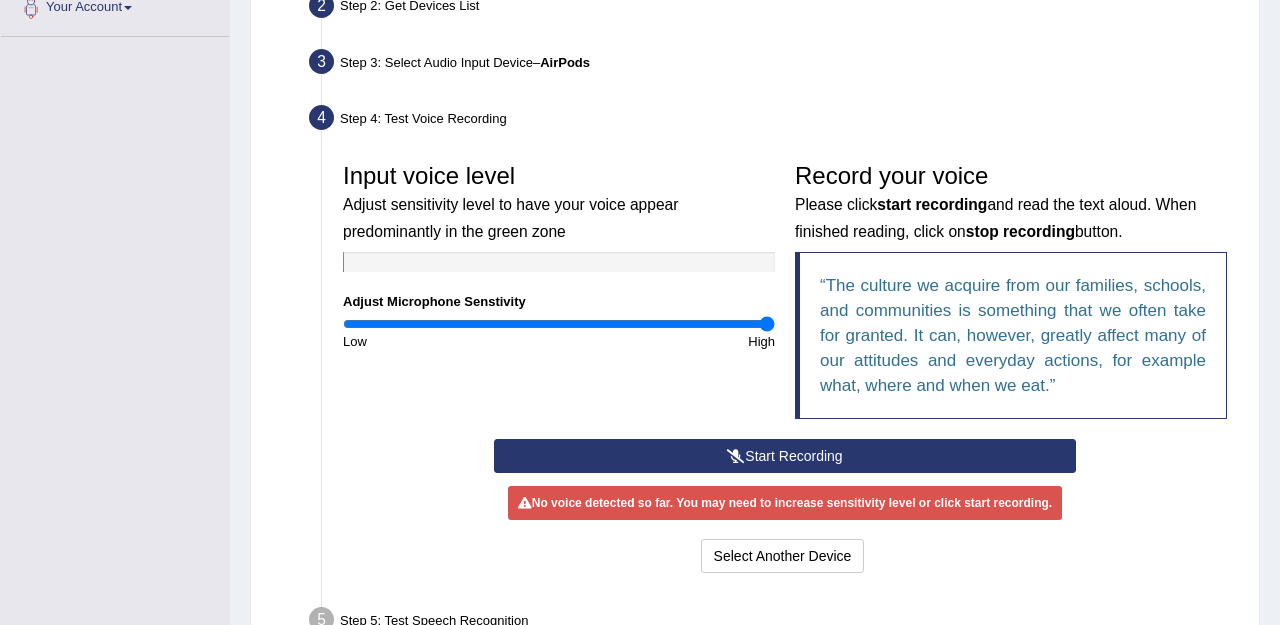 scroll, scrollTop: 462, scrollLeft: 0, axis: vertical 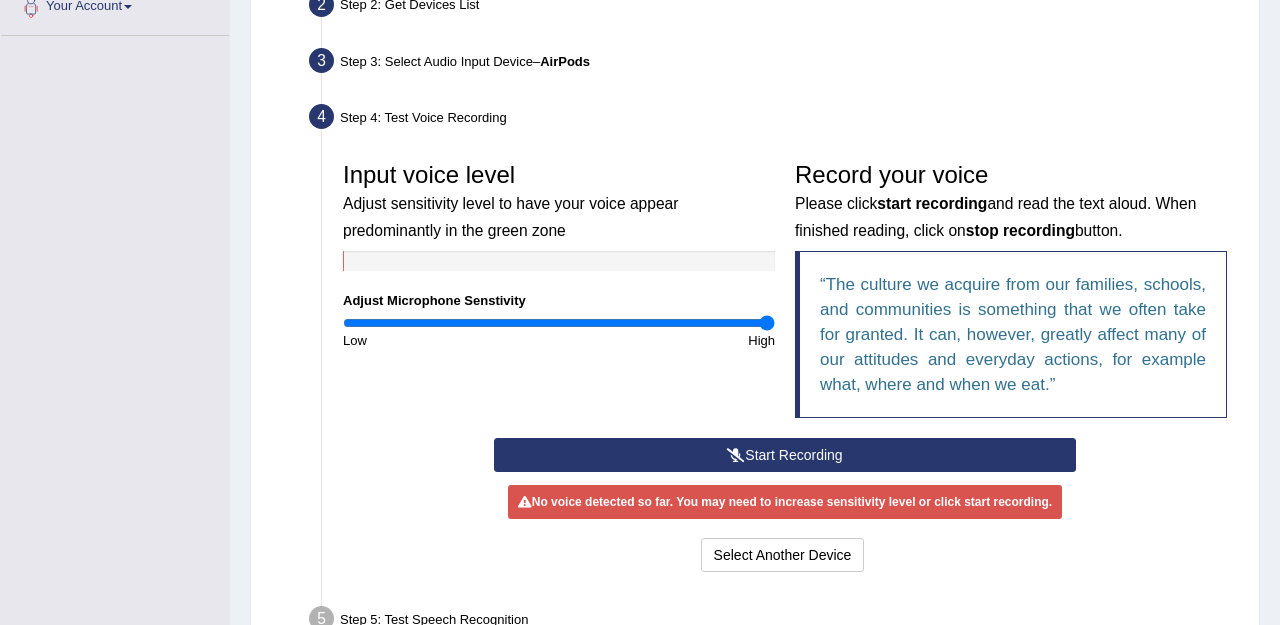 click on "Start Recording" at bounding box center [785, 455] 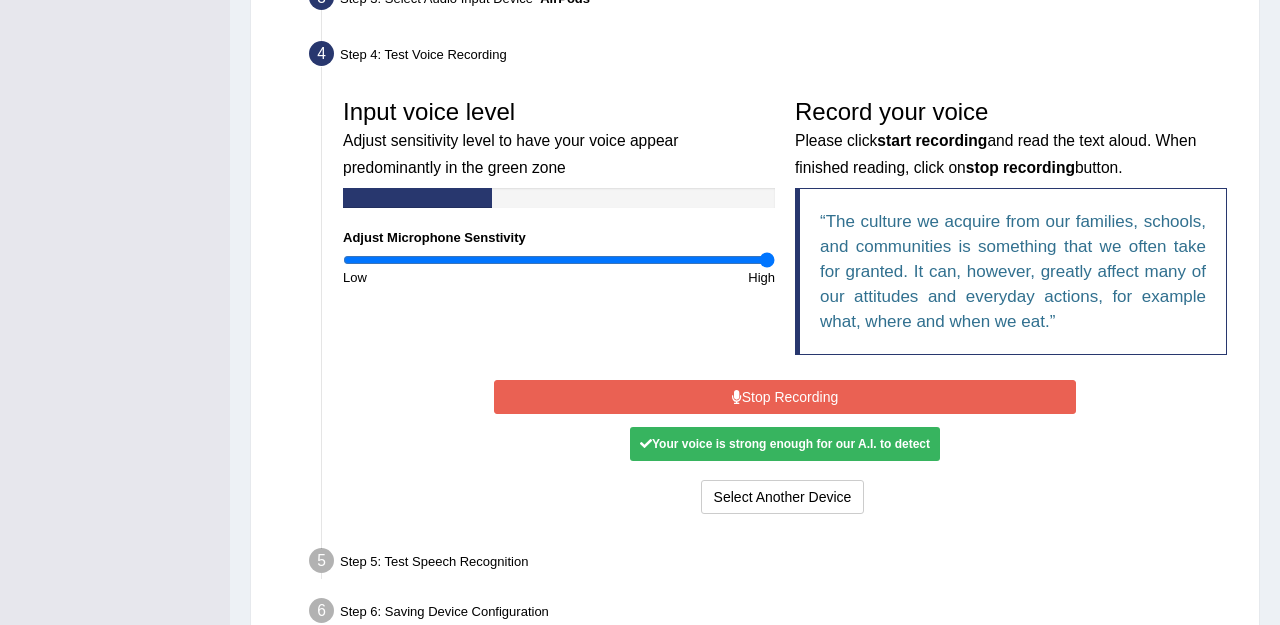 scroll, scrollTop: 529, scrollLeft: 0, axis: vertical 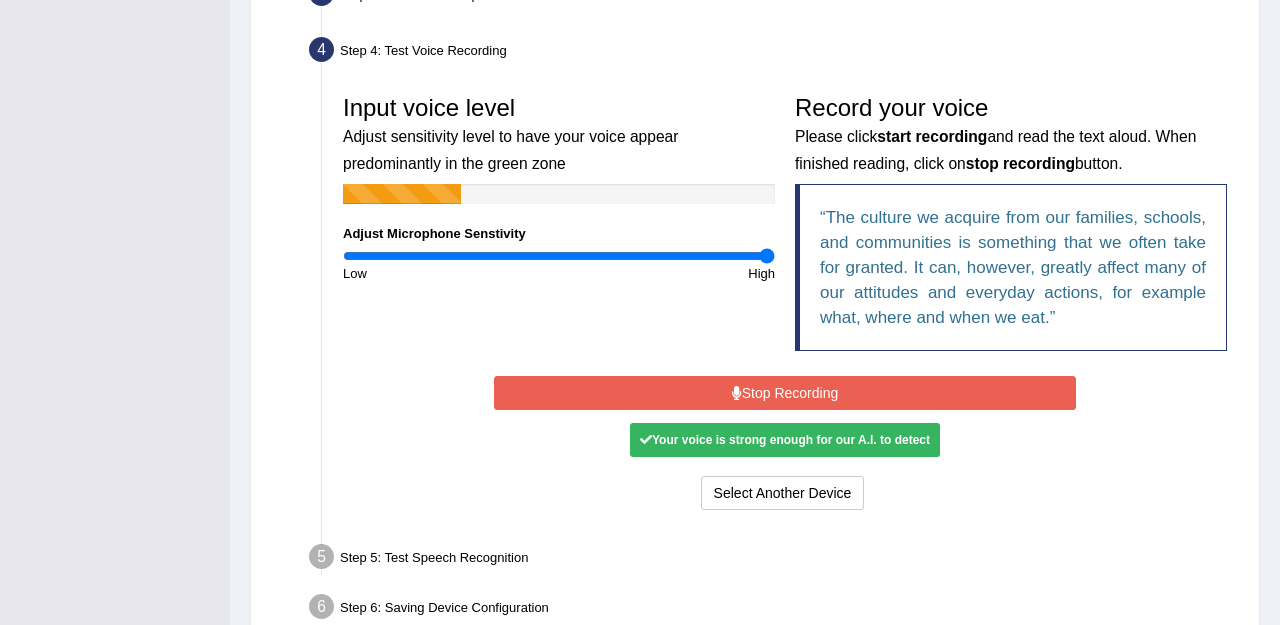click on "Stop Recording" at bounding box center [785, 393] 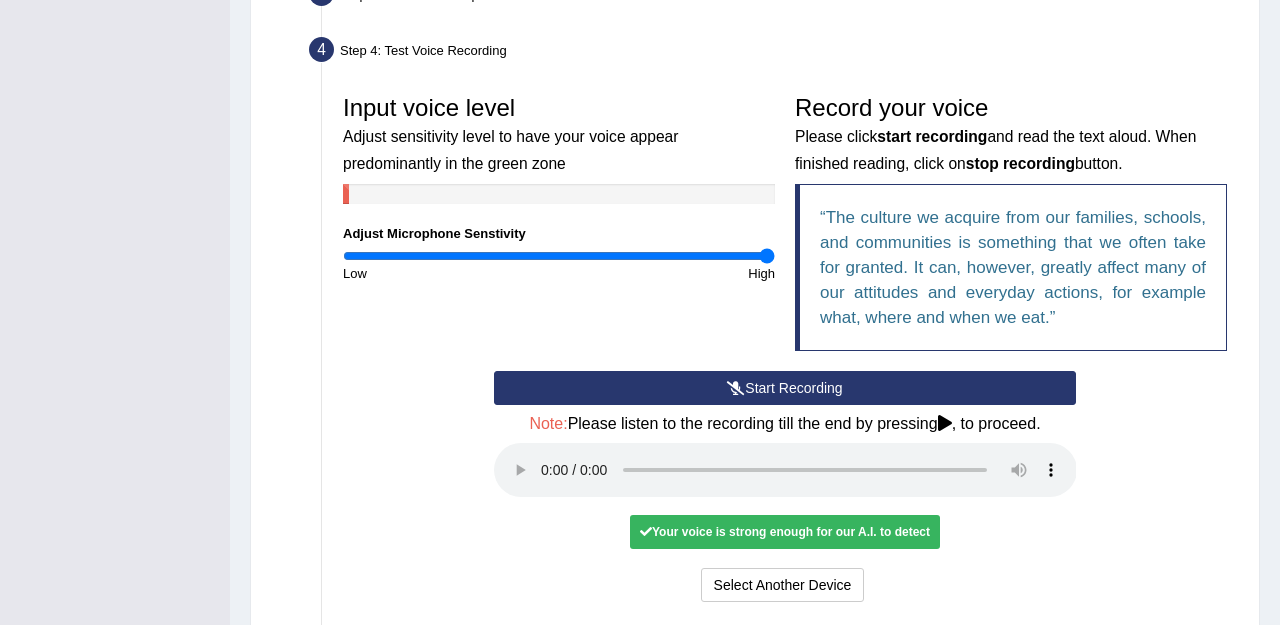 click at bounding box center [785, 470] 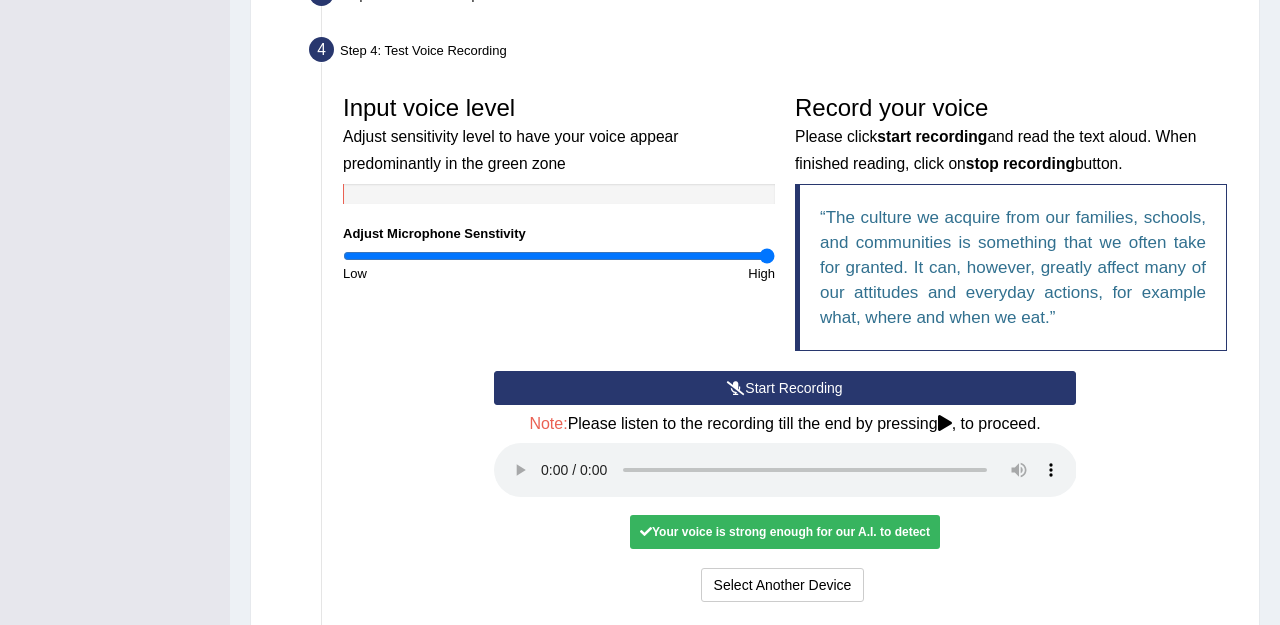 click at bounding box center (785, 470) 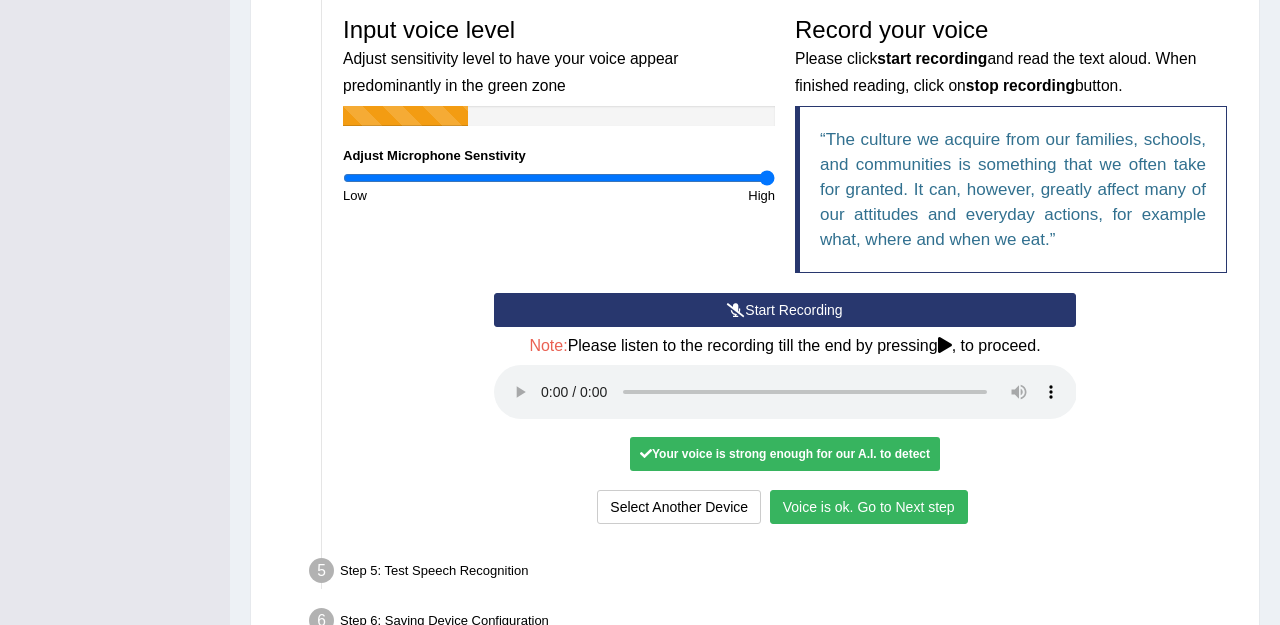 scroll, scrollTop: 625, scrollLeft: 0, axis: vertical 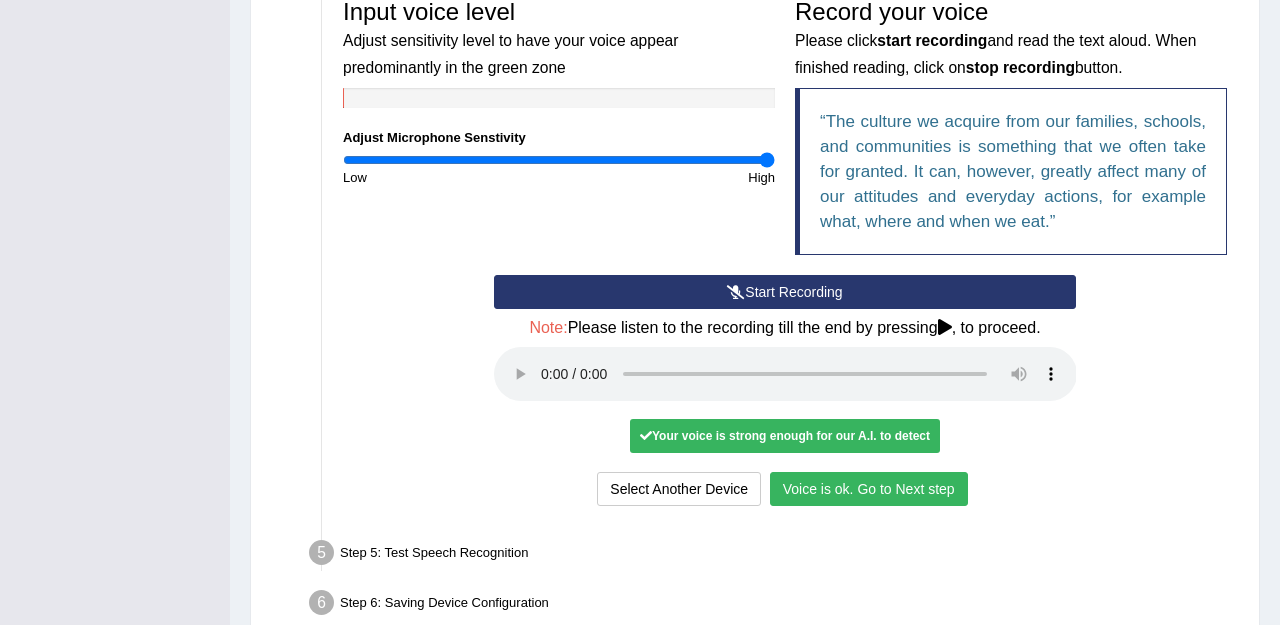 click on "Voice is ok. Go to Next step" at bounding box center [869, 489] 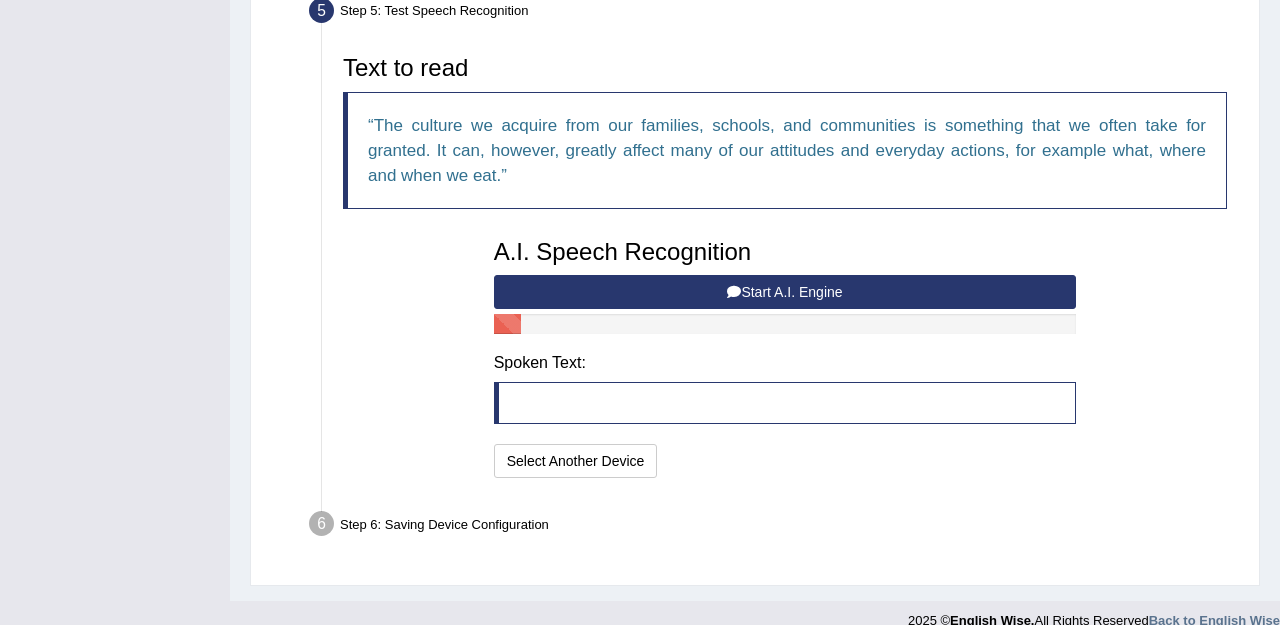 click on "Start A.I. Engine" at bounding box center [785, 292] 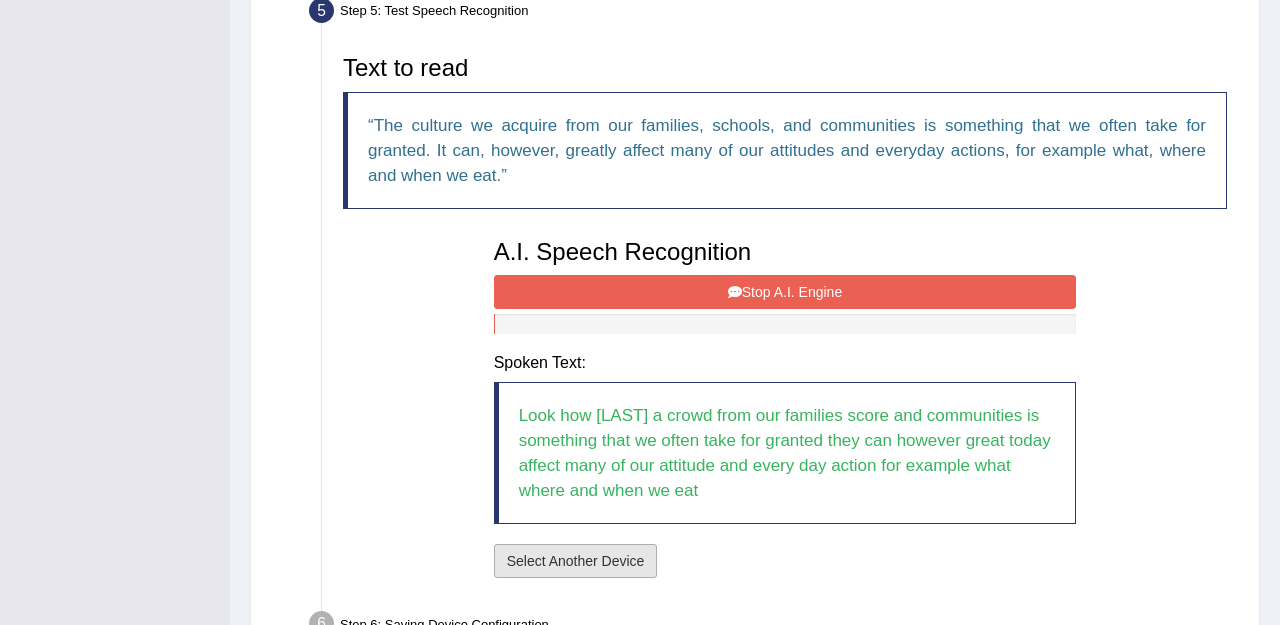 click on "Select Another Device" at bounding box center (576, 561) 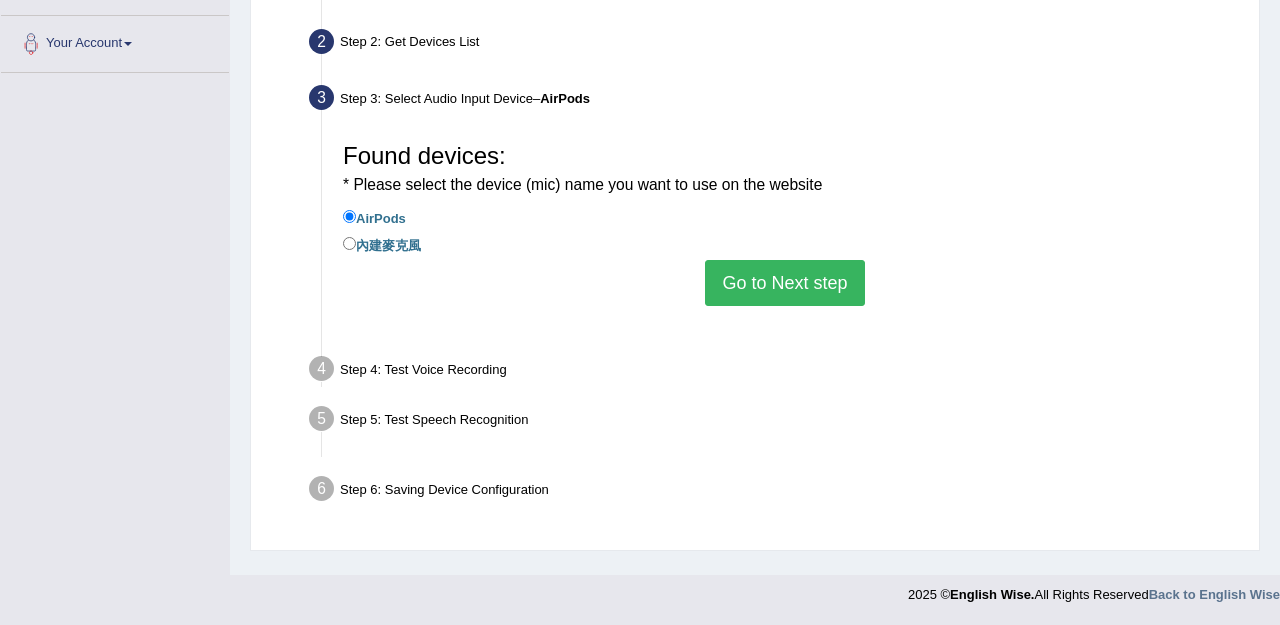 scroll, scrollTop: 425, scrollLeft: 0, axis: vertical 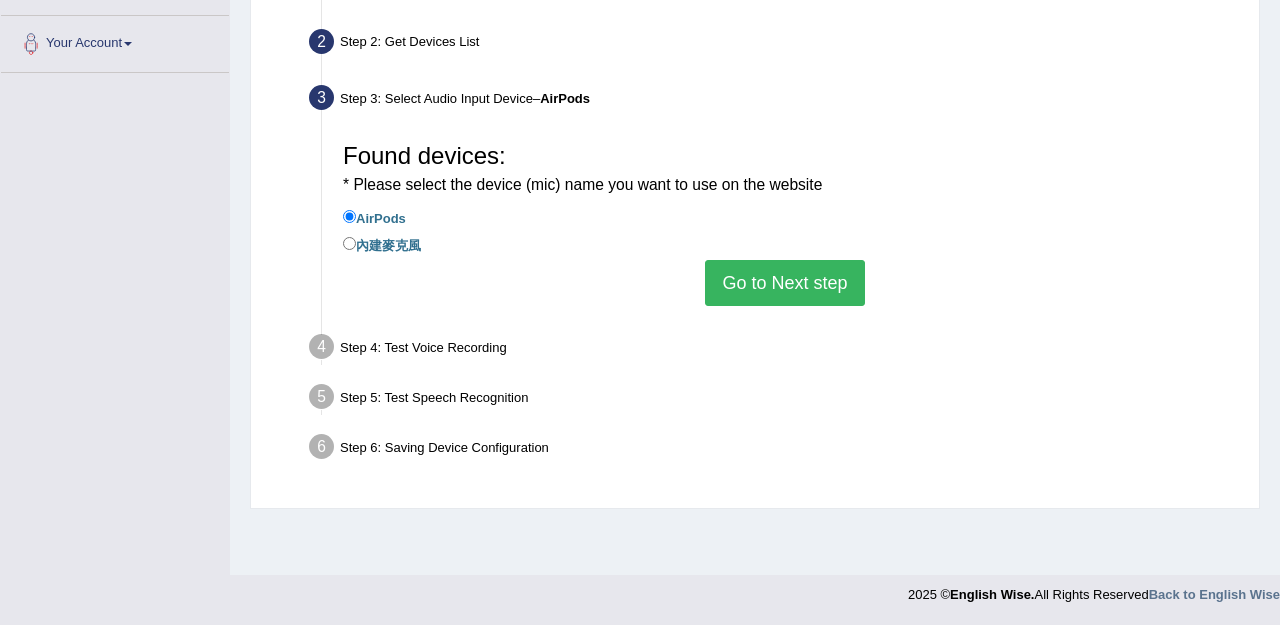 click on "Step 4: Test Voice Recording" at bounding box center (775, 350) 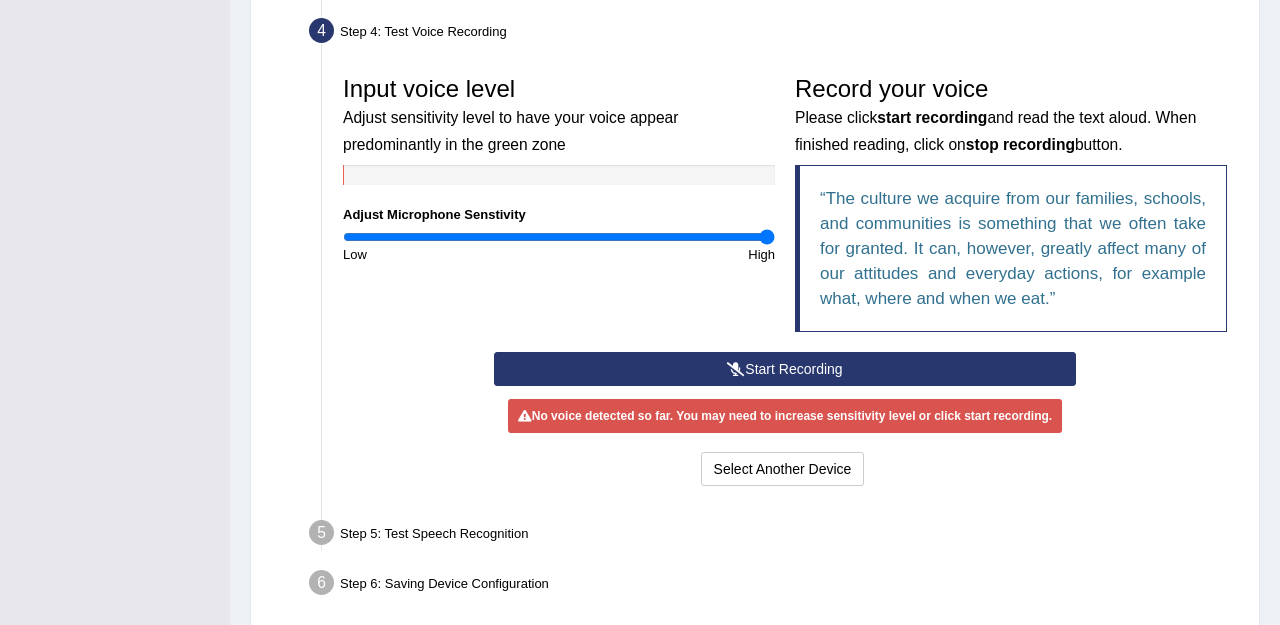 scroll, scrollTop: 556, scrollLeft: 0, axis: vertical 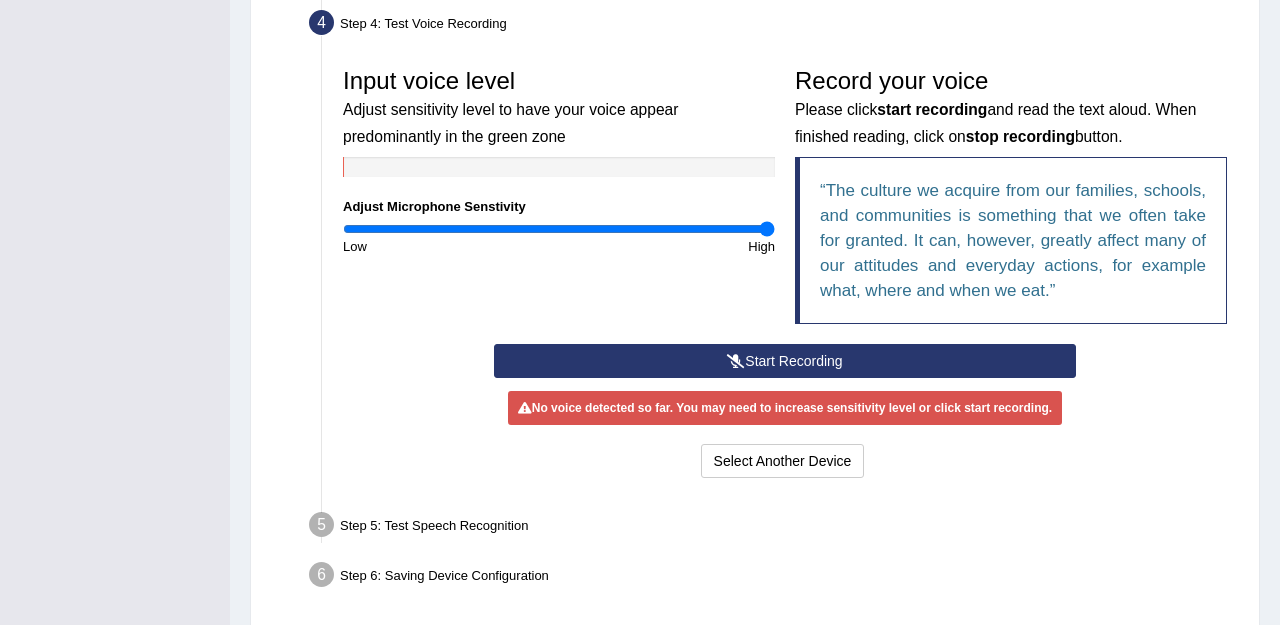 click on "Start Recording" at bounding box center (785, 361) 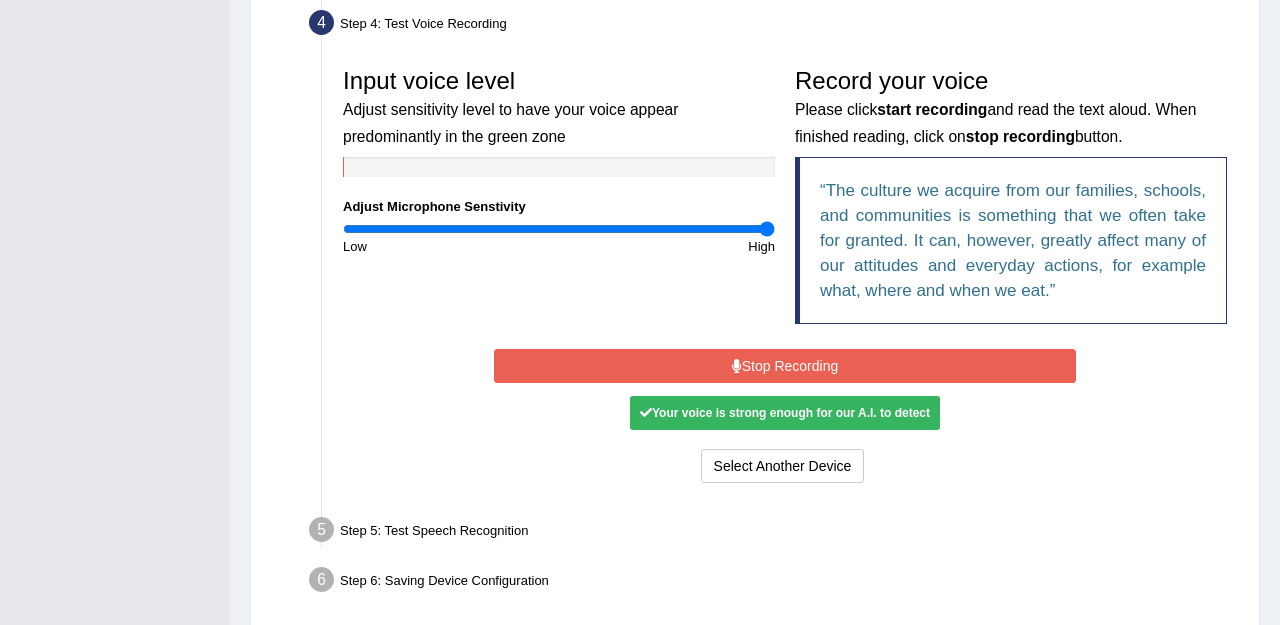 click on "Stop Recording" at bounding box center (785, 366) 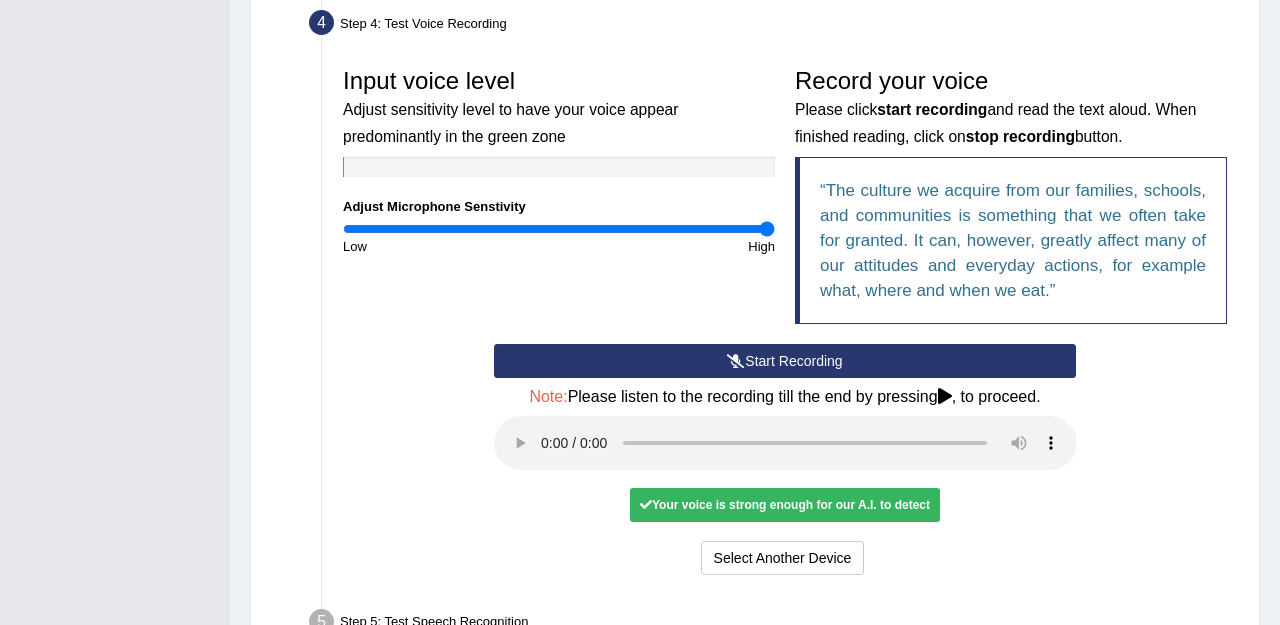 click at bounding box center (785, 443) 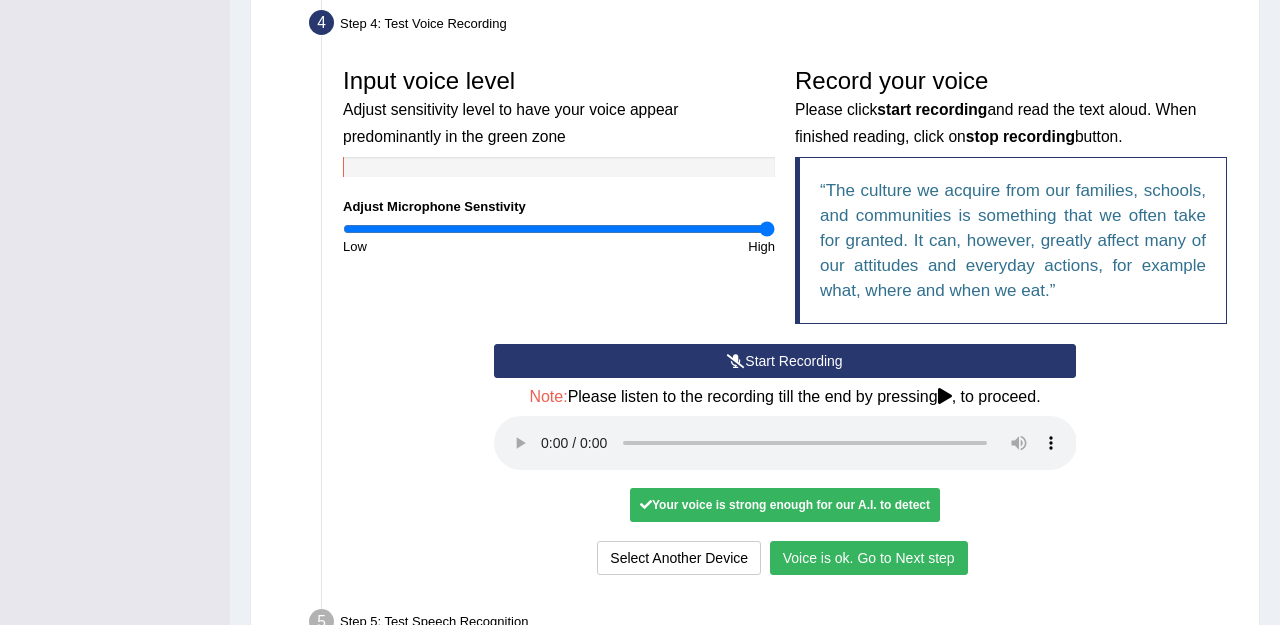 click on "Voice is ok. Go to Next step" at bounding box center (869, 558) 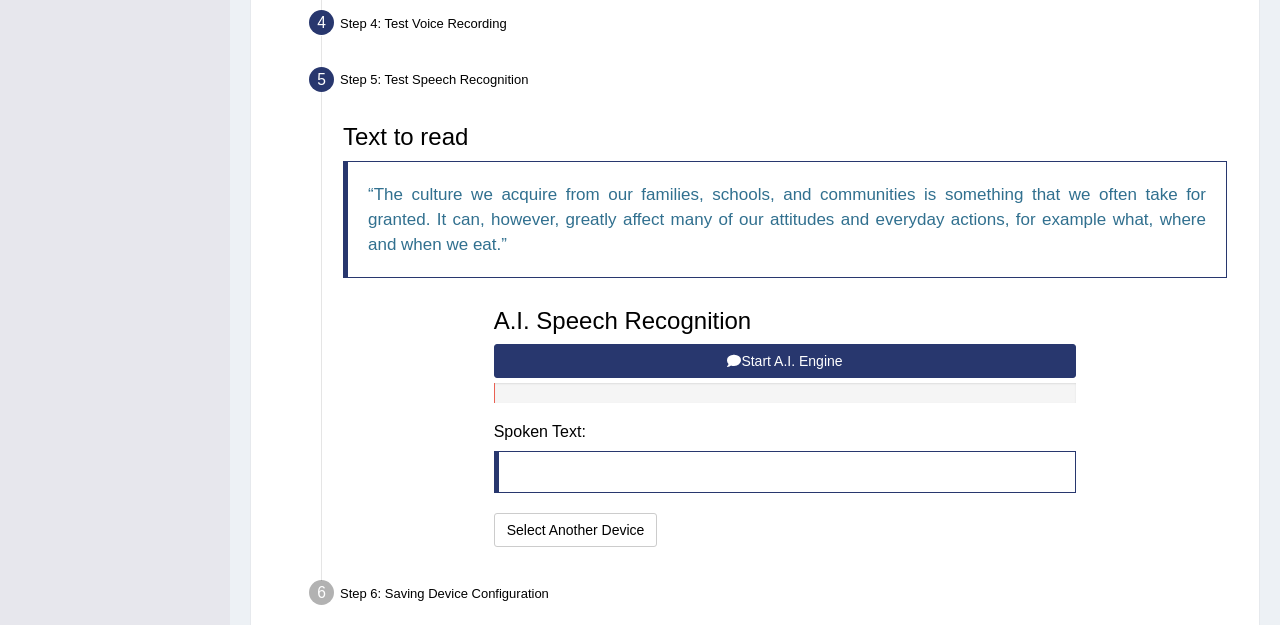 click on "Start A.I. Engine" at bounding box center (785, 361) 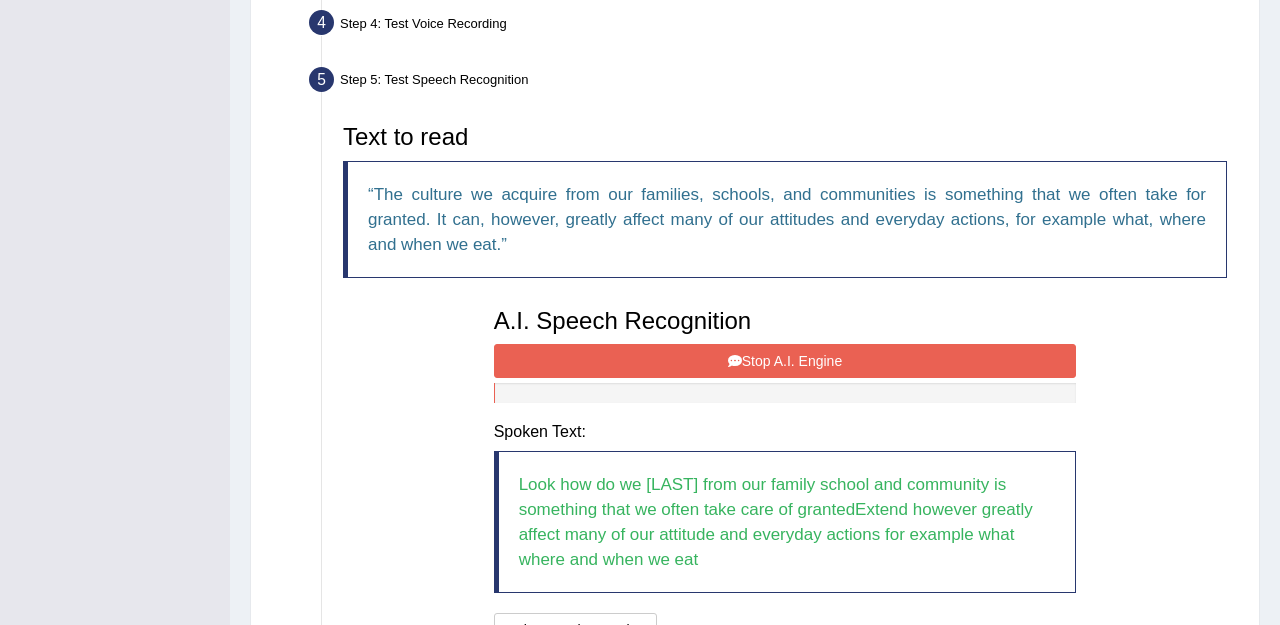 click on "Stop A.I. Engine" at bounding box center (785, 361) 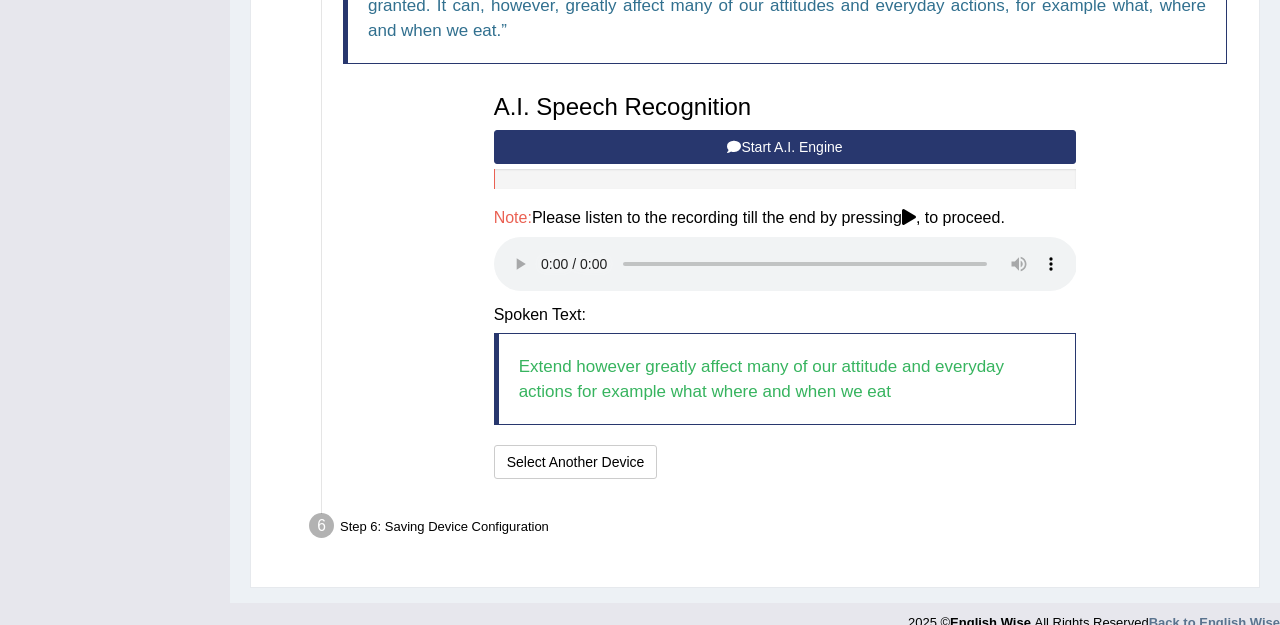scroll, scrollTop: 769, scrollLeft: 0, axis: vertical 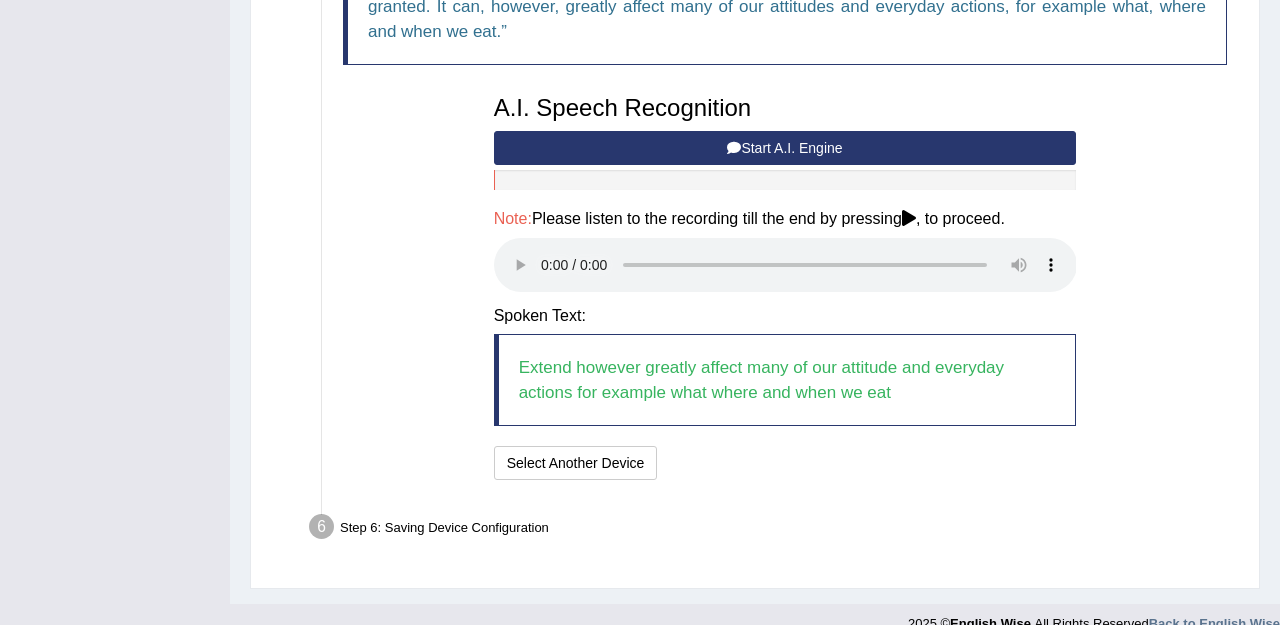 click at bounding box center [785, 265] 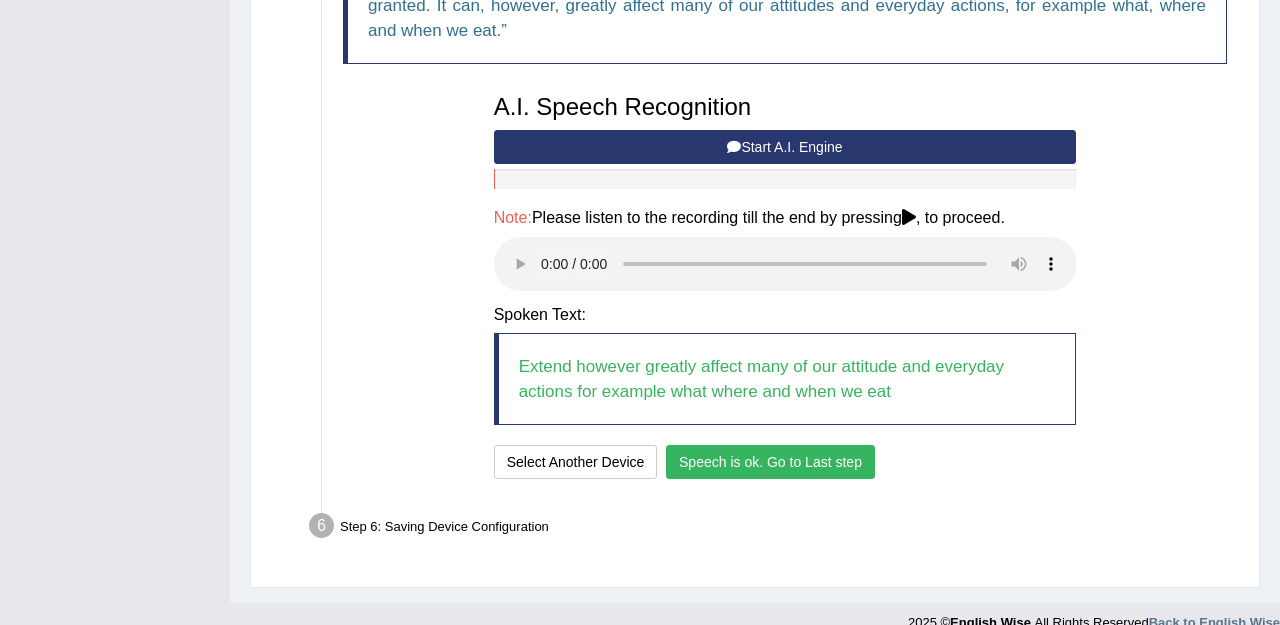 scroll, scrollTop: 769, scrollLeft: 0, axis: vertical 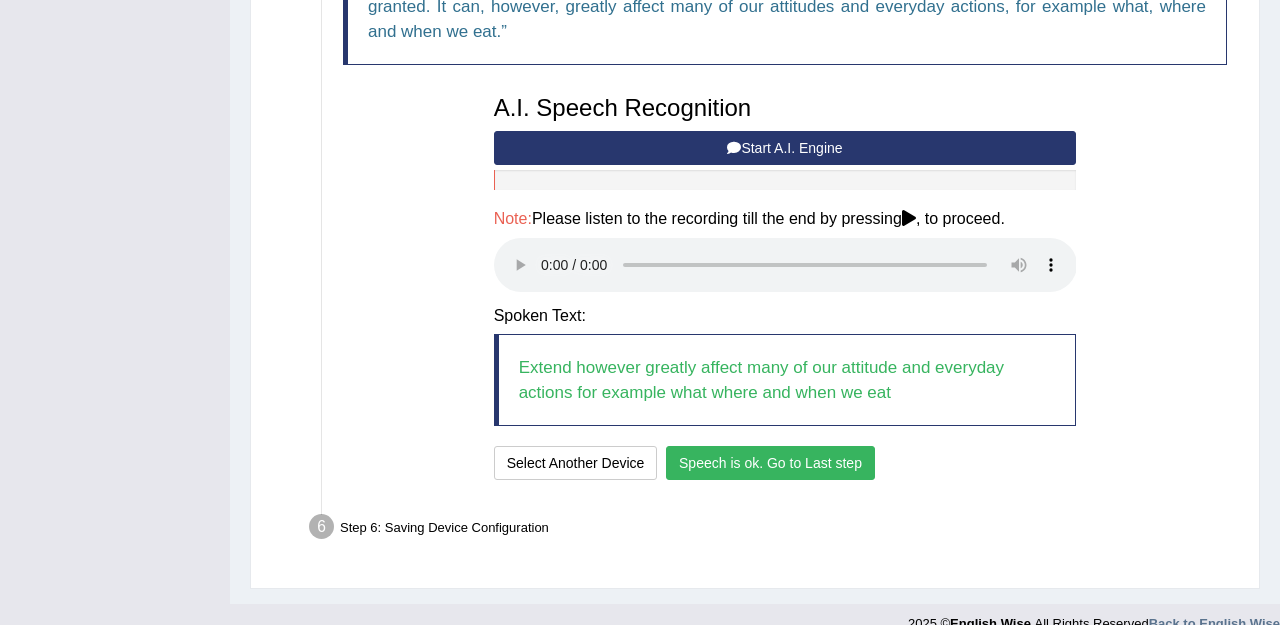 click on "Speech is ok. Go to Last step" at bounding box center [770, 463] 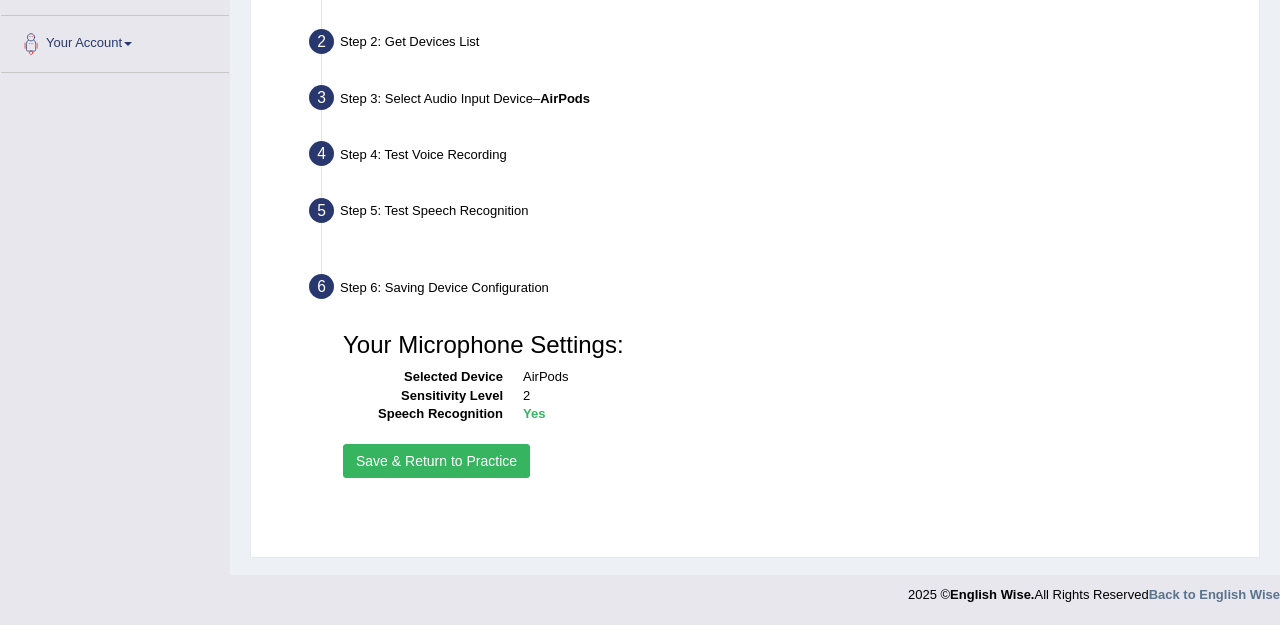scroll, scrollTop: 425, scrollLeft: 0, axis: vertical 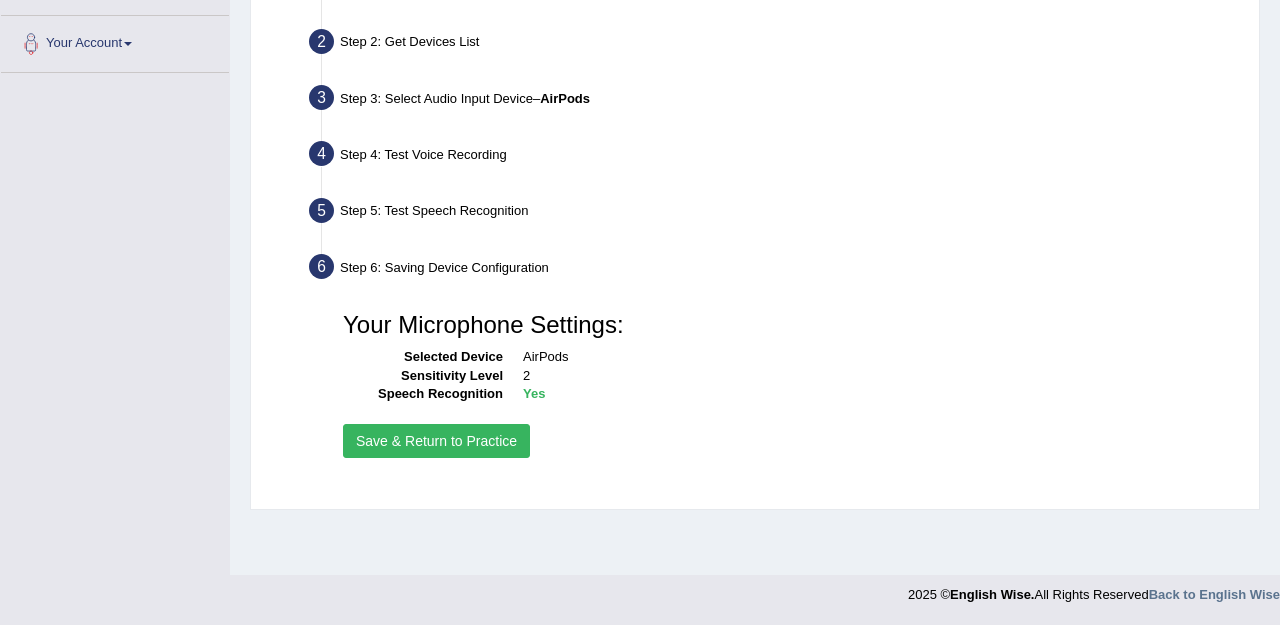 click on "Save & Return to Practice" at bounding box center (436, 441) 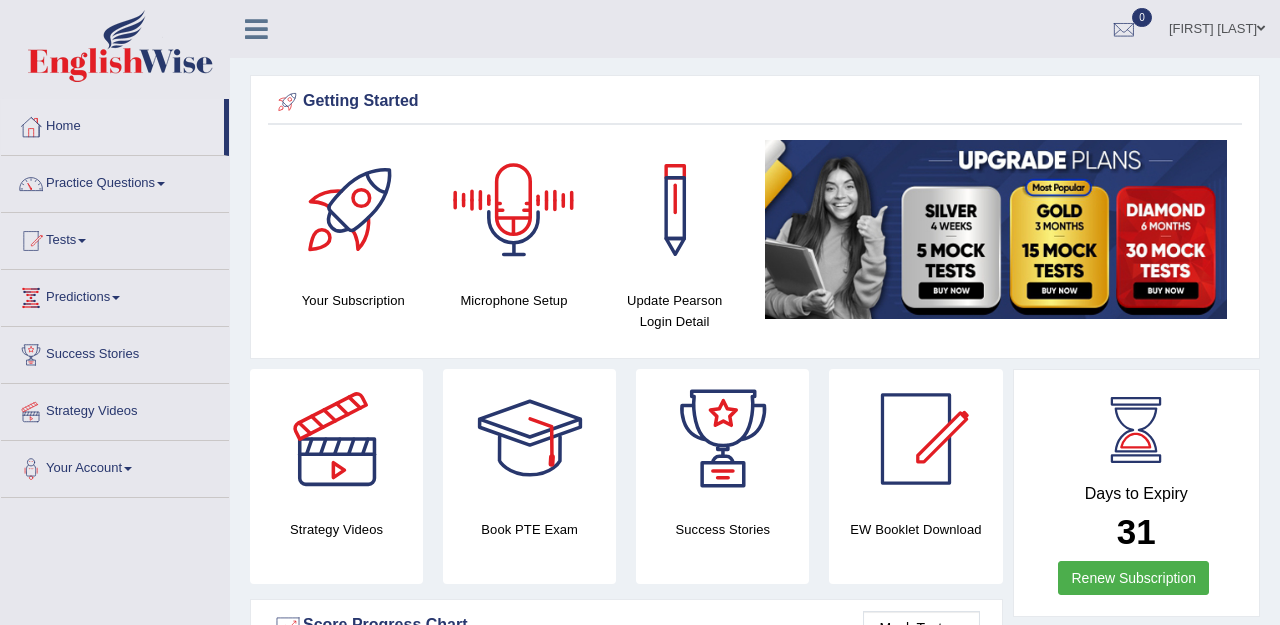 scroll, scrollTop: 89, scrollLeft: 0, axis: vertical 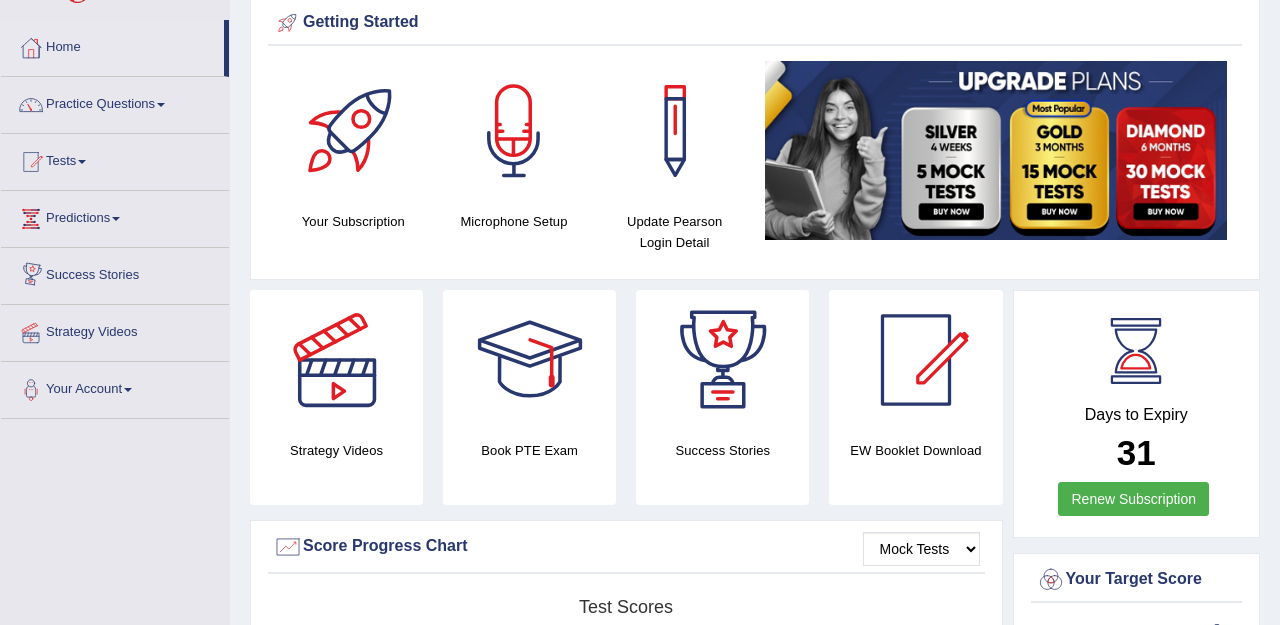 click on "Success Stories" at bounding box center [115, 273] 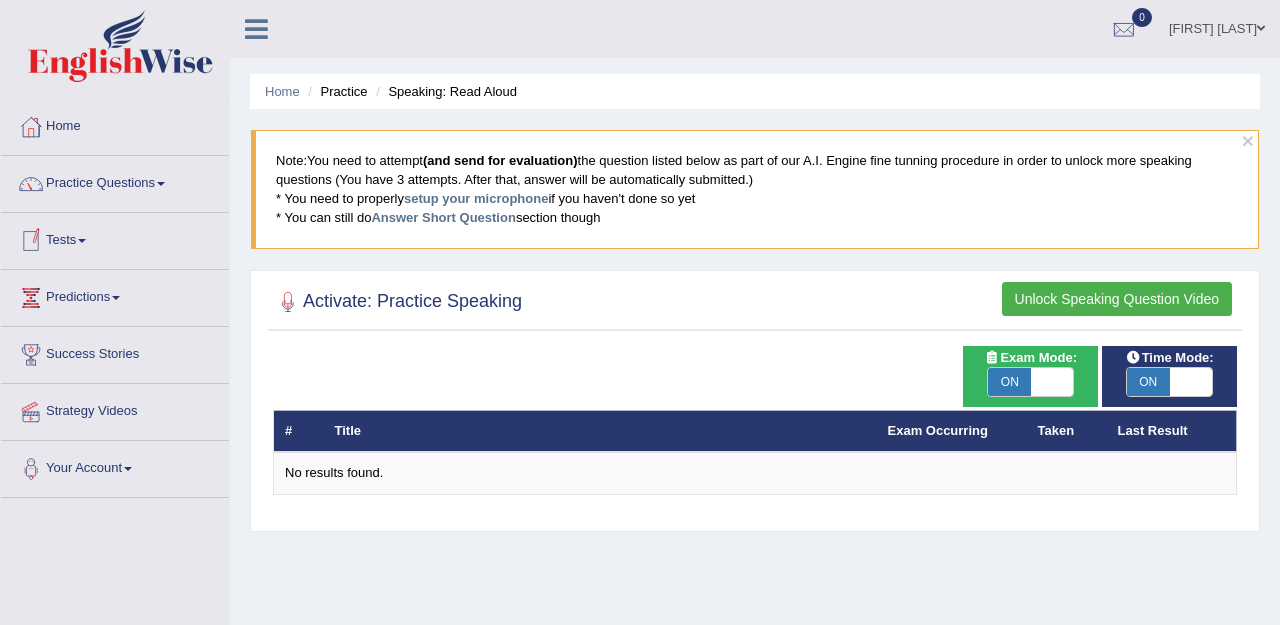 scroll, scrollTop: 0, scrollLeft: 0, axis: both 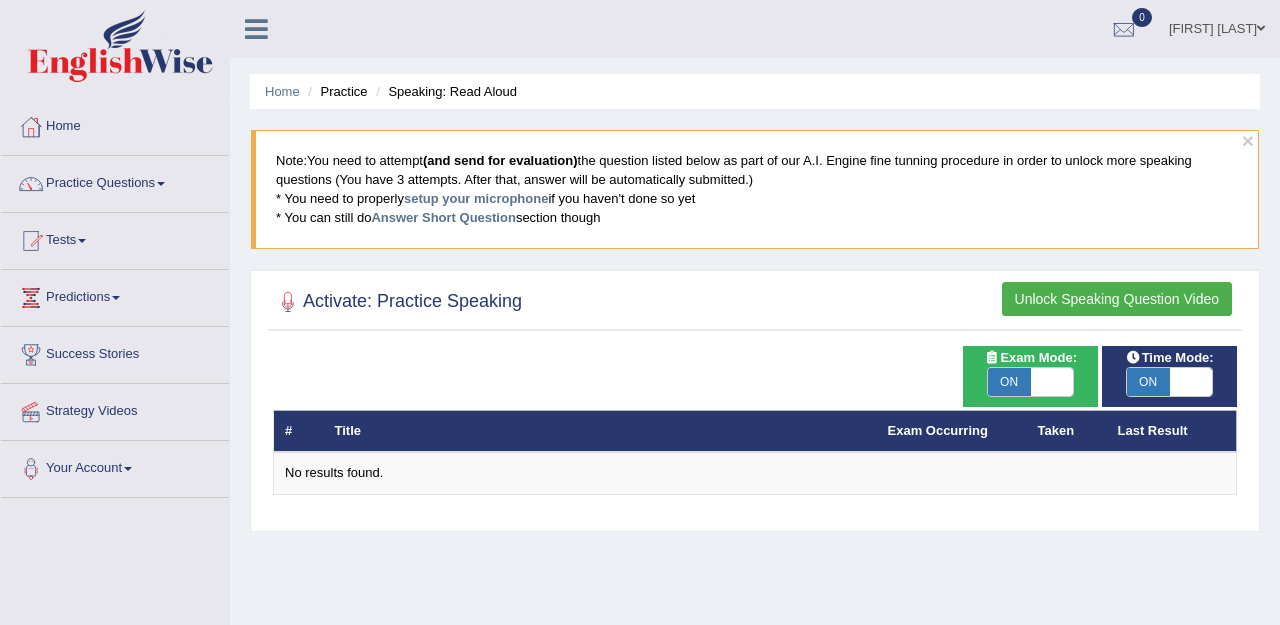click on "Unlock Speaking Question Video" 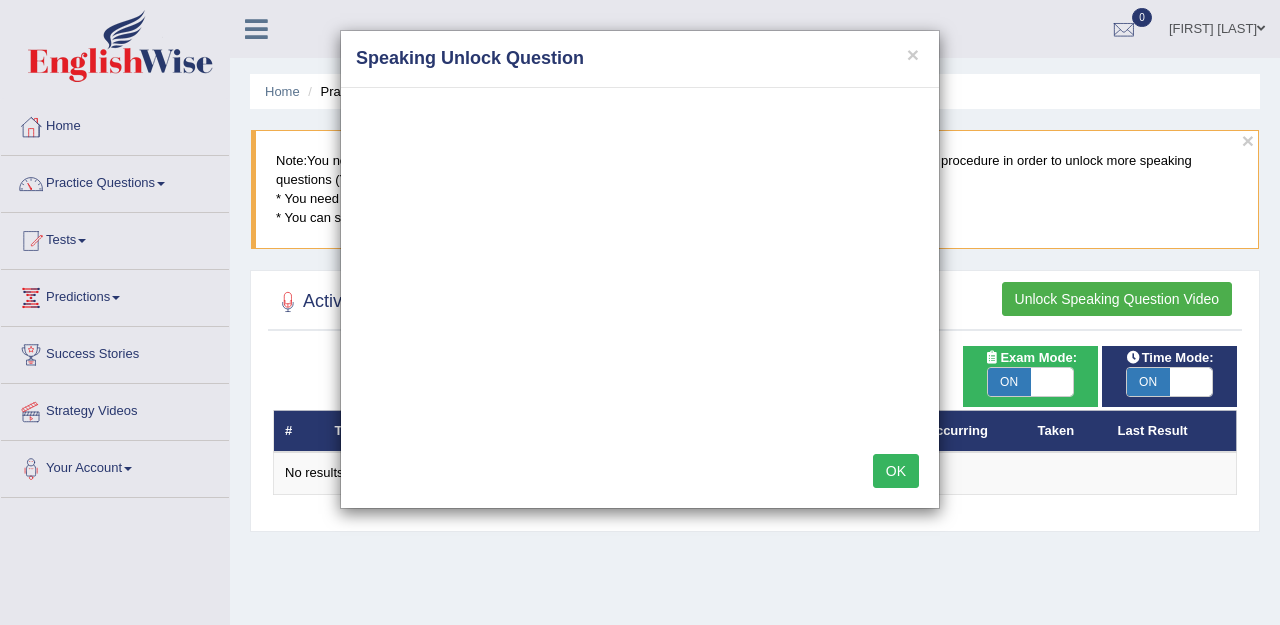 click on "OK" 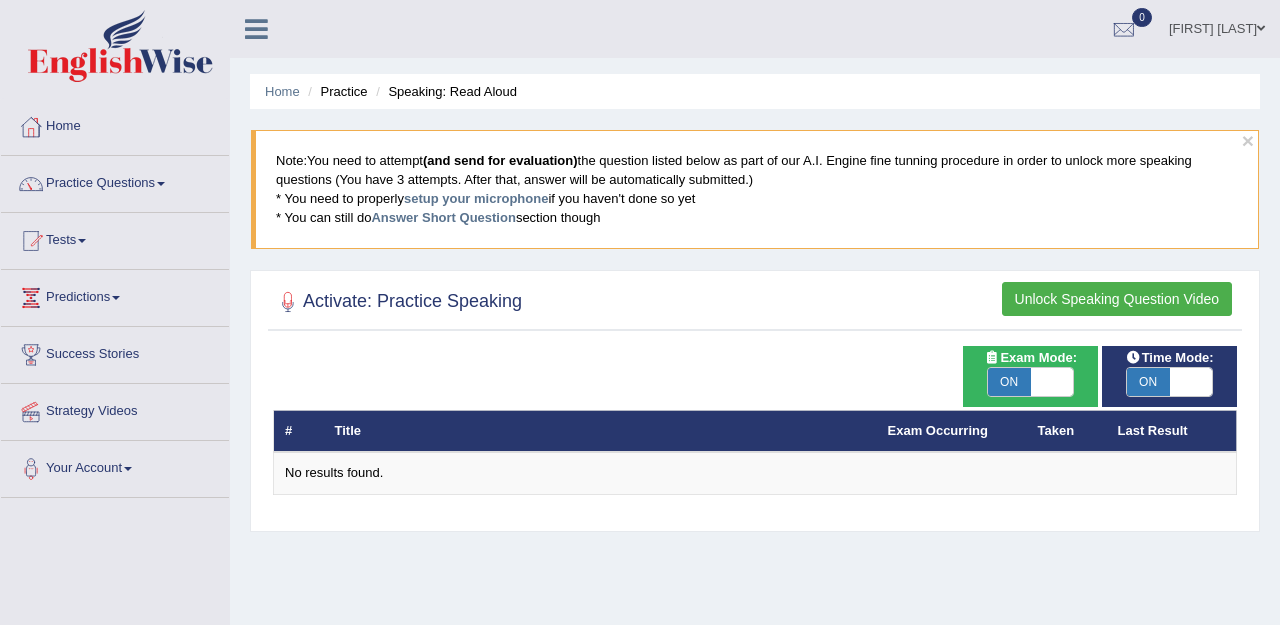 click on "ON" 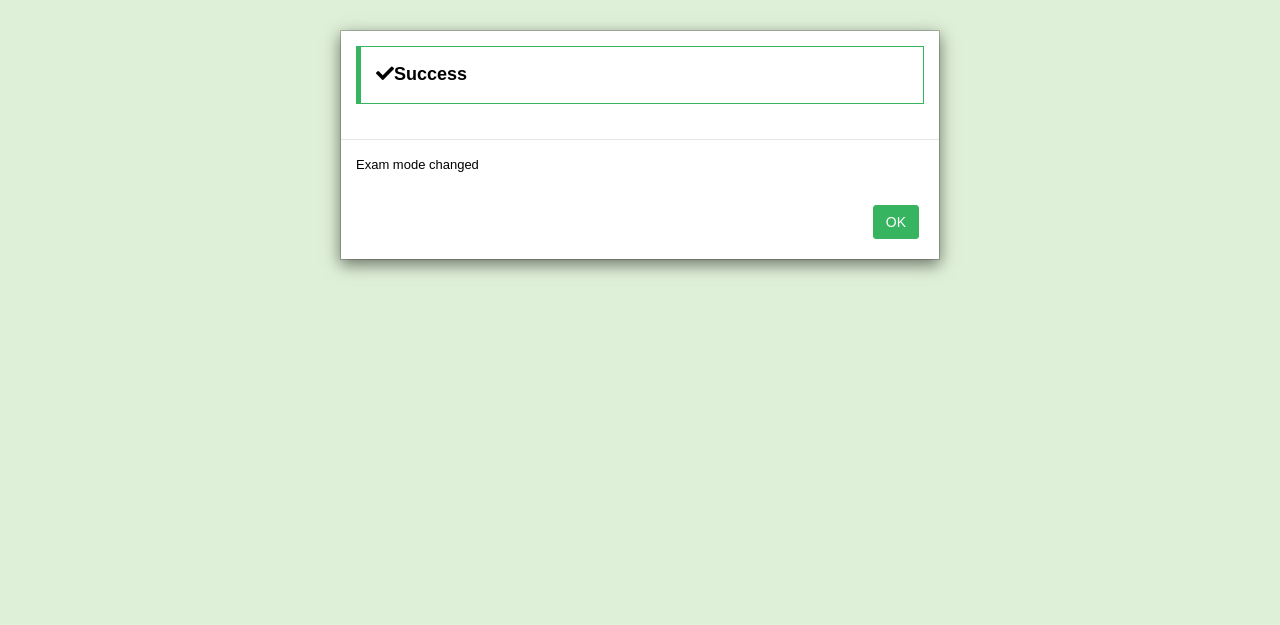 click on "OK" 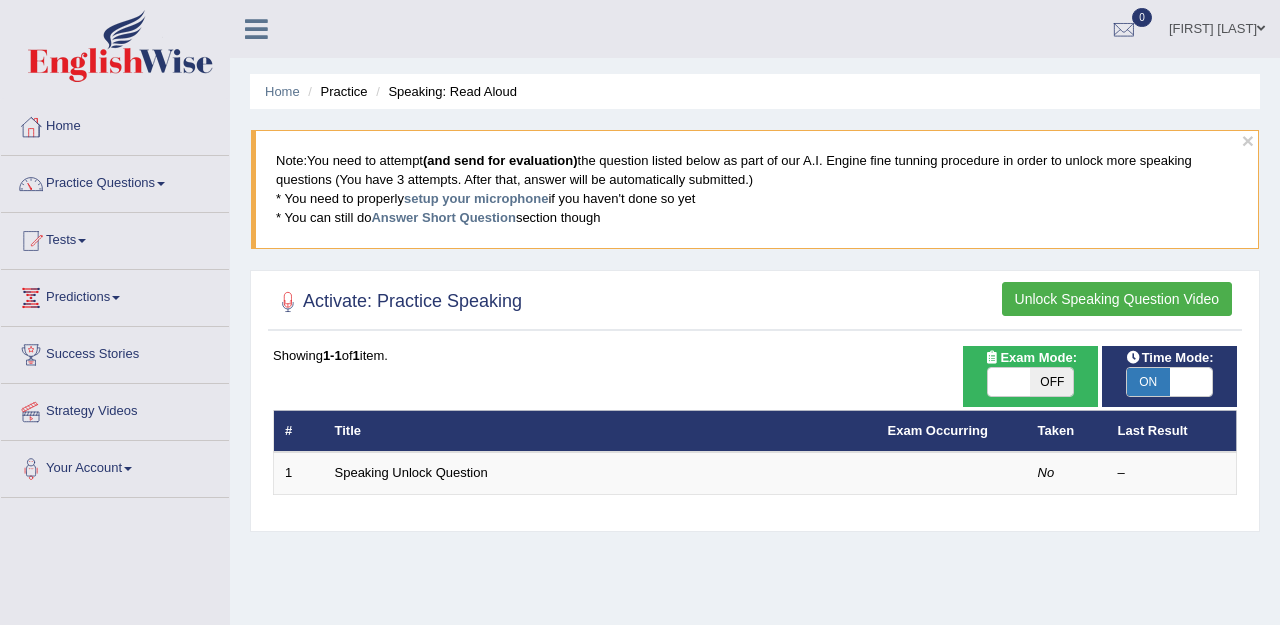 scroll, scrollTop: 0, scrollLeft: 0, axis: both 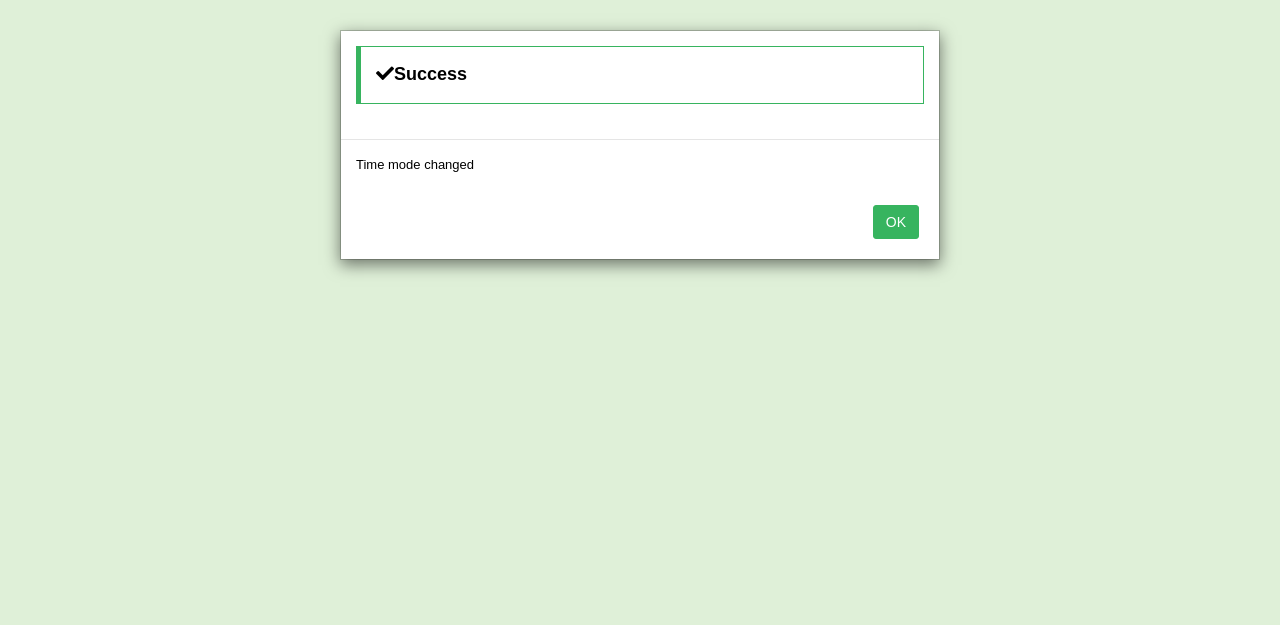 click on "OK" 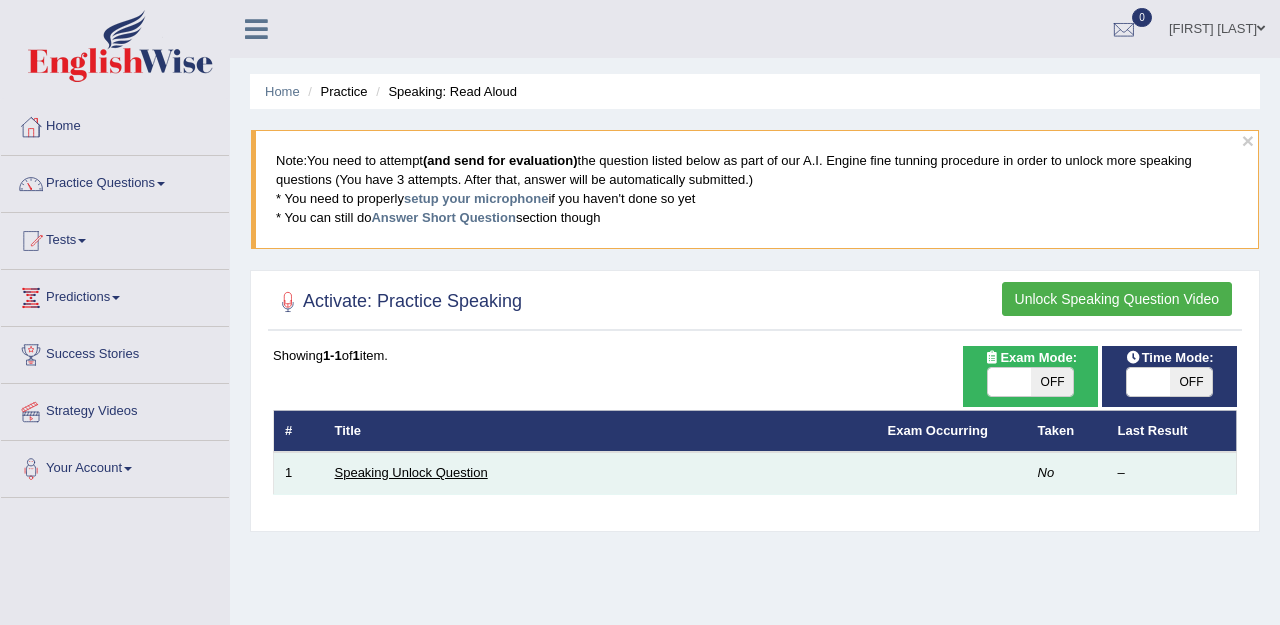 click on "Speaking Unlock Question" 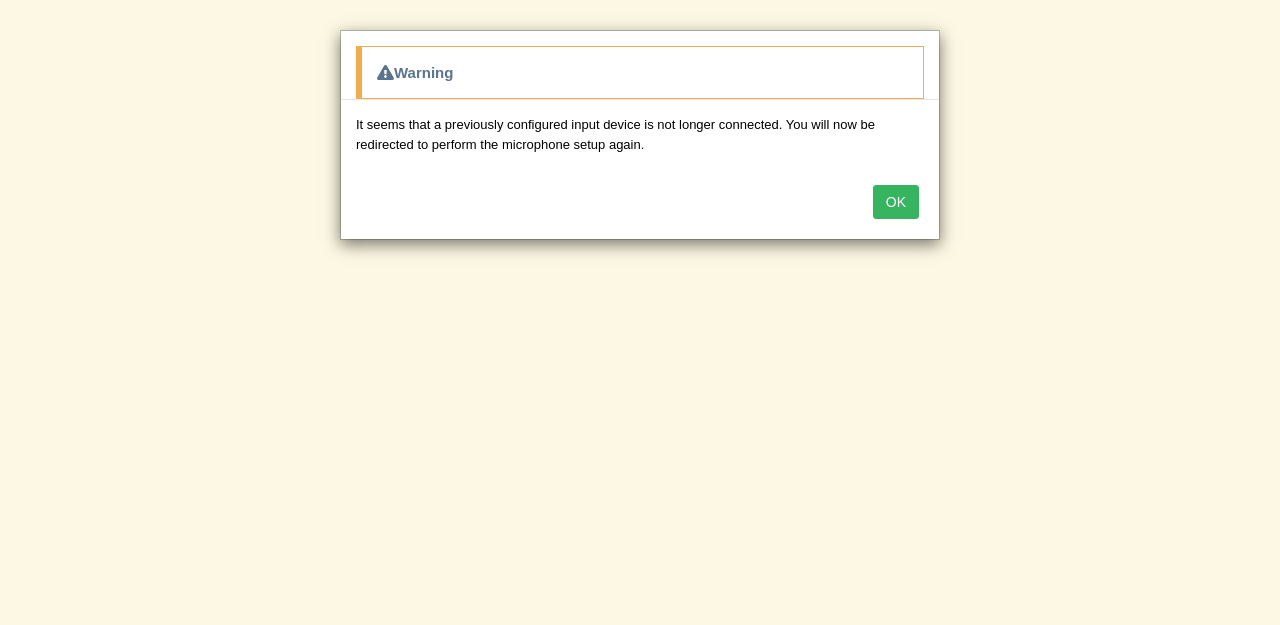 scroll, scrollTop: 64, scrollLeft: 0, axis: vertical 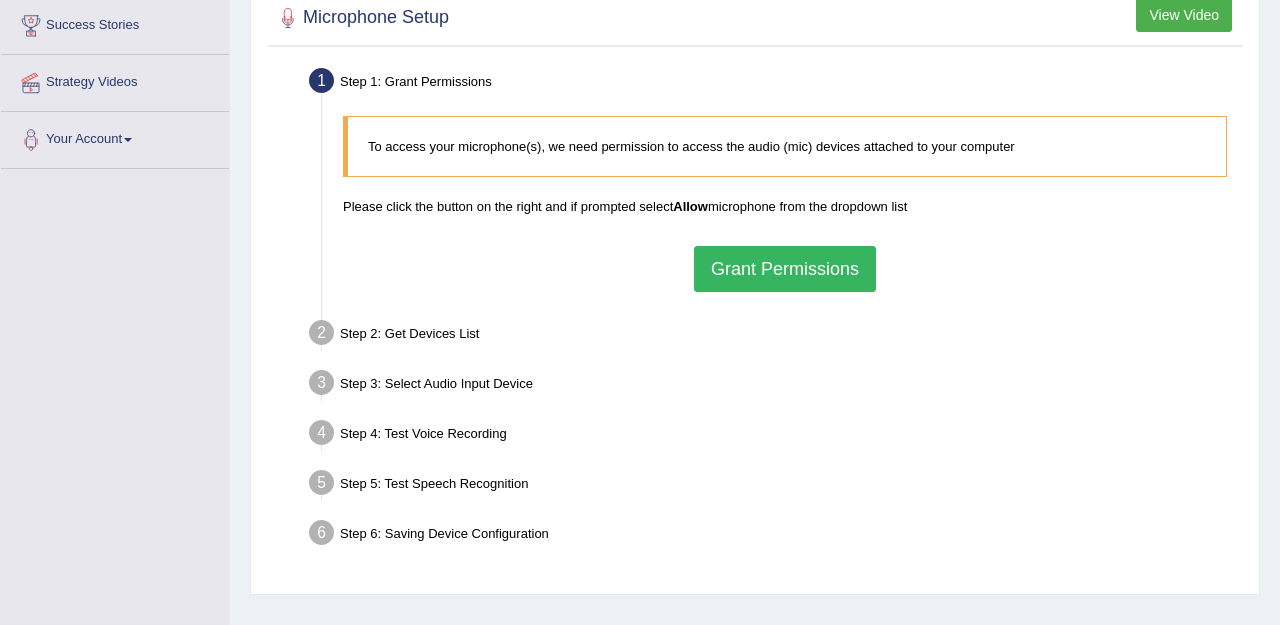 click on "Grant Permissions" at bounding box center (785, 269) 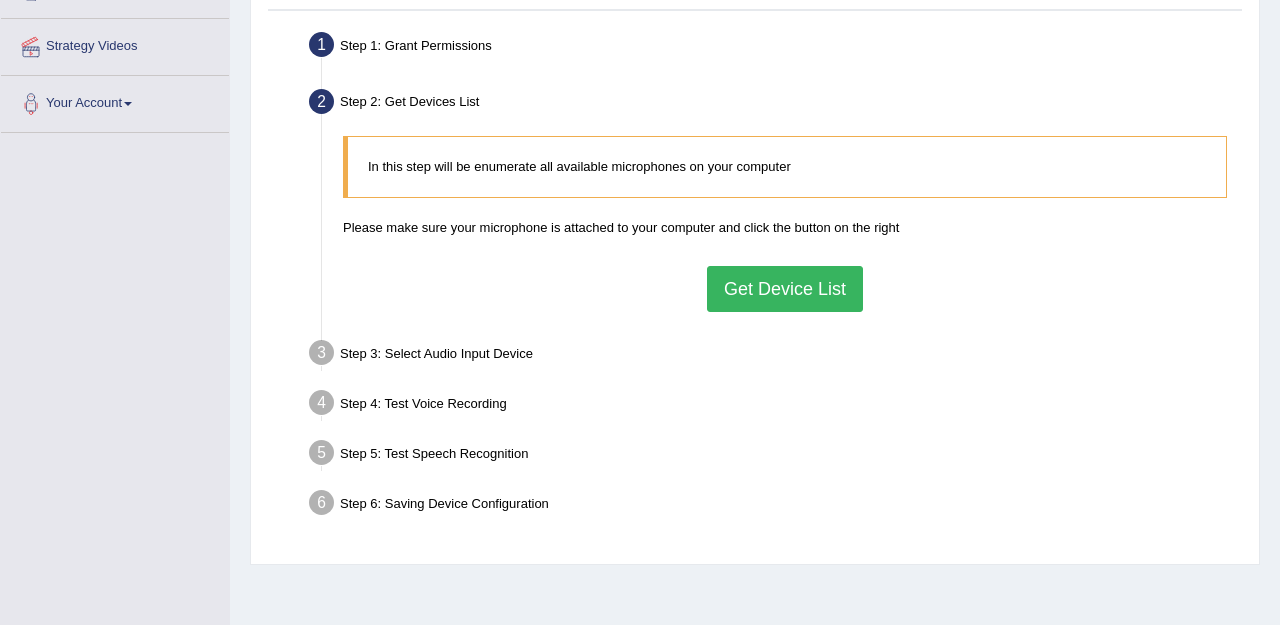 scroll, scrollTop: 366, scrollLeft: 0, axis: vertical 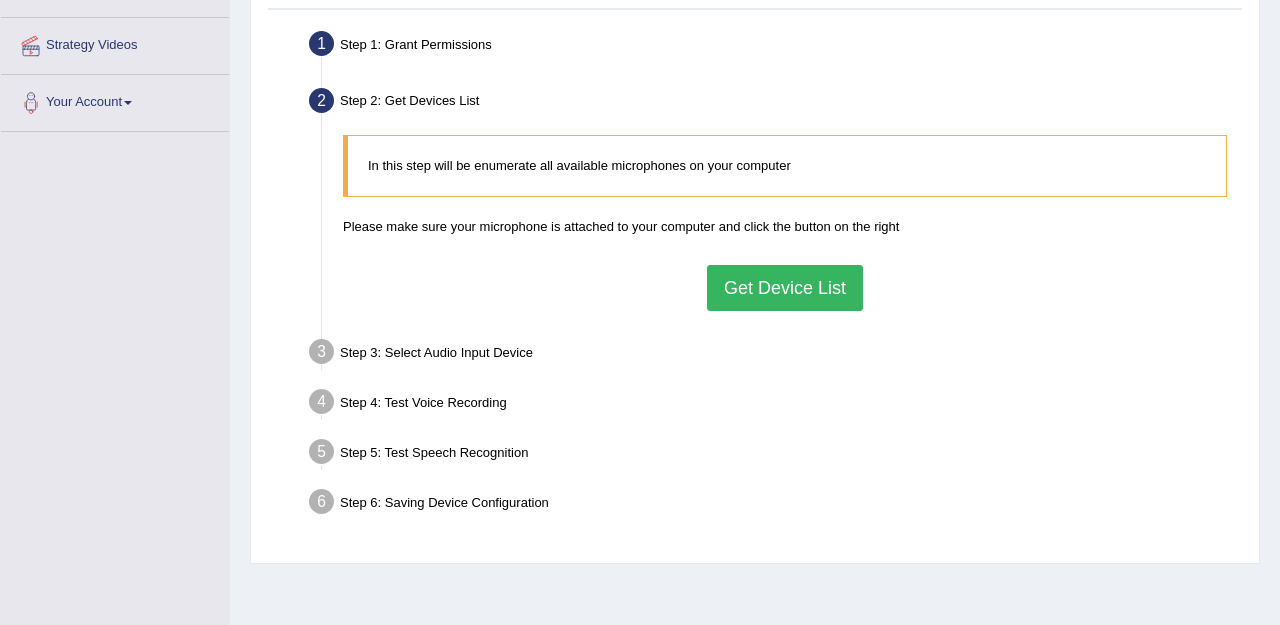 click on "Get Device List" at bounding box center [785, 288] 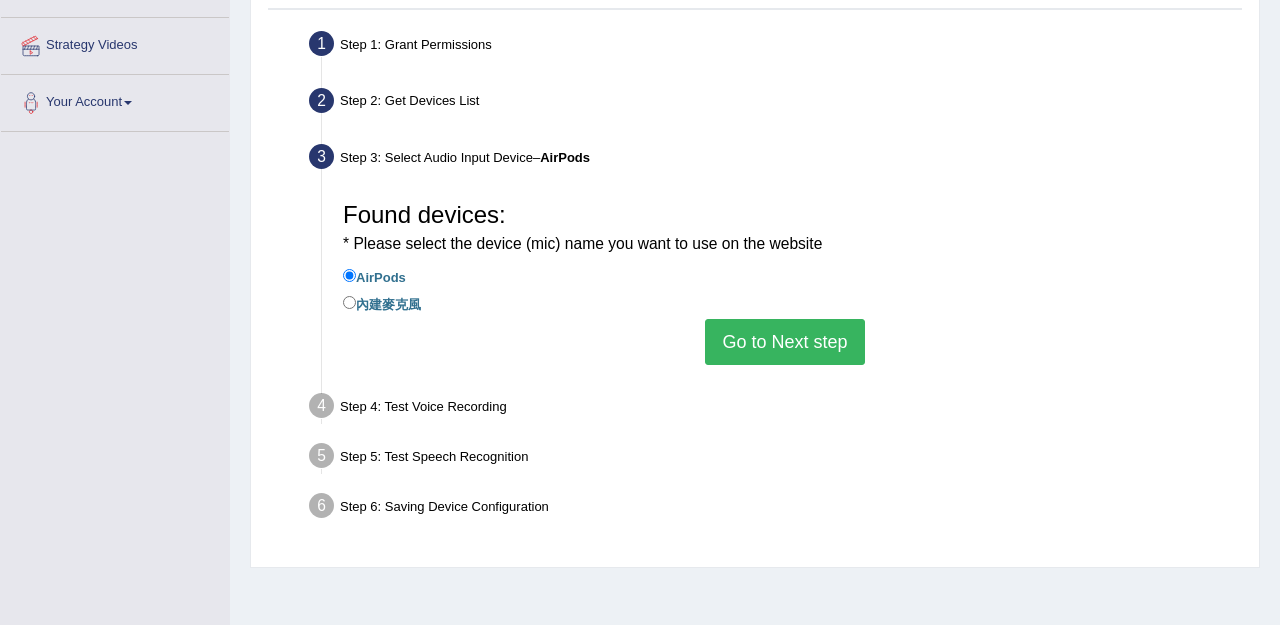 click on "Go to Next step" at bounding box center (784, 342) 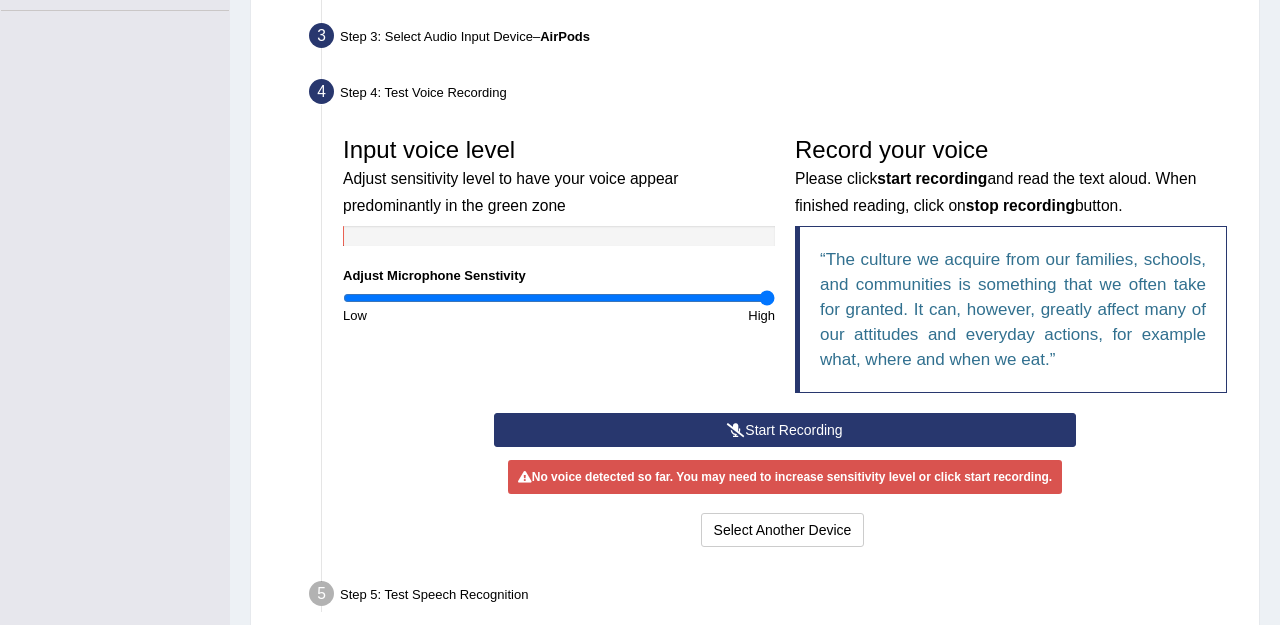 scroll, scrollTop: 504, scrollLeft: 0, axis: vertical 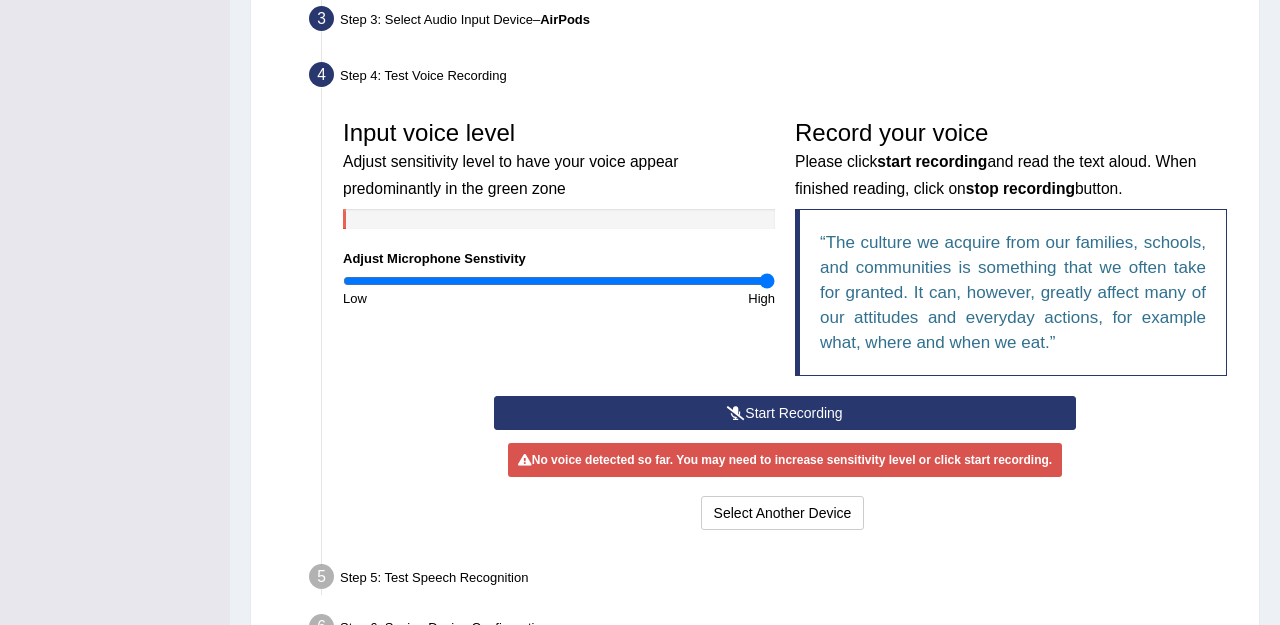 click on "Start Recording" at bounding box center (785, 413) 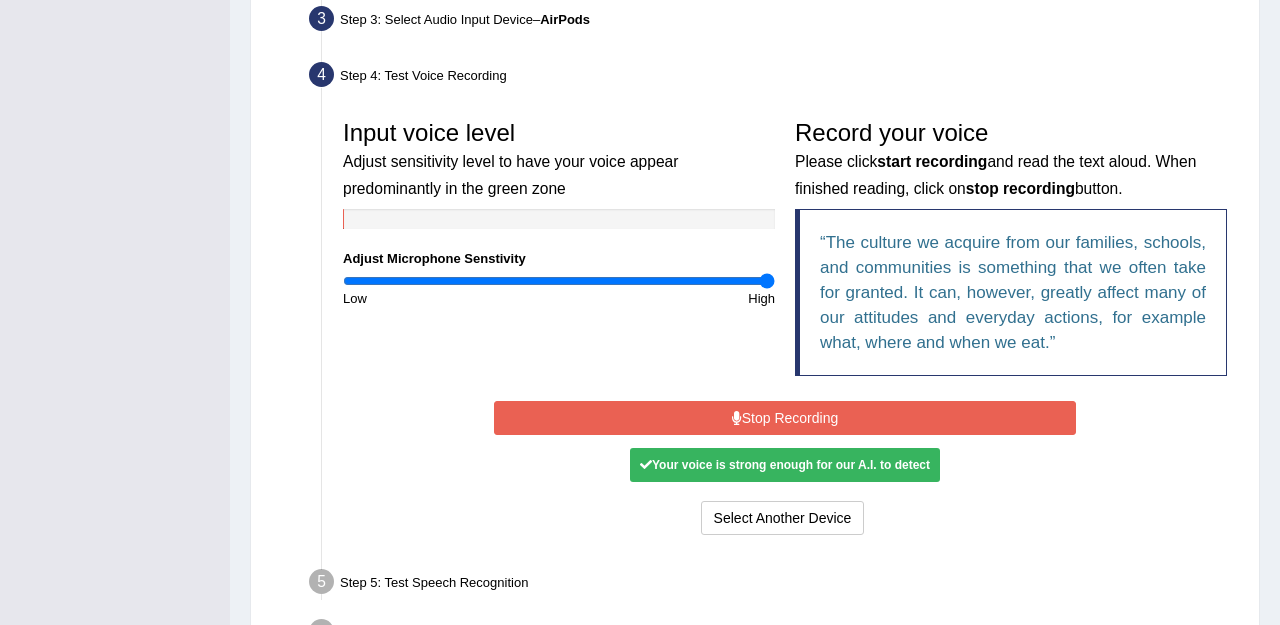 click on "Stop Recording" at bounding box center (785, 418) 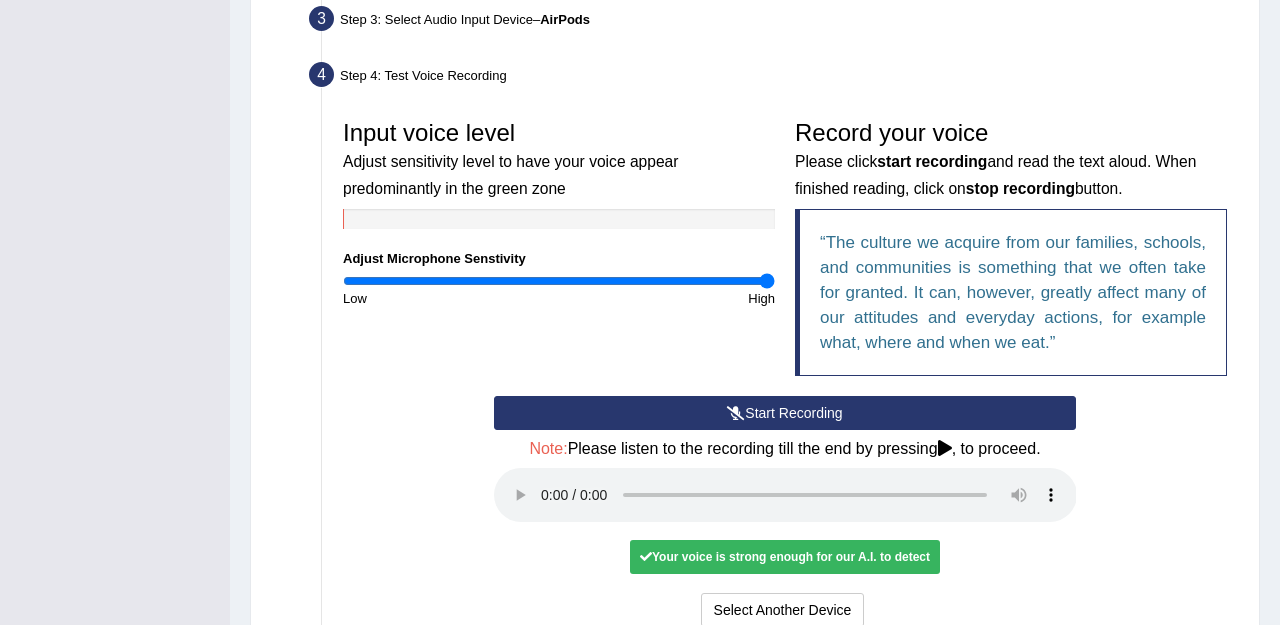 click at bounding box center [785, 495] 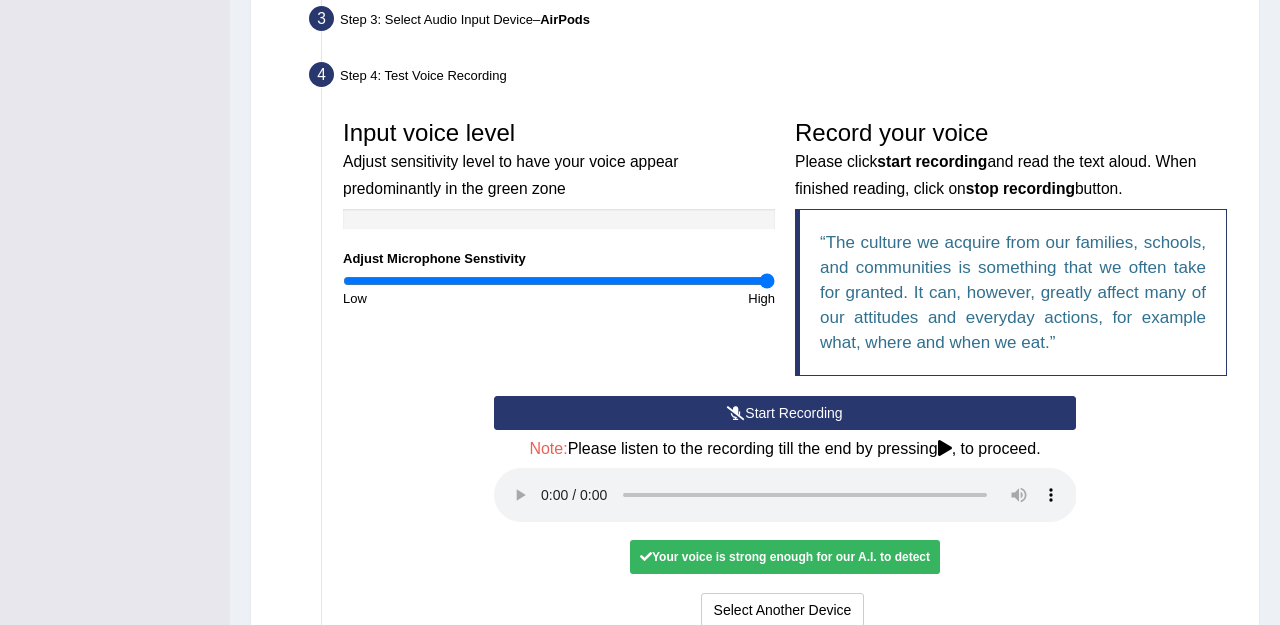 type 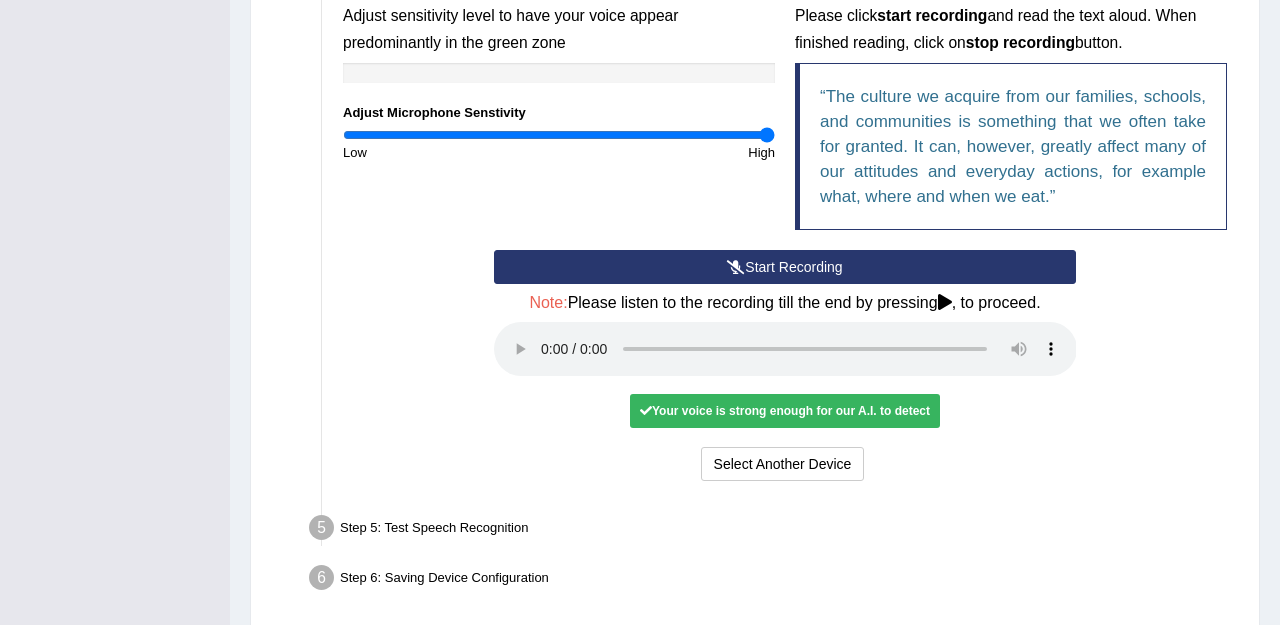 scroll, scrollTop: 653, scrollLeft: 0, axis: vertical 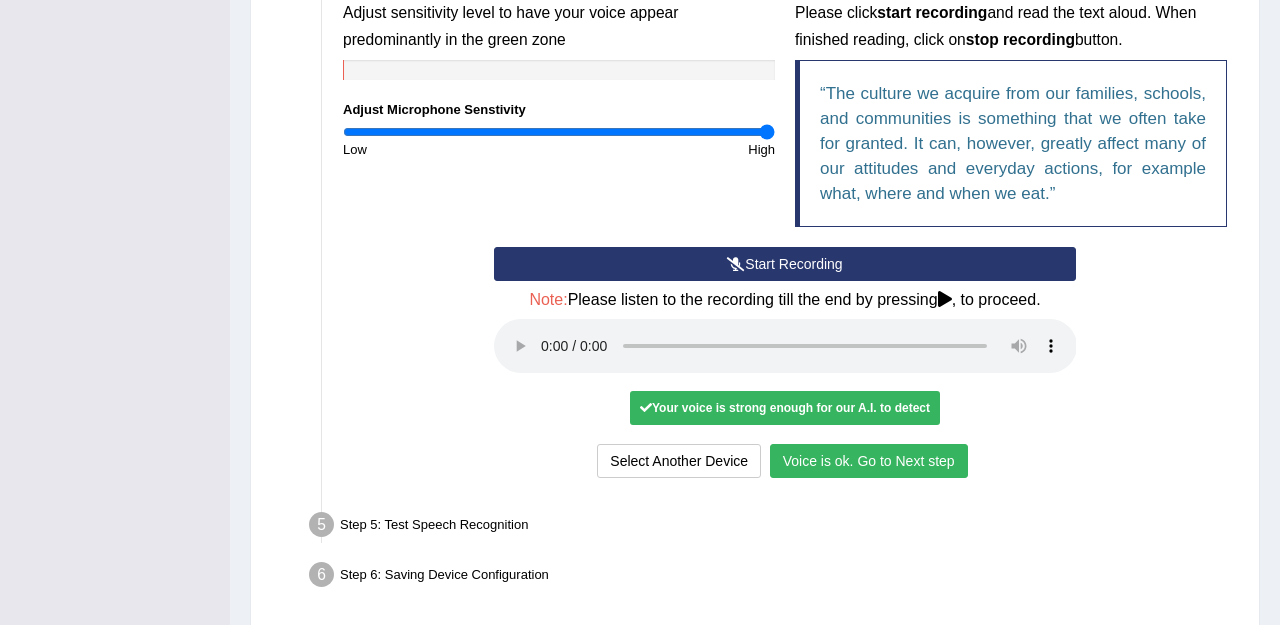 click on "Voice is ok. Go to Next step" at bounding box center (869, 461) 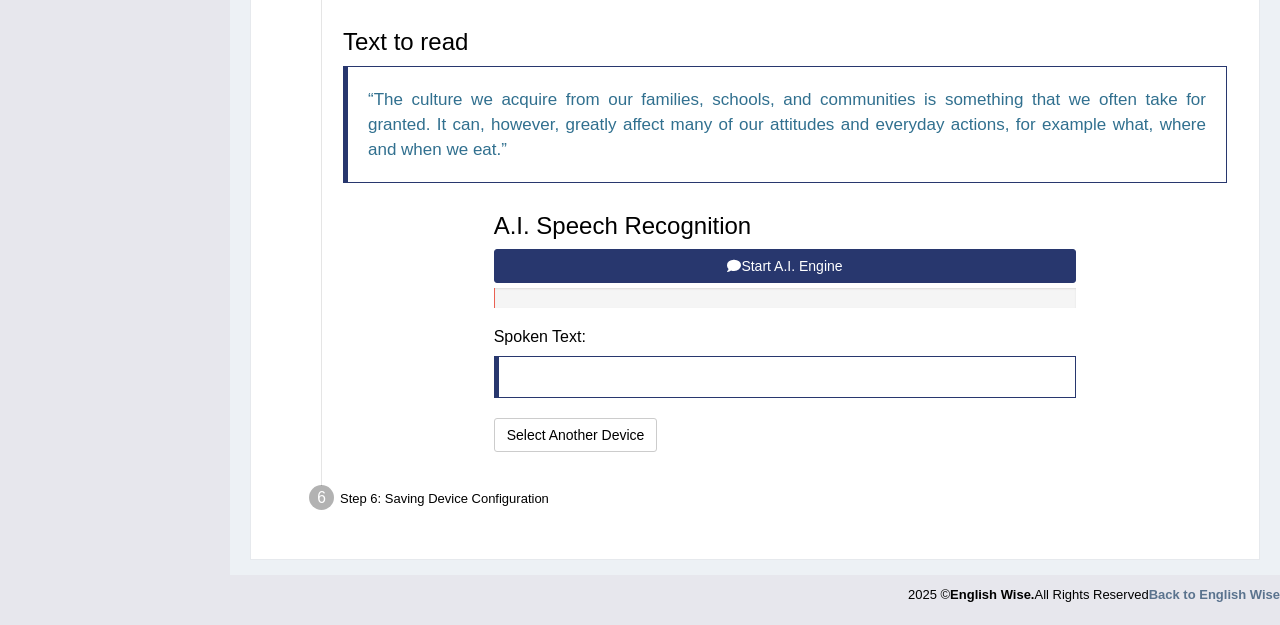 scroll, scrollTop: 646, scrollLeft: 0, axis: vertical 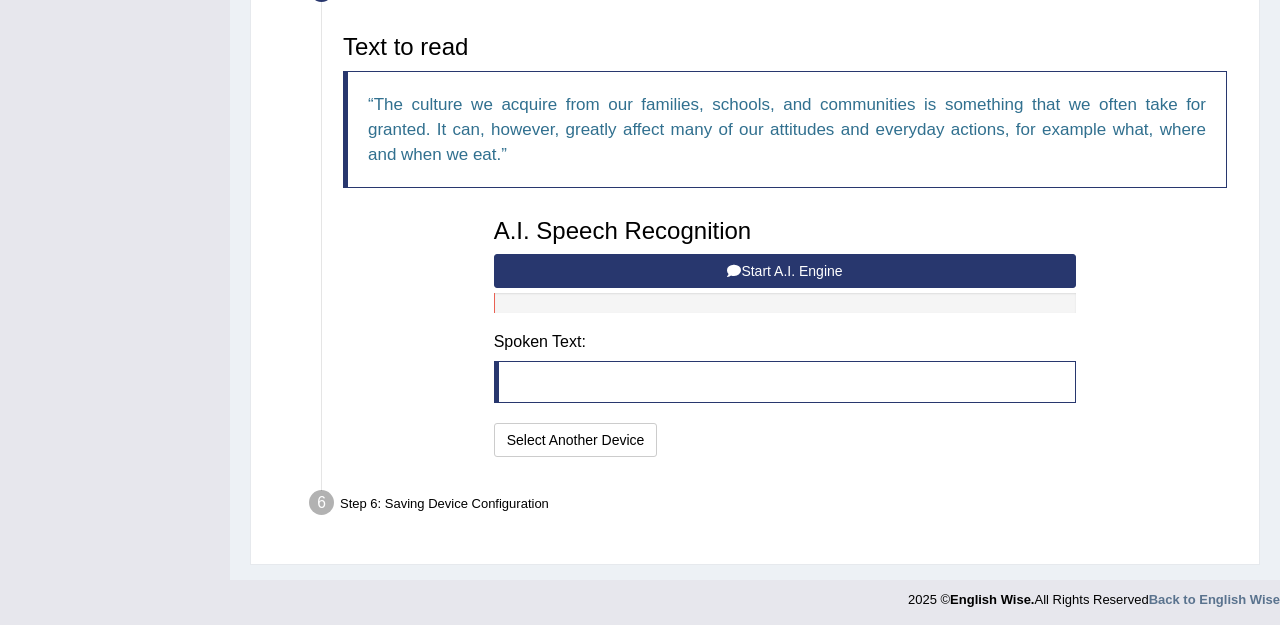 click on "Start A.I. Engine" at bounding box center [785, 271] 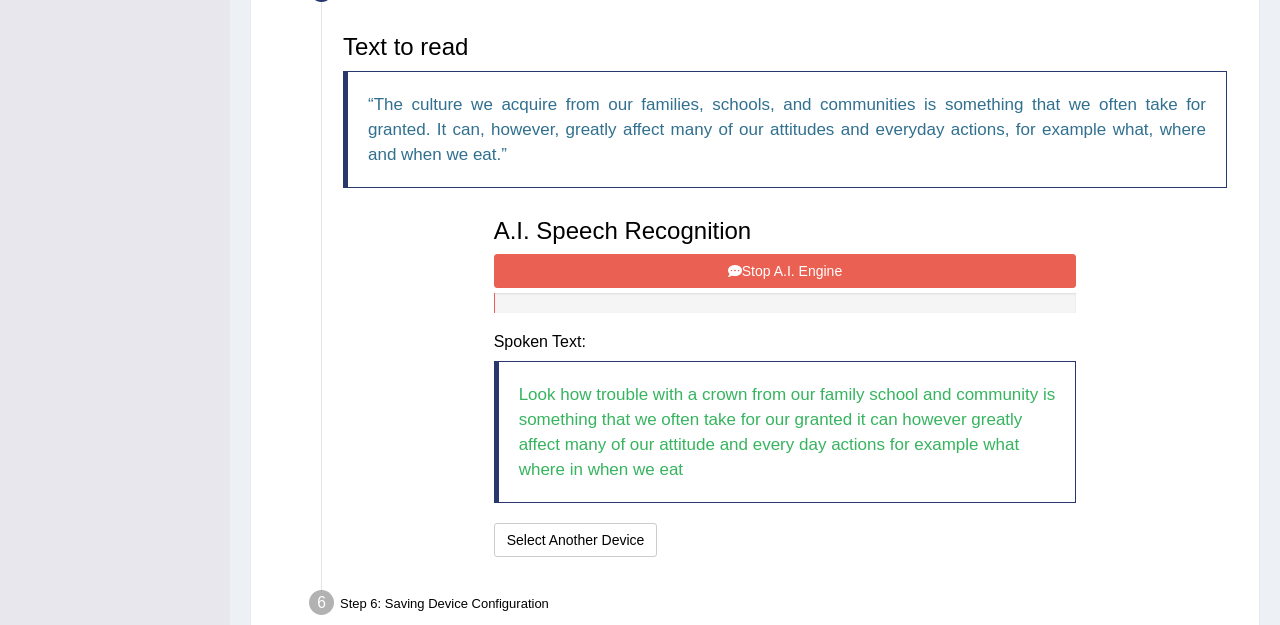 click on "Stop A.I. Engine" at bounding box center (785, 271) 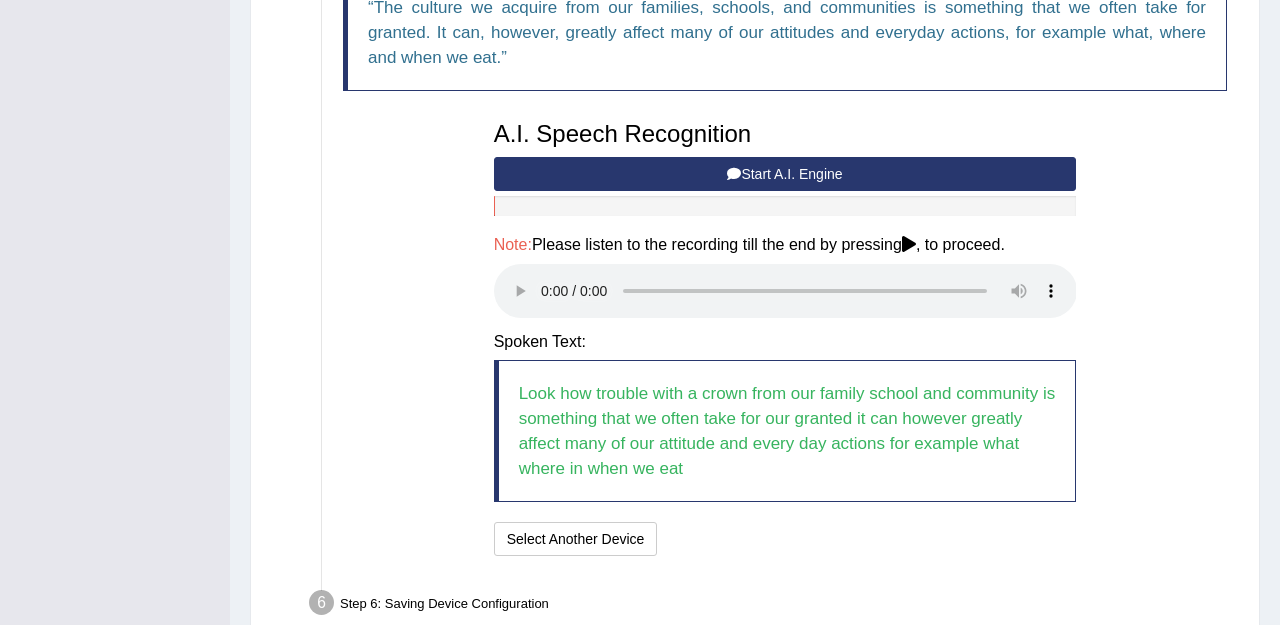 scroll, scrollTop: 769, scrollLeft: 0, axis: vertical 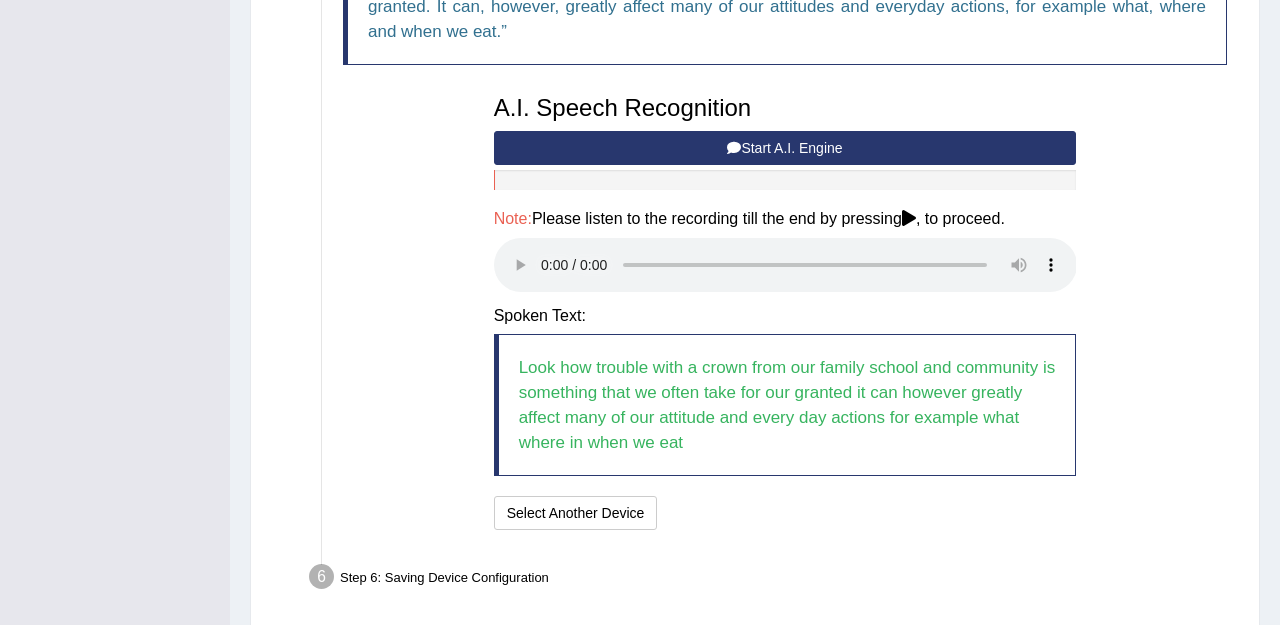 click at bounding box center (785, 265) 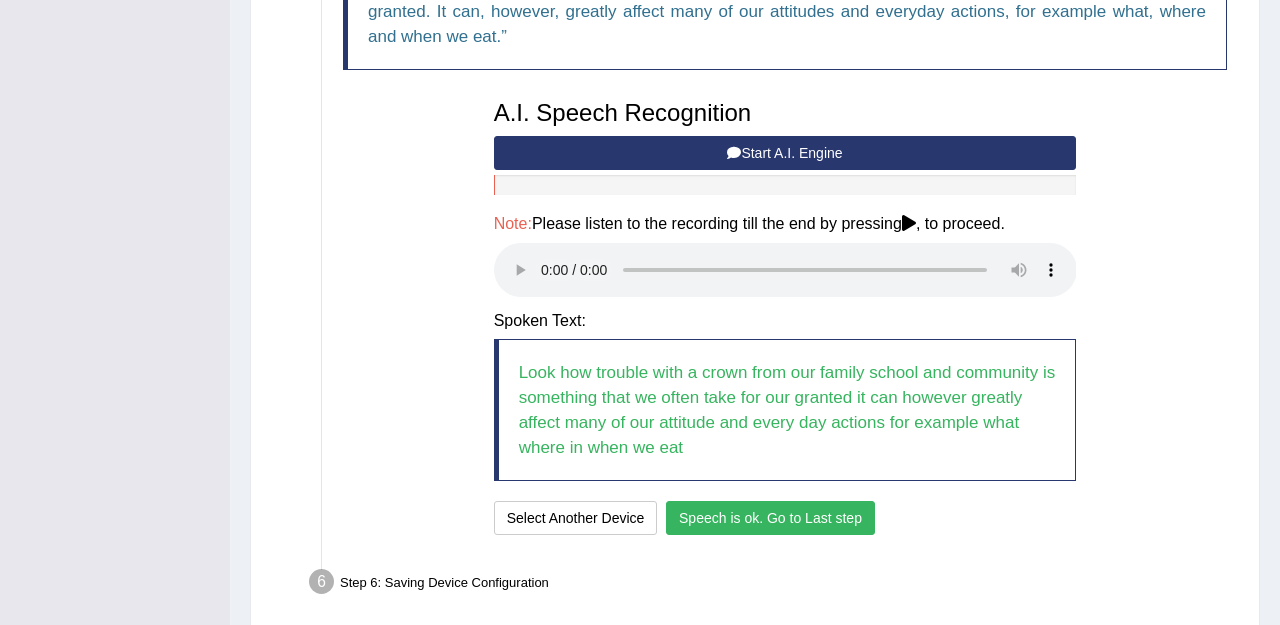 scroll, scrollTop: 734, scrollLeft: 0, axis: vertical 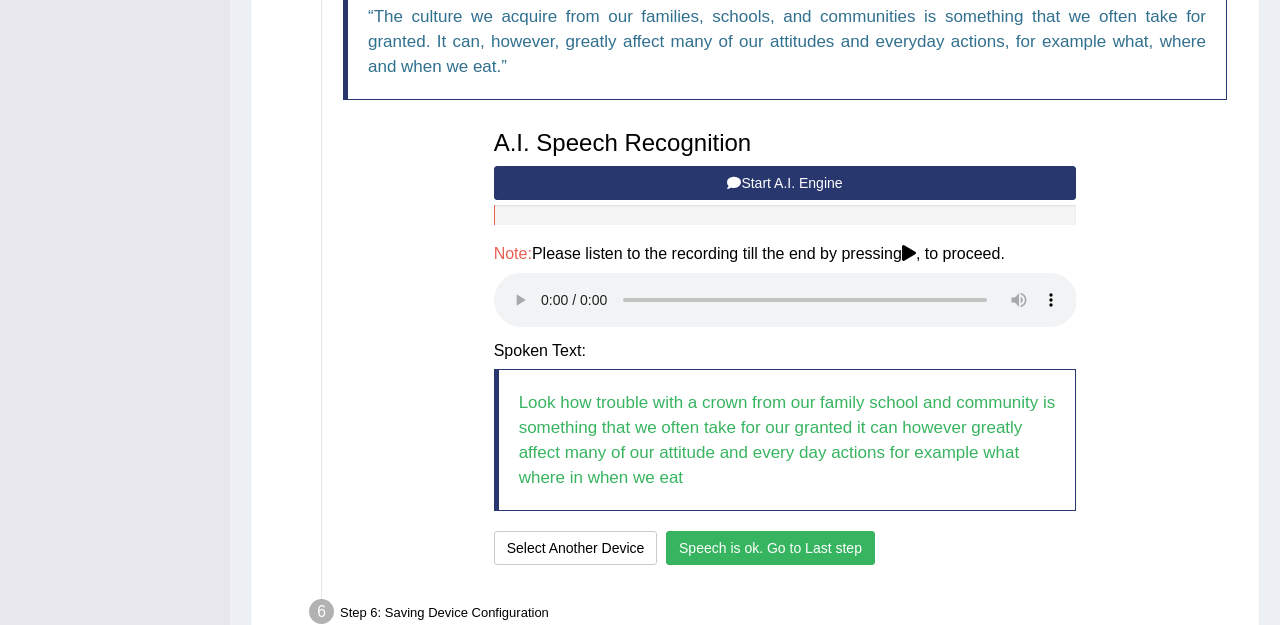 click on "Speech is ok. Go to Last step" at bounding box center [770, 548] 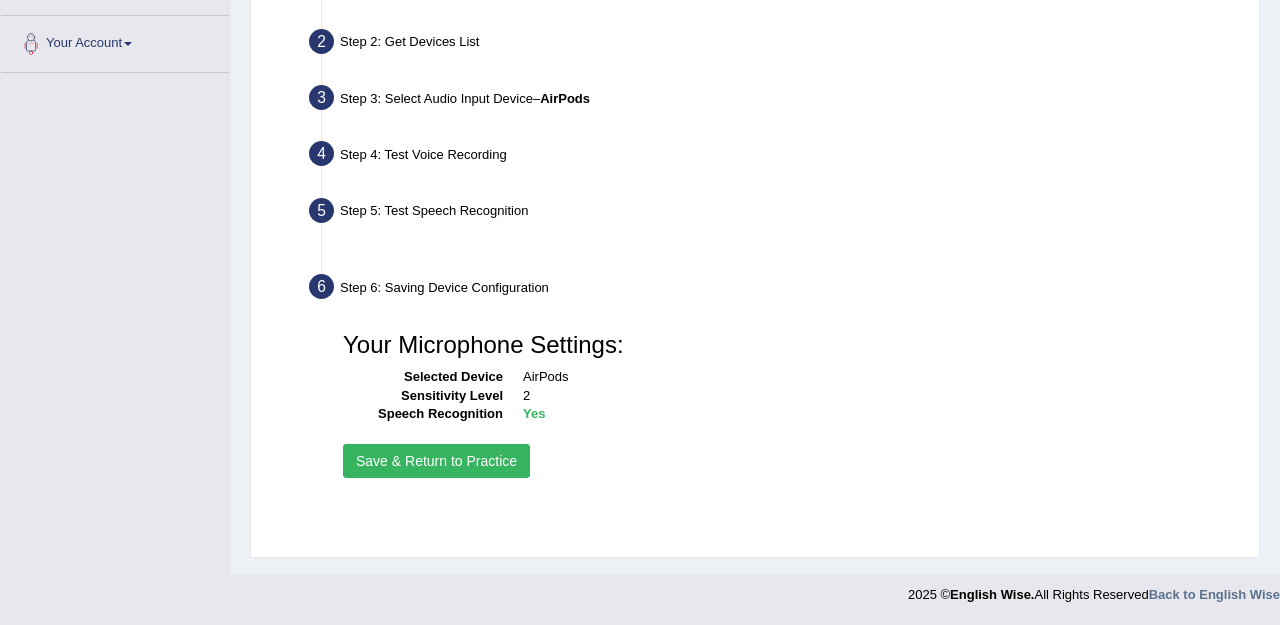 scroll, scrollTop: 425, scrollLeft: 0, axis: vertical 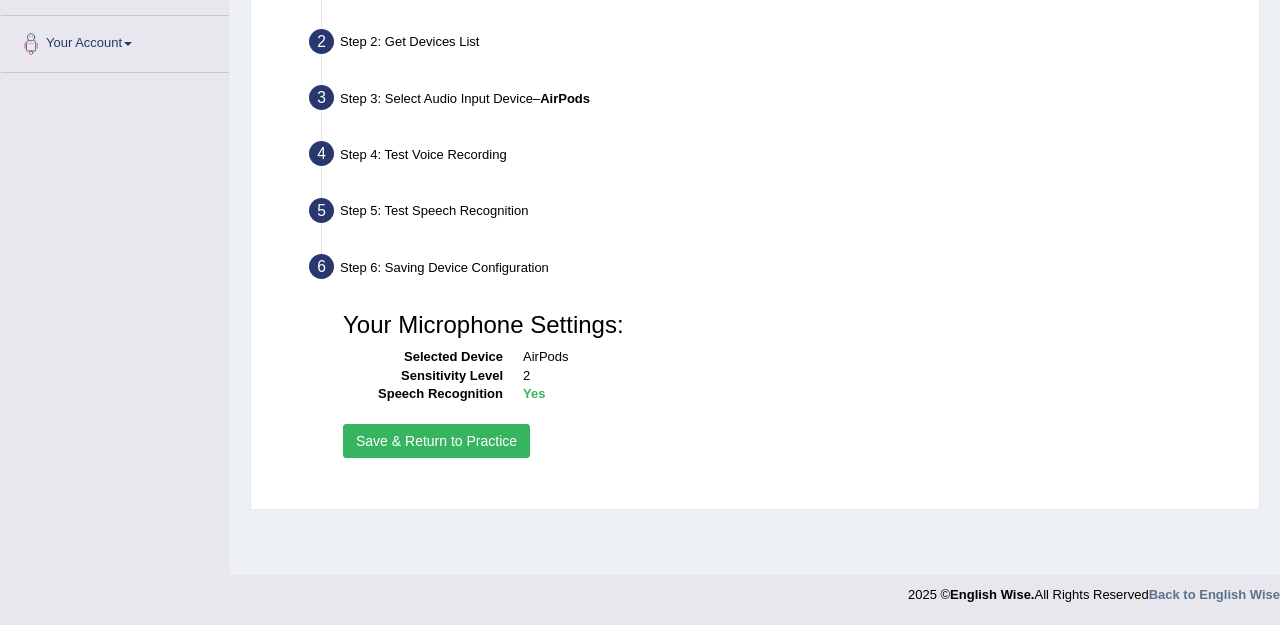 click on "Save & Return to Practice" at bounding box center [436, 441] 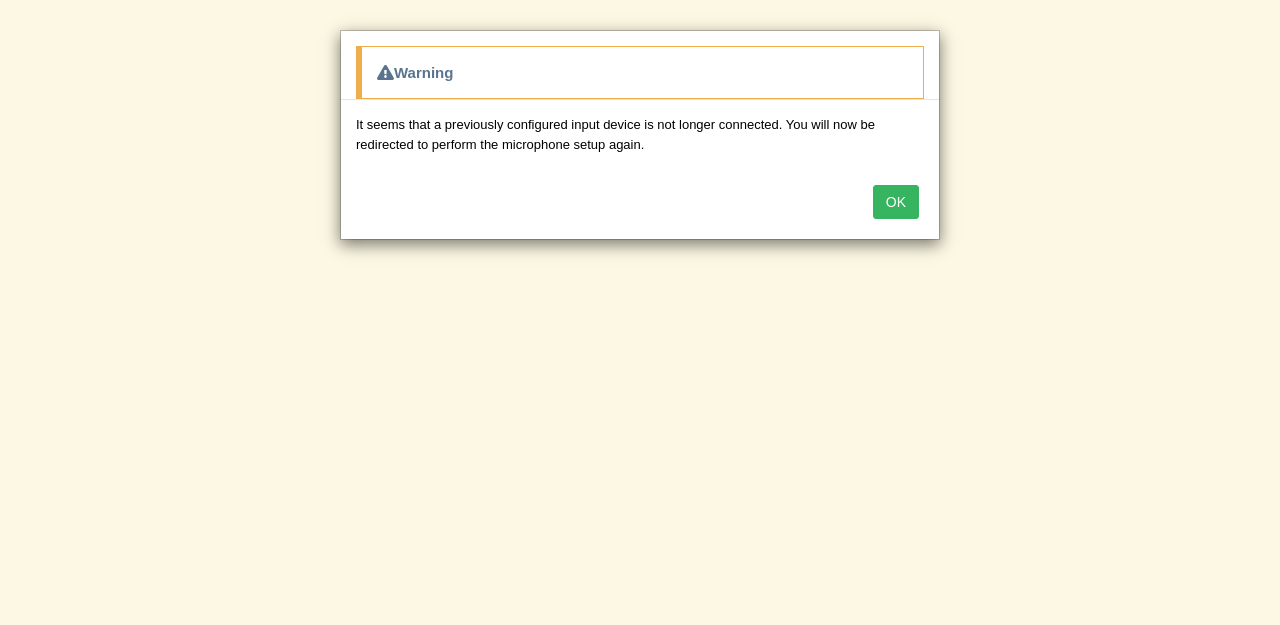 scroll, scrollTop: 0, scrollLeft: 0, axis: both 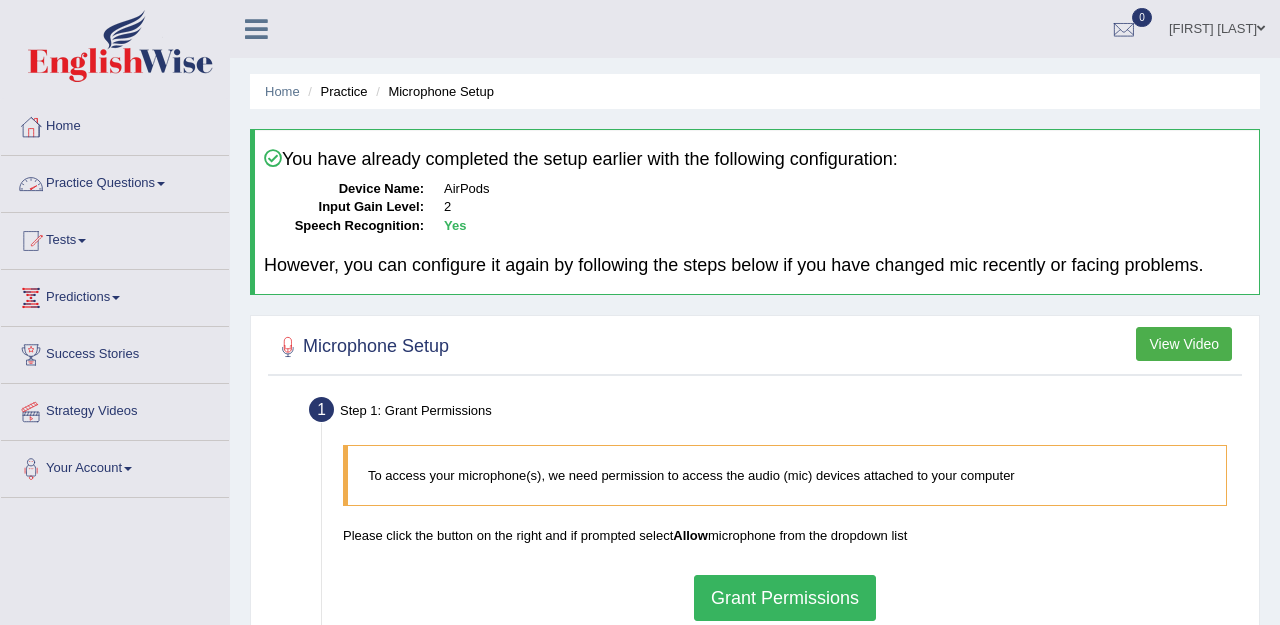 click on "Practice Questions" at bounding box center (115, 181) 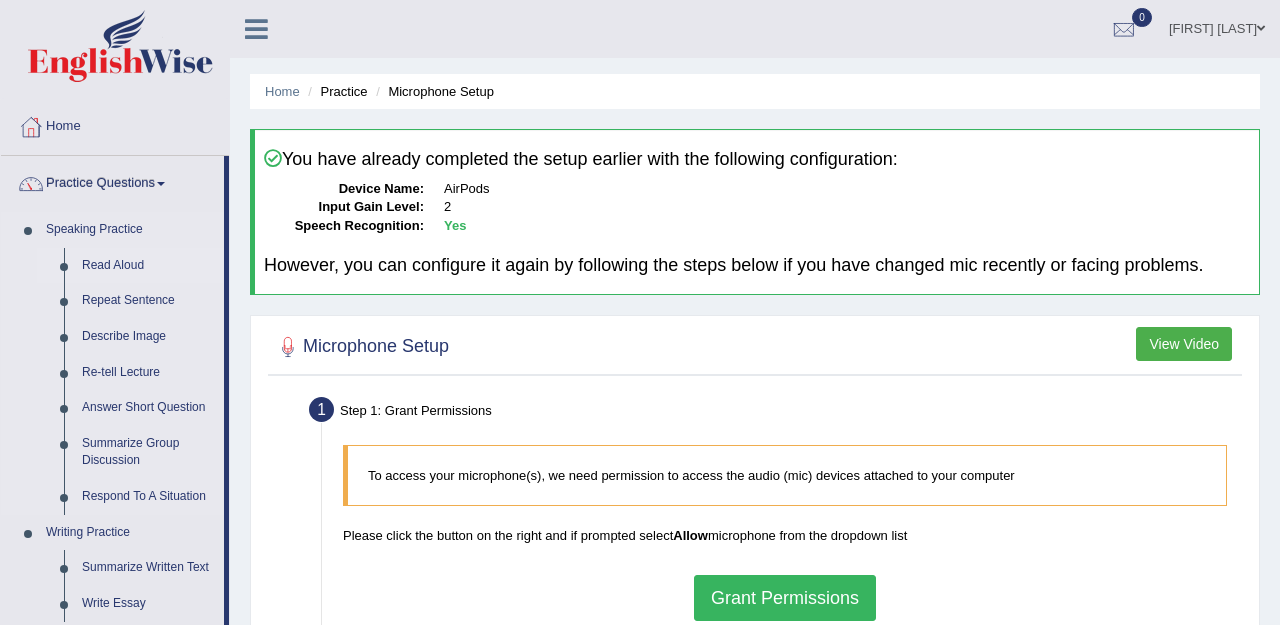 click on "Read Aloud" at bounding box center (148, 266) 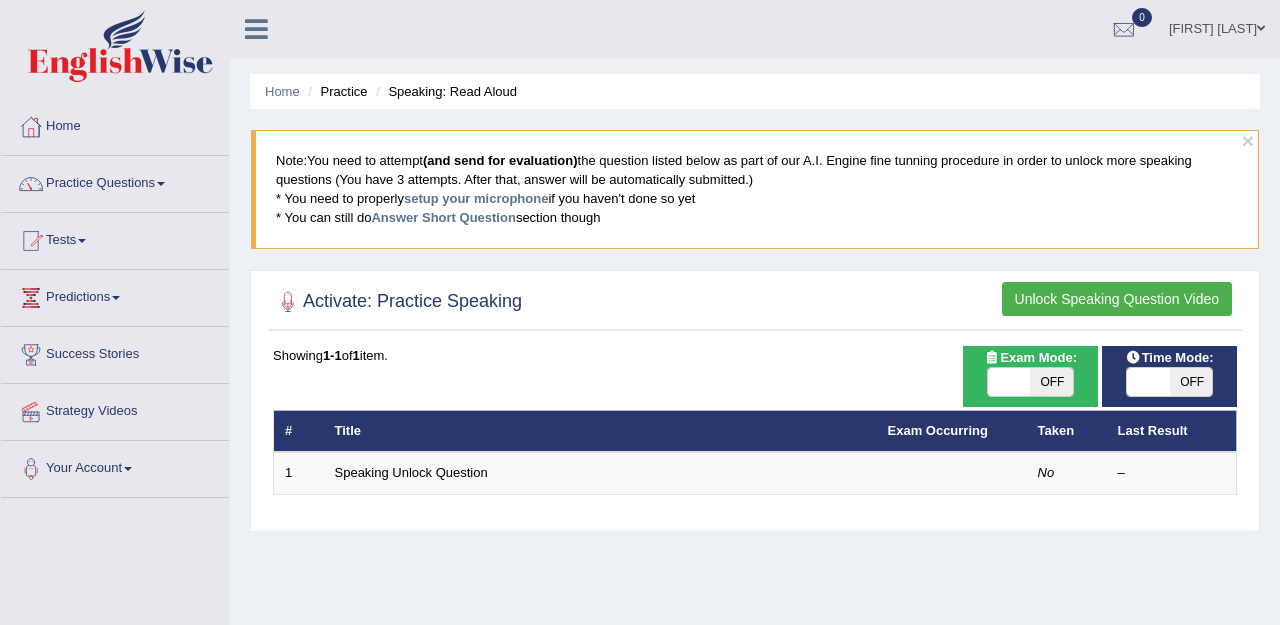 scroll, scrollTop: 0, scrollLeft: 0, axis: both 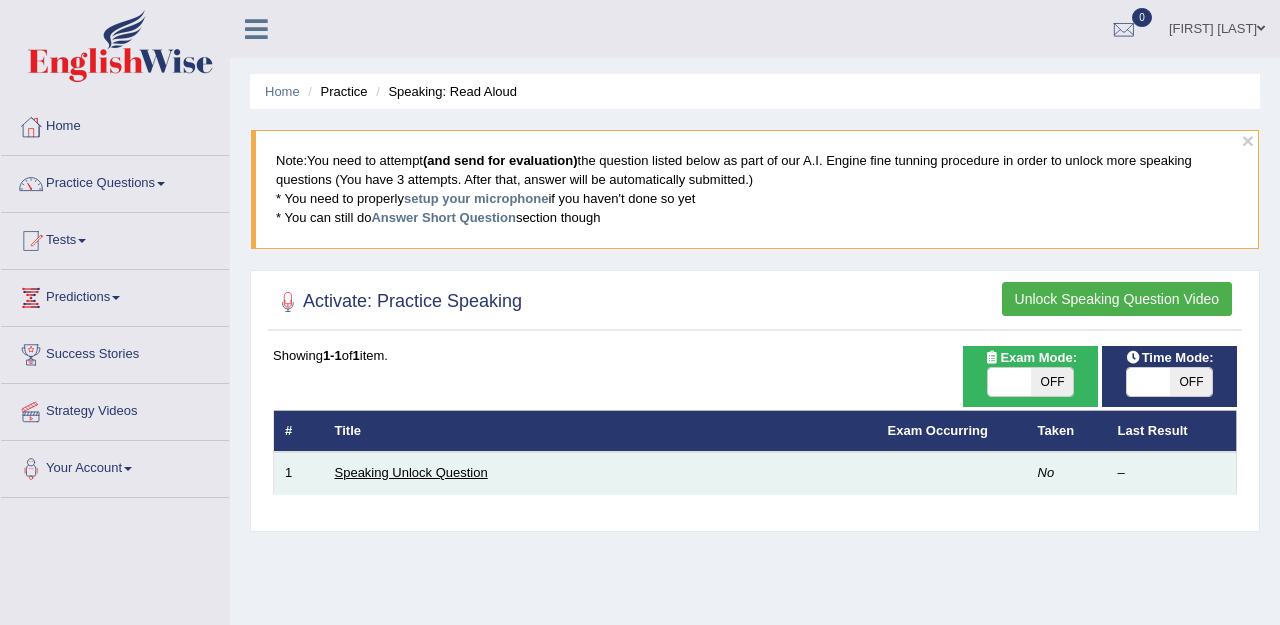 click on "Speaking Unlock Question" at bounding box center [411, 472] 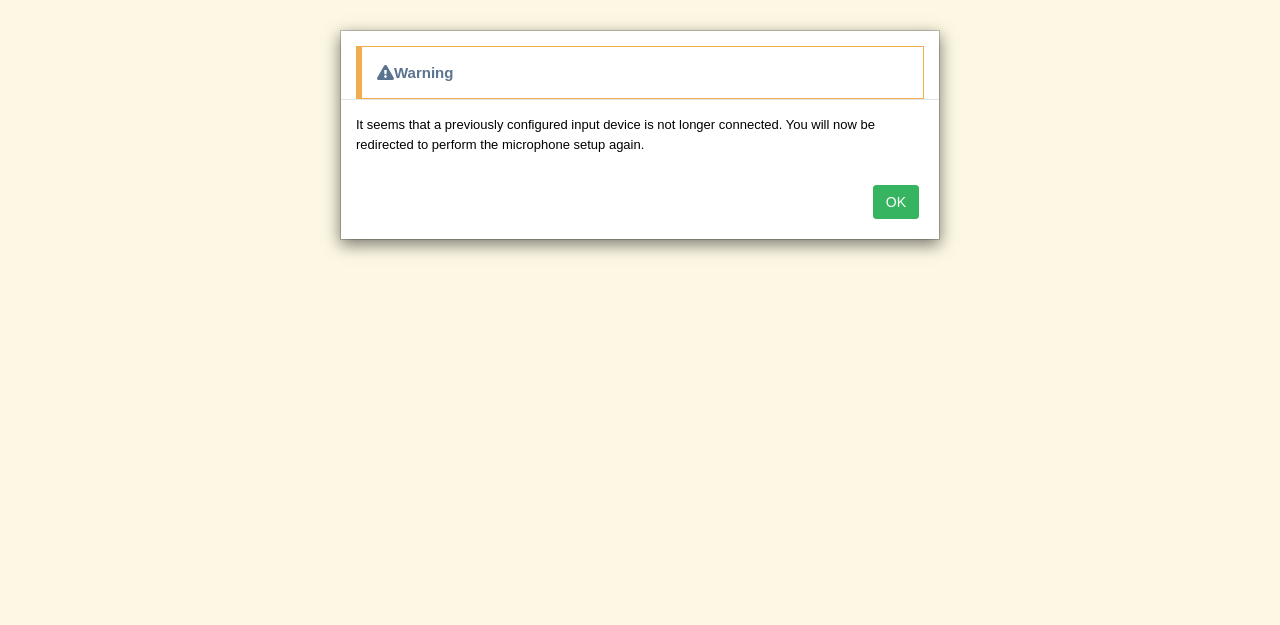 scroll, scrollTop: 0, scrollLeft: 0, axis: both 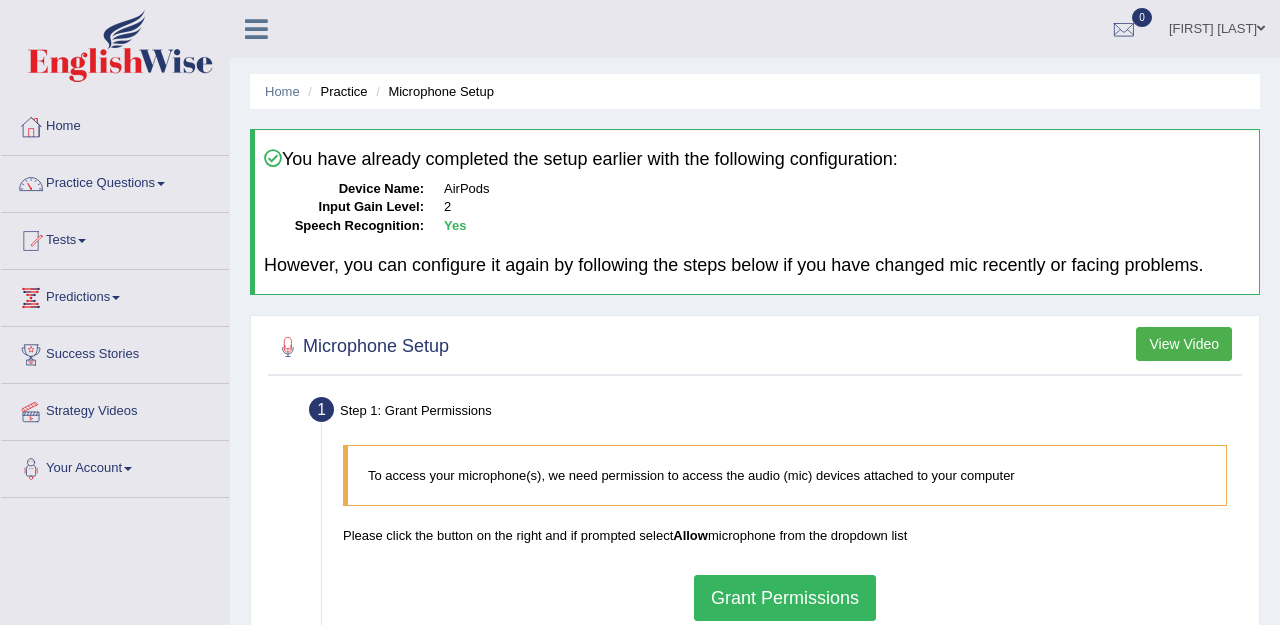 click on "Yes" at bounding box center [455, 225] 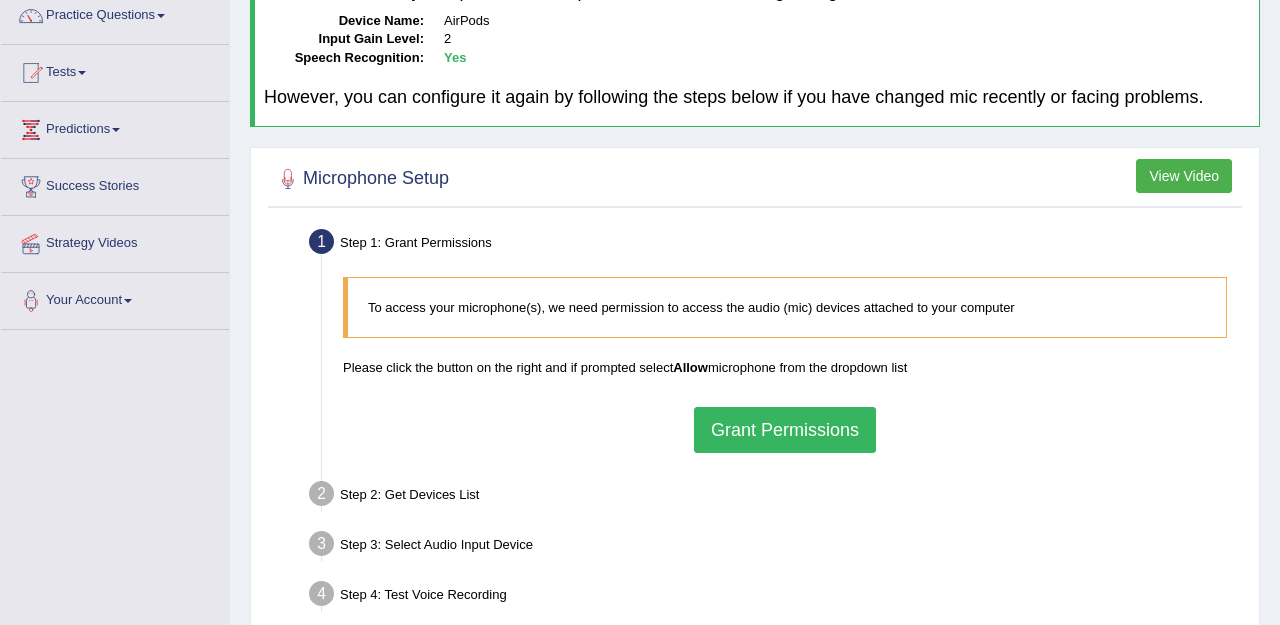 scroll, scrollTop: 169, scrollLeft: 0, axis: vertical 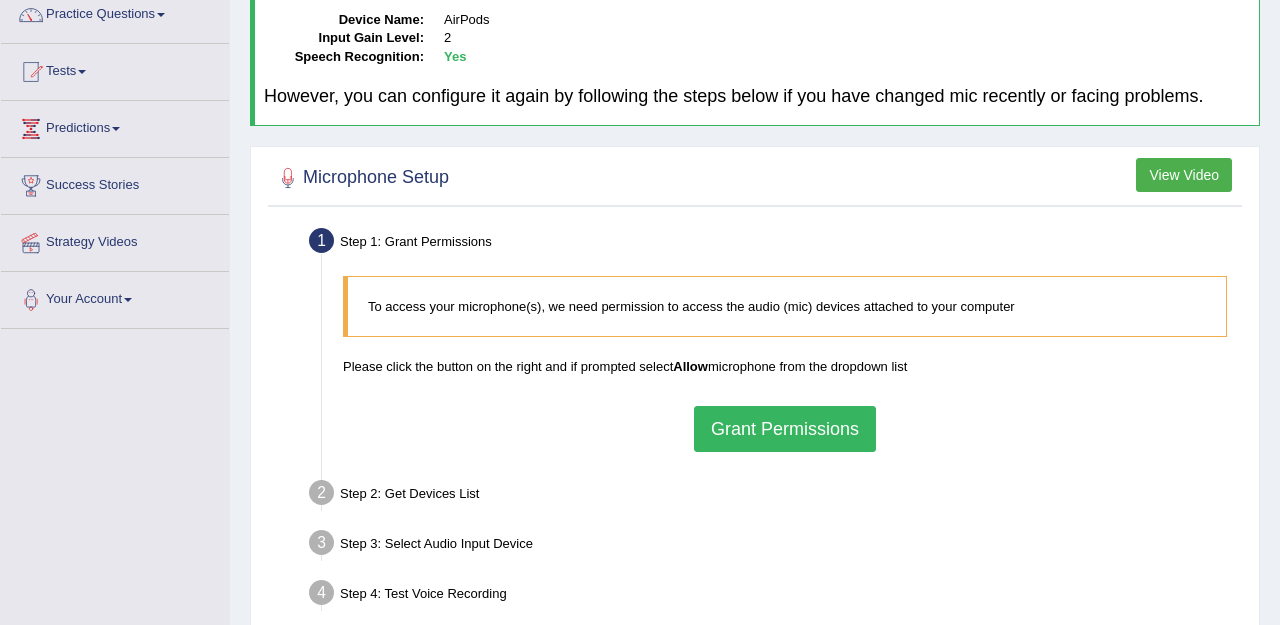 click on "Grant Permissions" at bounding box center [785, 429] 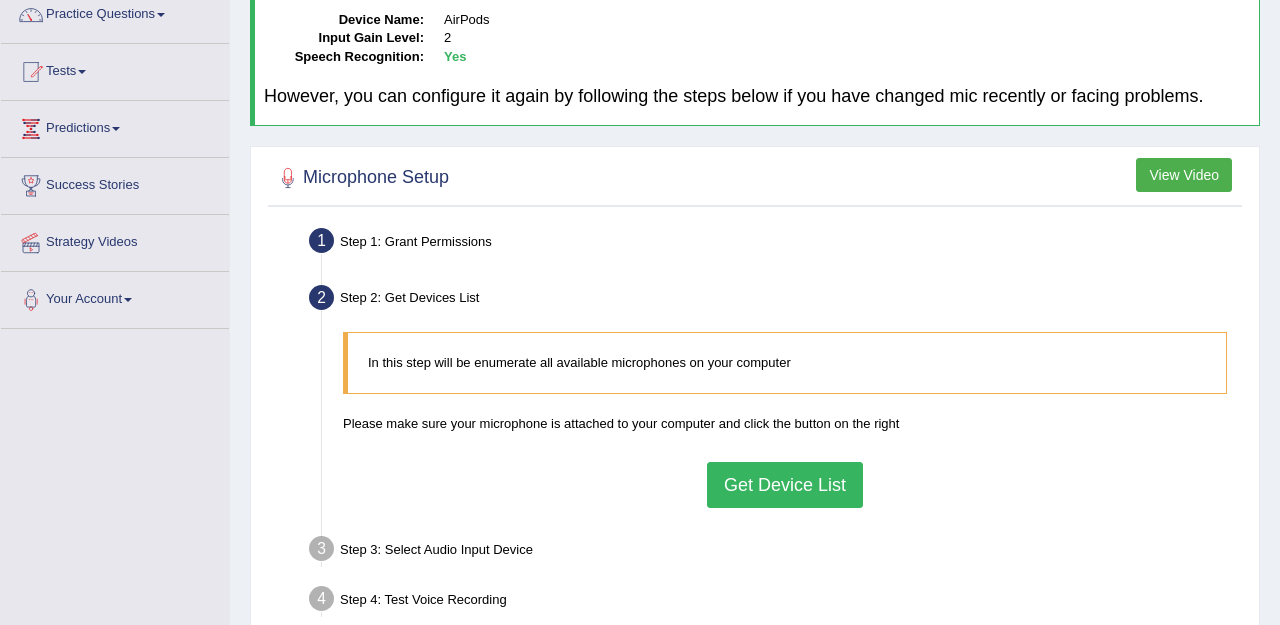 click on "Get Device List" at bounding box center [785, 485] 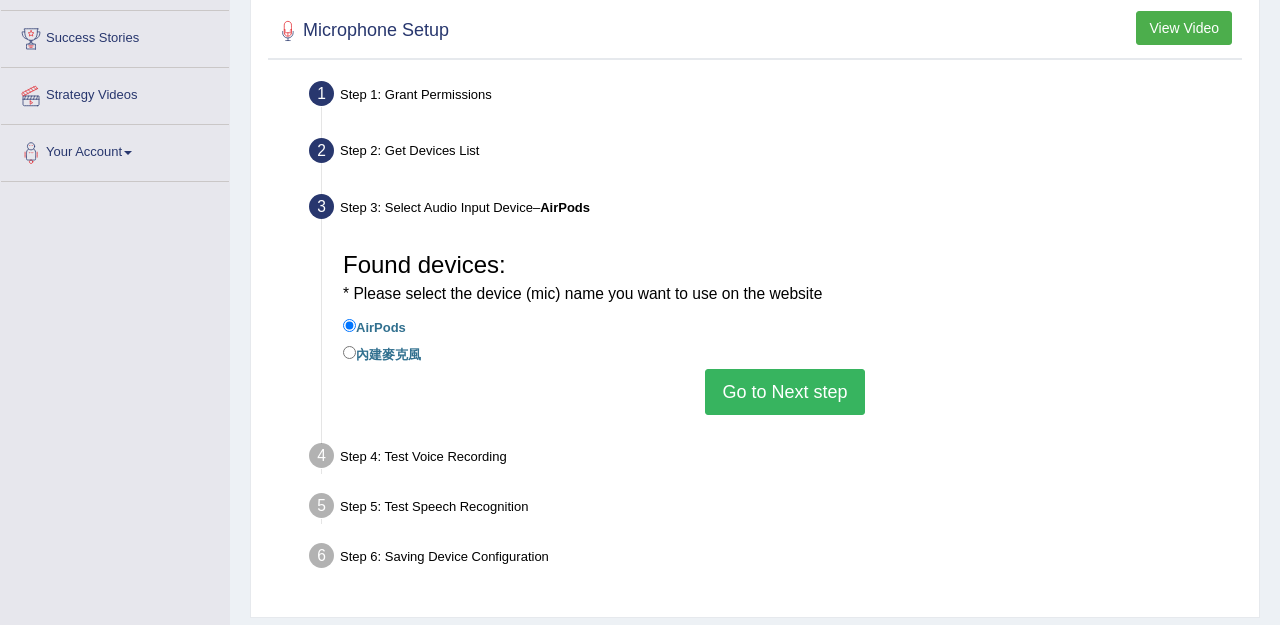 scroll, scrollTop: 321, scrollLeft: 0, axis: vertical 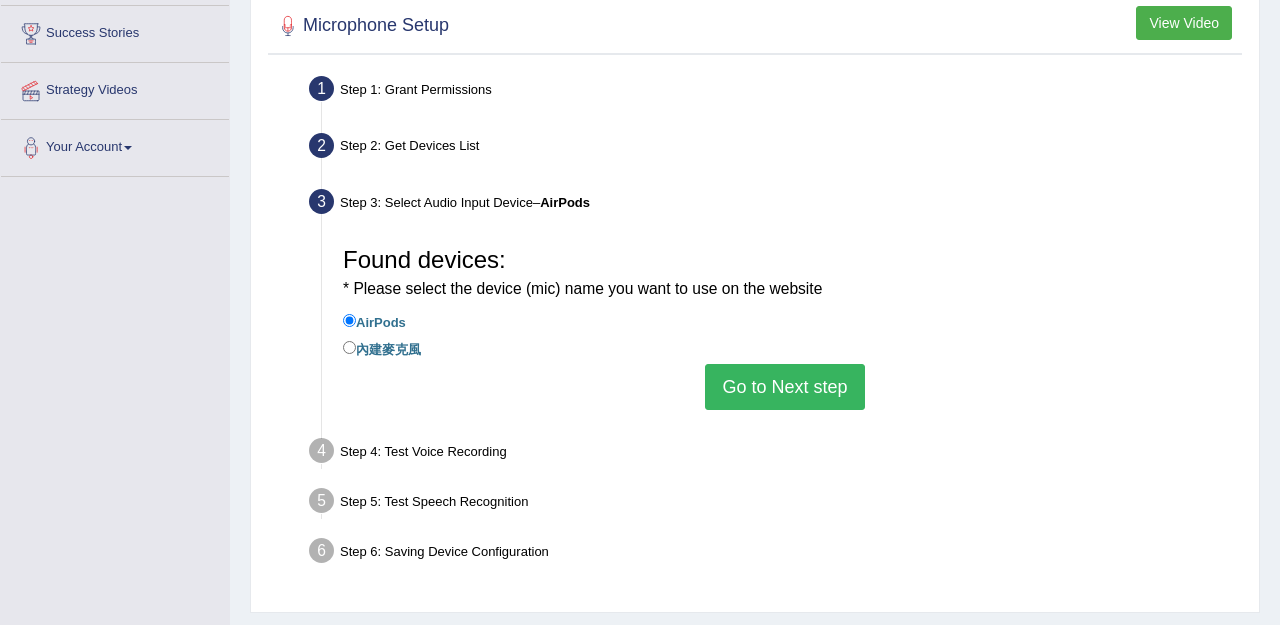 click on "Go to Next step" at bounding box center [784, 387] 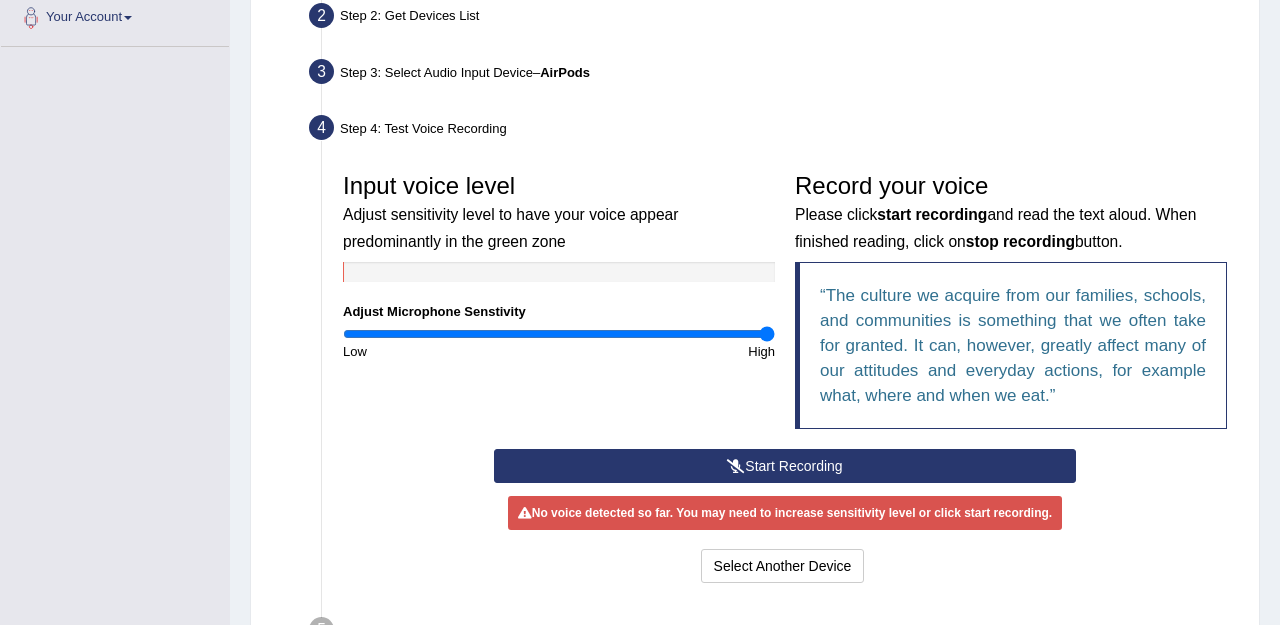 scroll, scrollTop: 464, scrollLeft: 0, axis: vertical 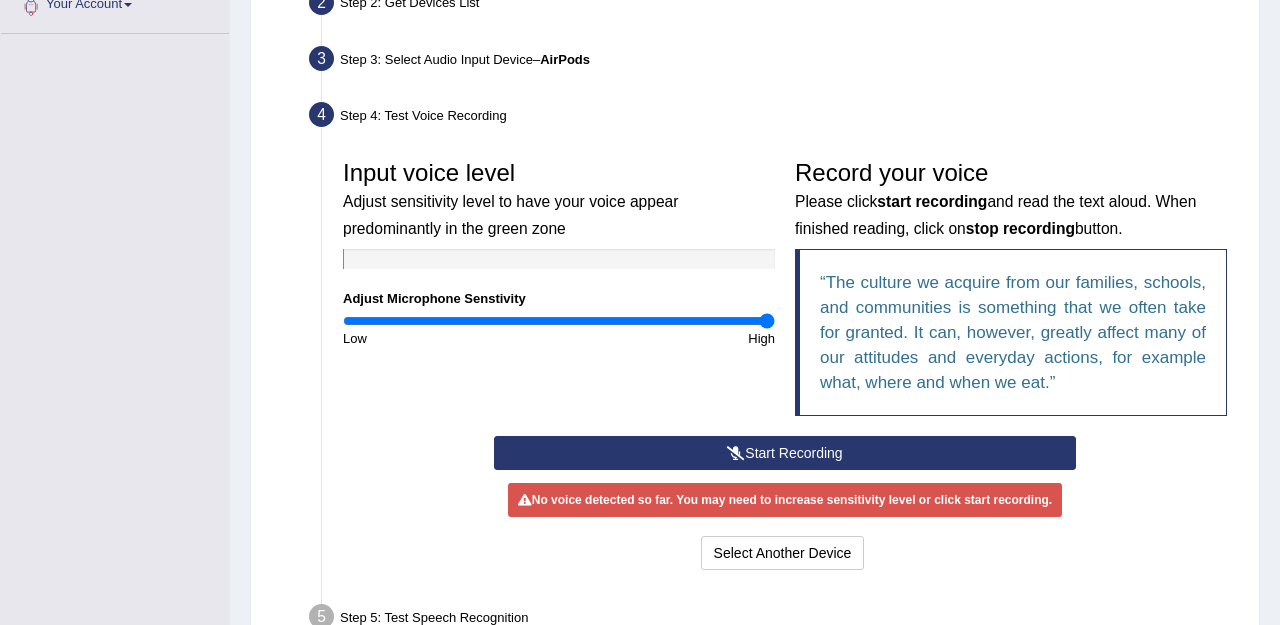 click on "Start Recording" at bounding box center (785, 453) 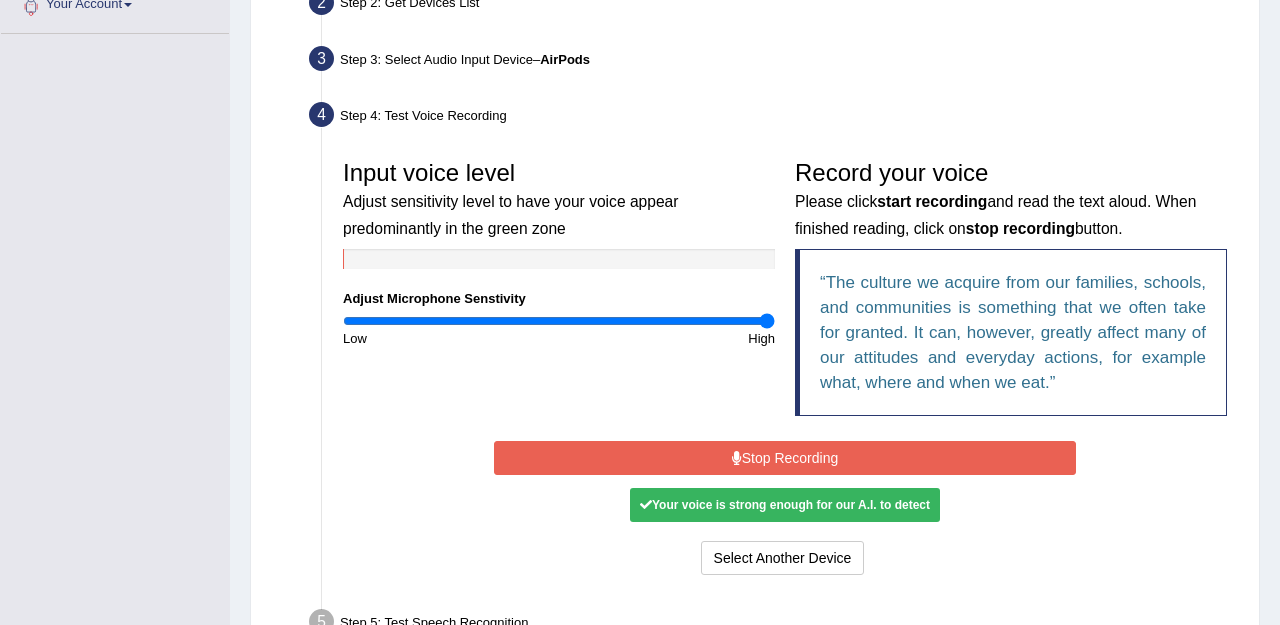 click on "Stop Recording" at bounding box center [785, 458] 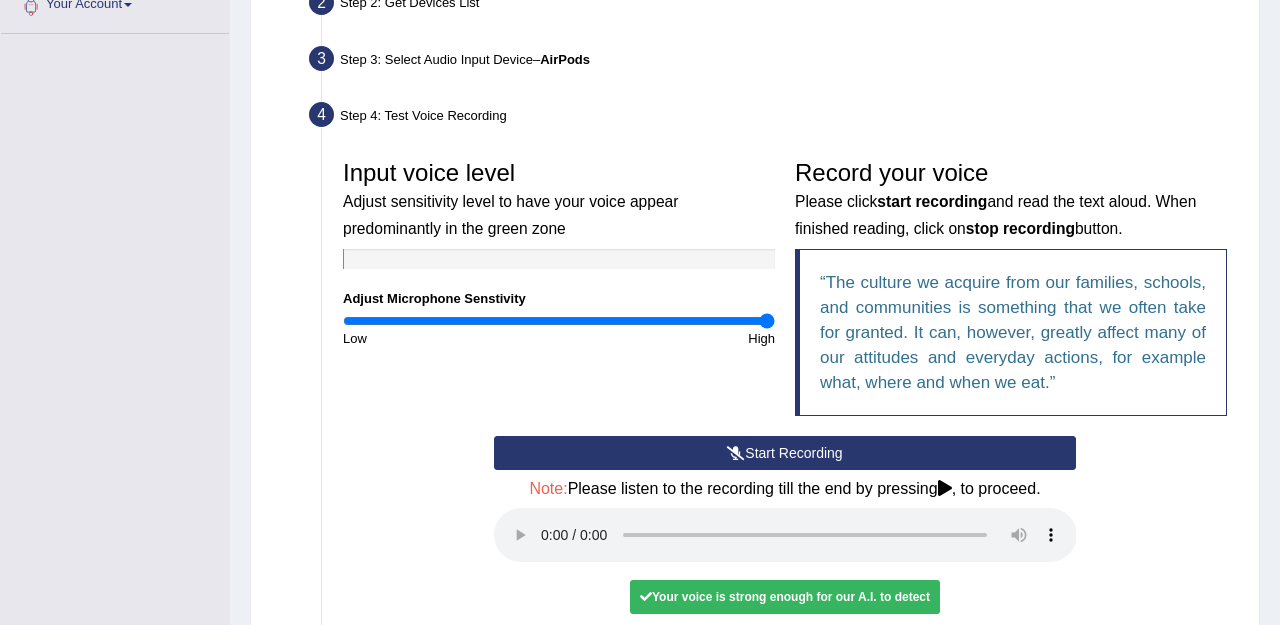 click at bounding box center [785, 535] 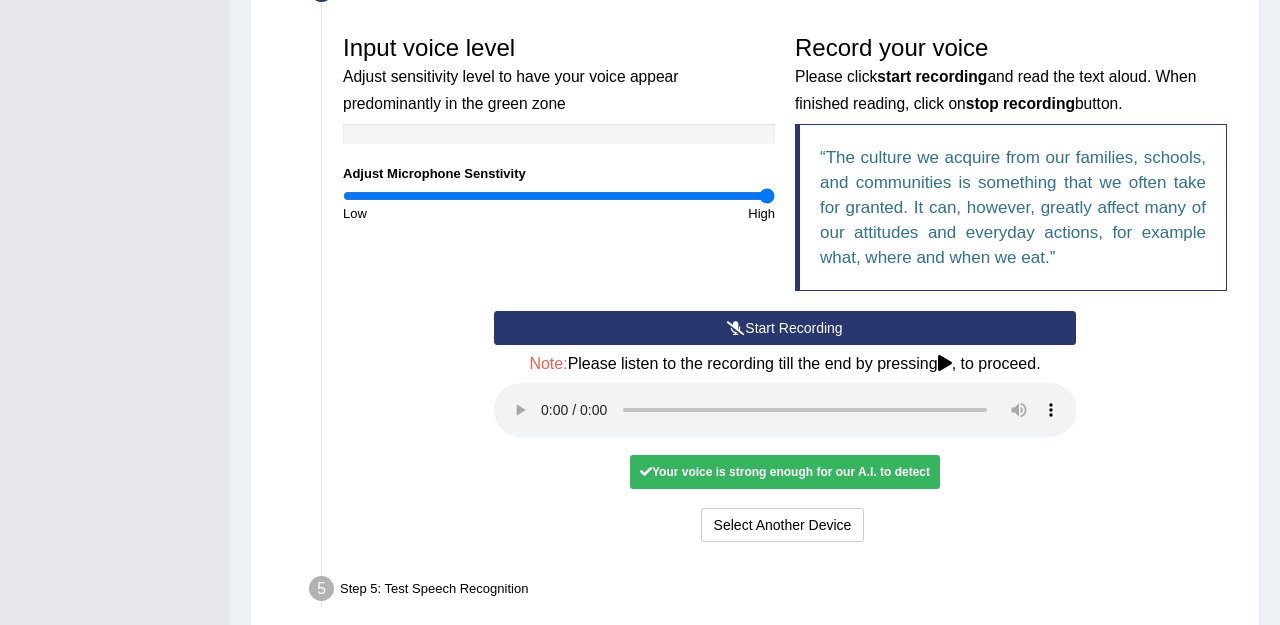 scroll, scrollTop: 599, scrollLeft: 0, axis: vertical 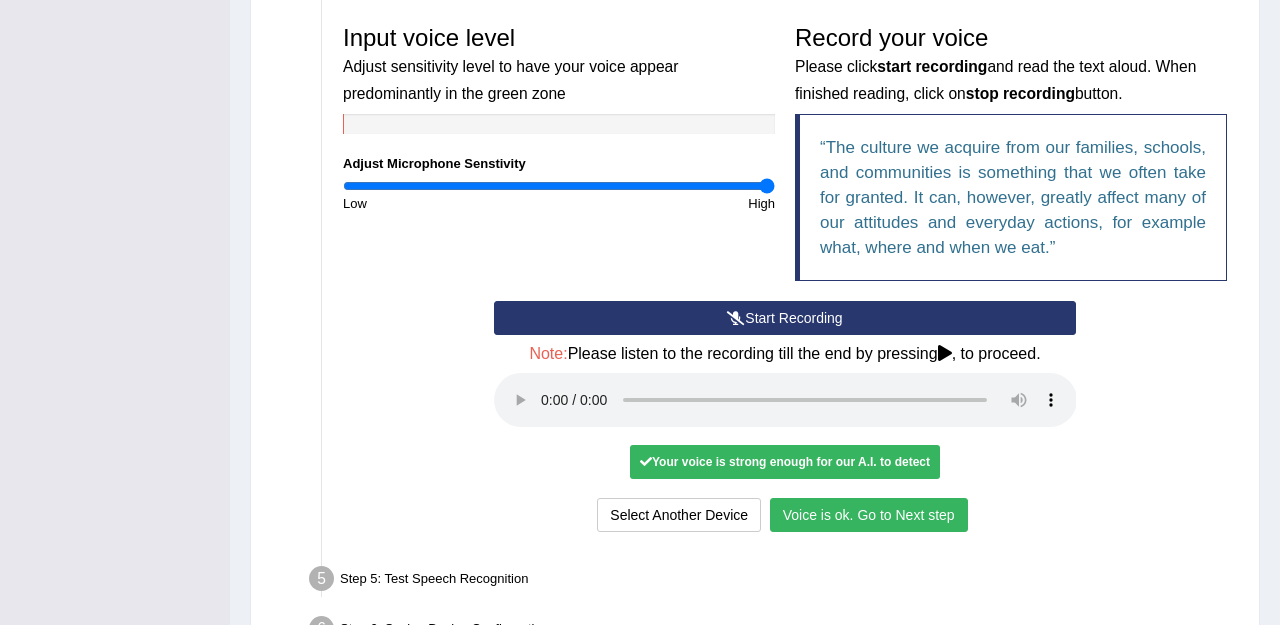 click on "Voice is ok. Go to Next step" at bounding box center [869, 515] 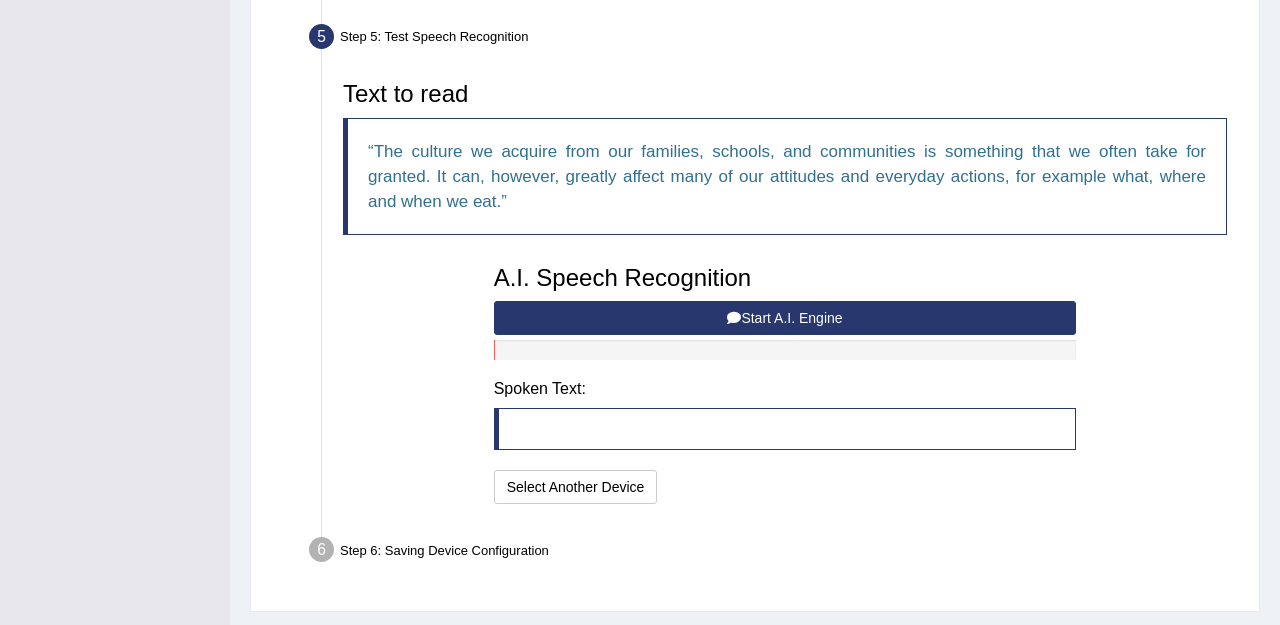 click on "Start A.I. Engine" at bounding box center [785, 318] 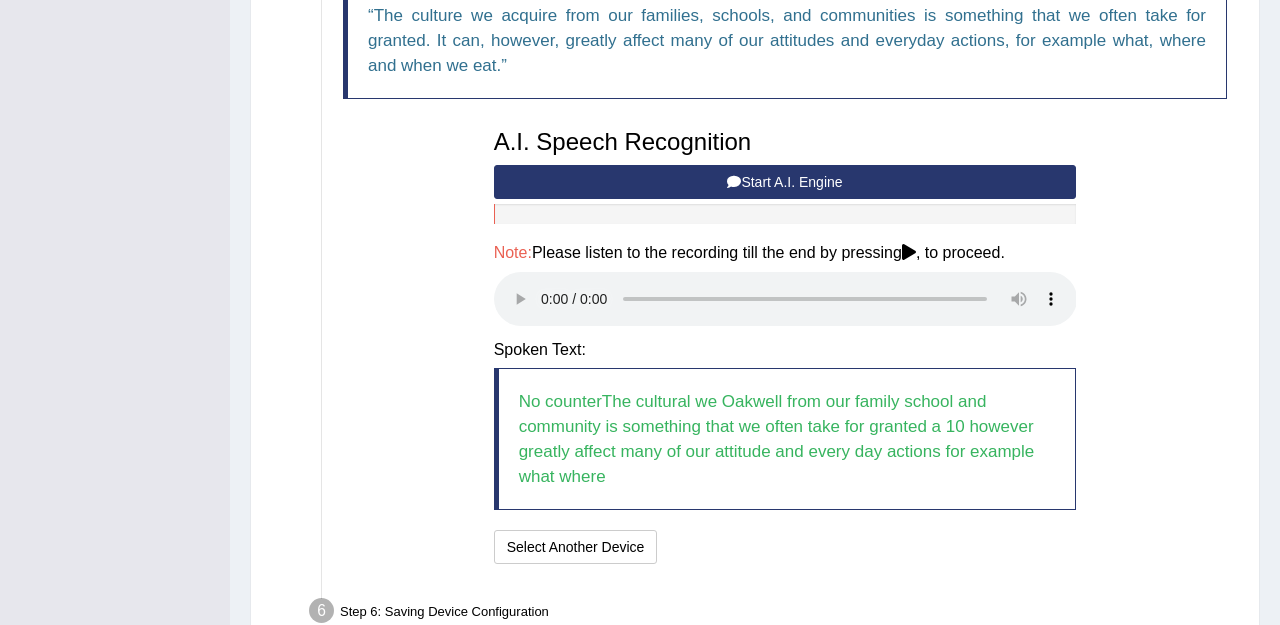 scroll, scrollTop: 738, scrollLeft: 0, axis: vertical 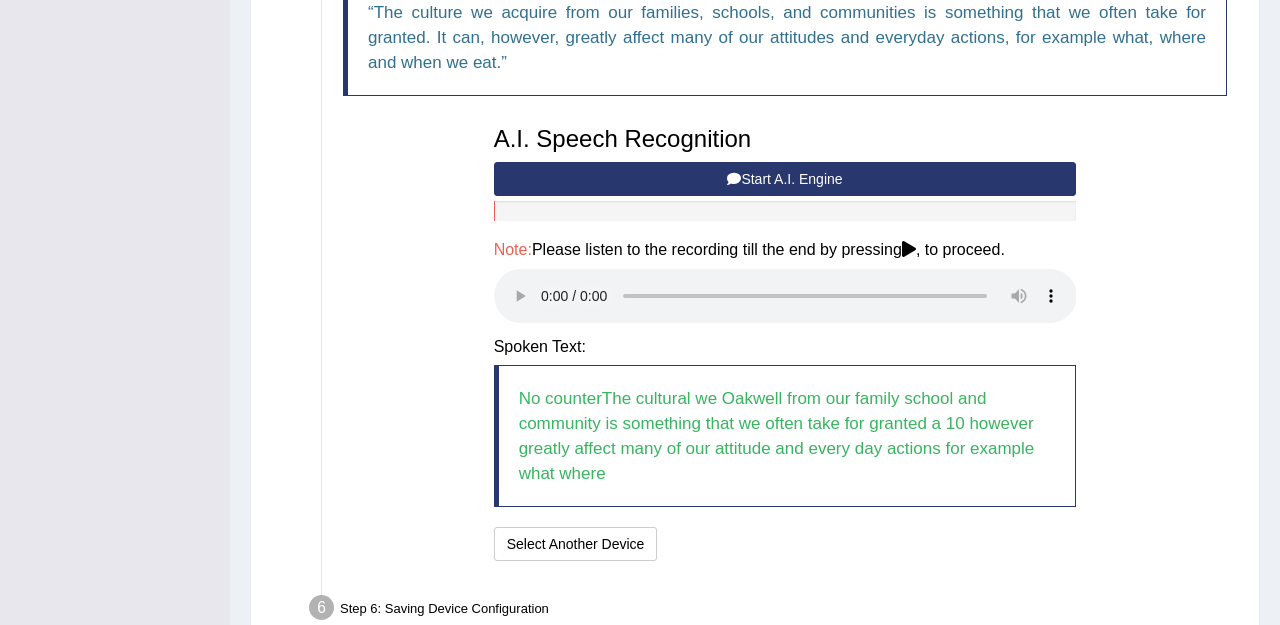click at bounding box center [785, 296] 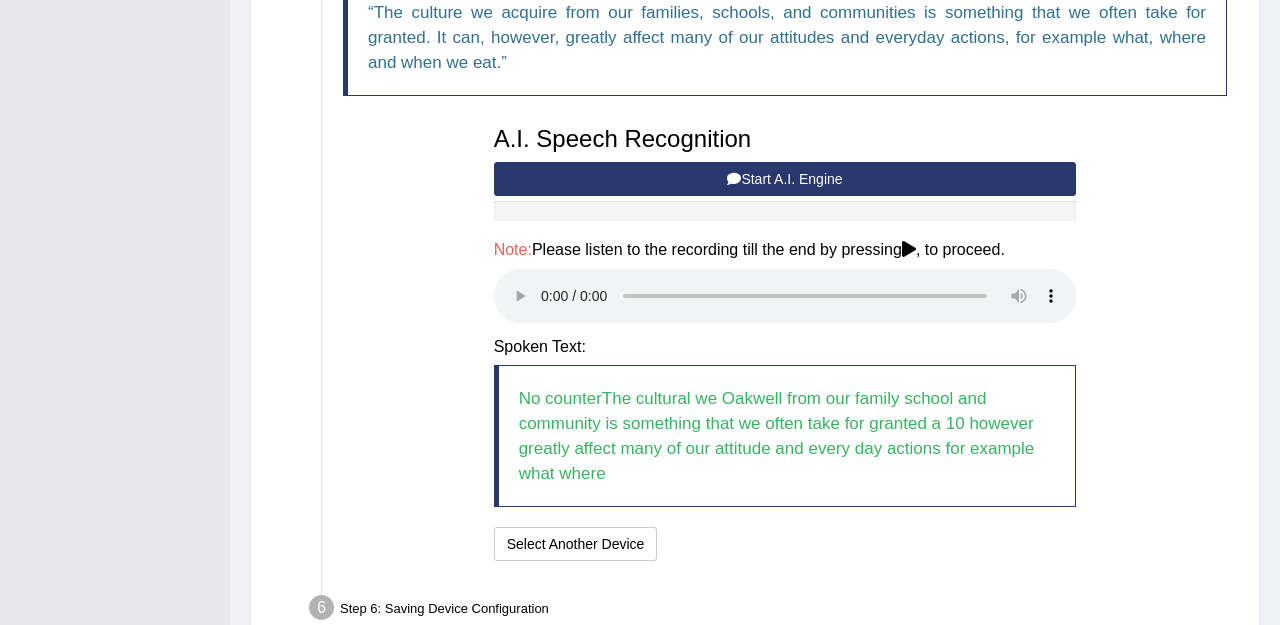 click on "Start A.I. Engine" at bounding box center (785, 179) 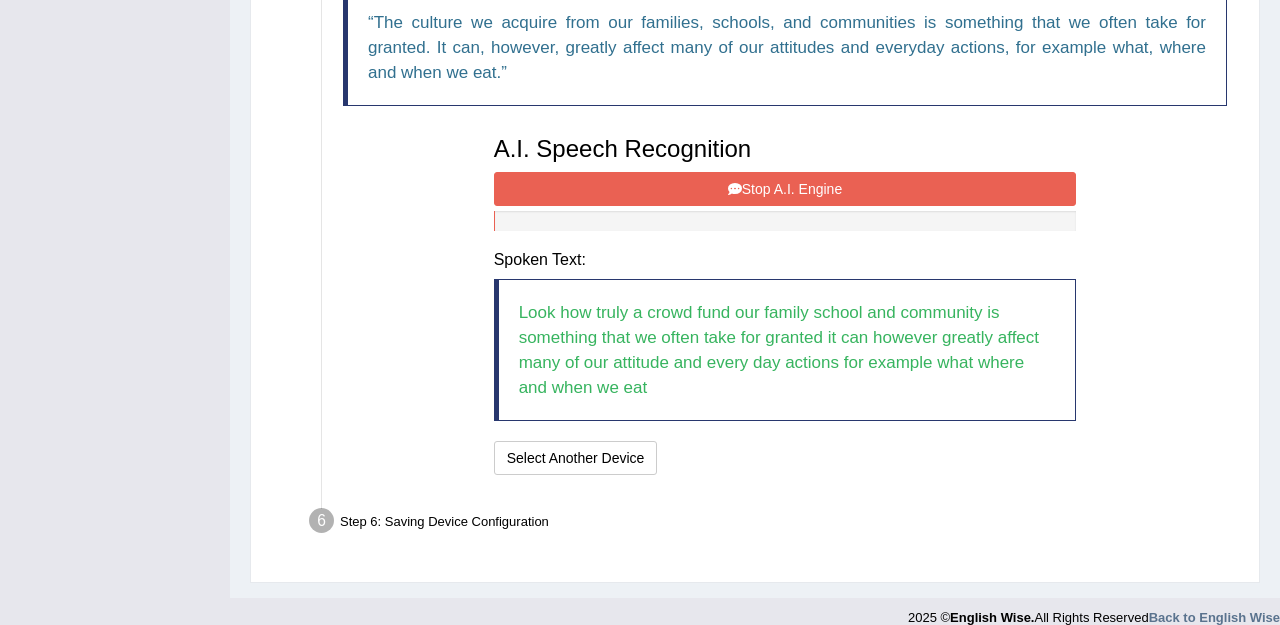 scroll, scrollTop: 729, scrollLeft: 0, axis: vertical 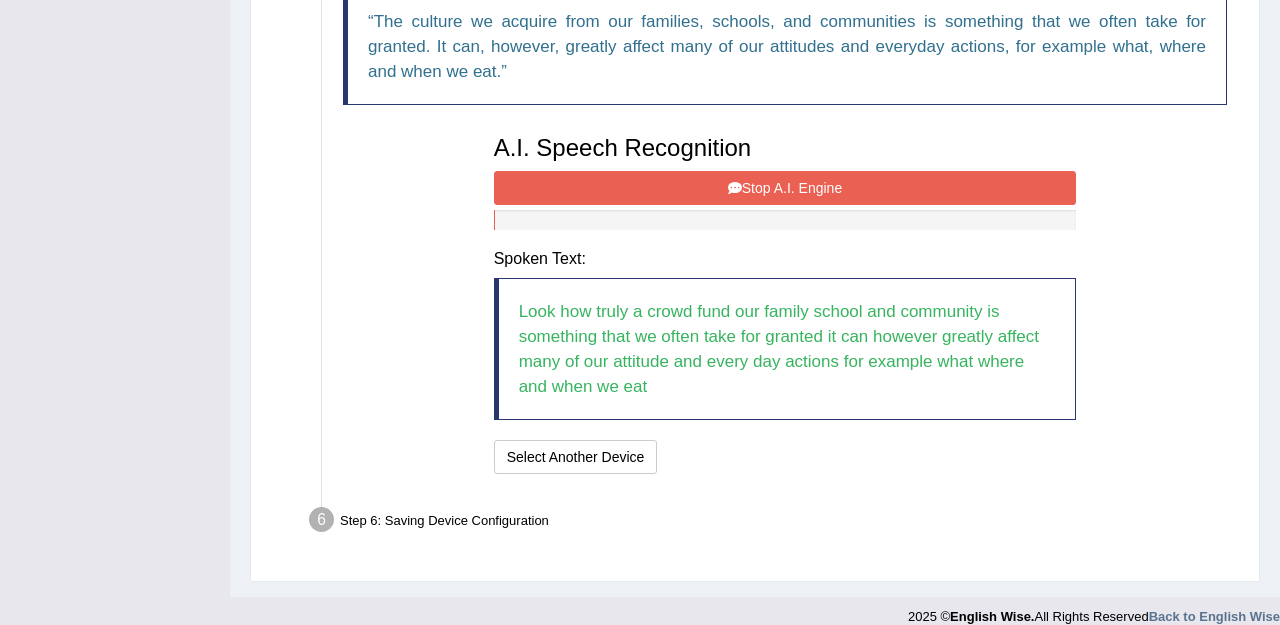 click on "Stop A.I. Engine" at bounding box center [785, 188] 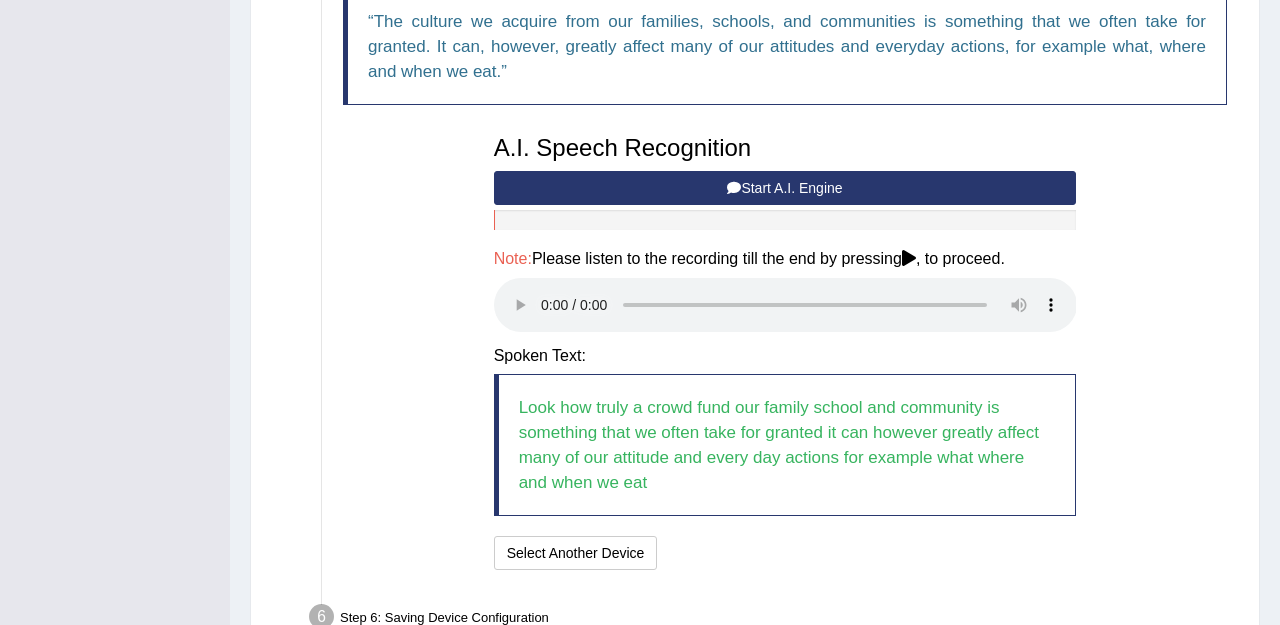 click at bounding box center (785, 305) 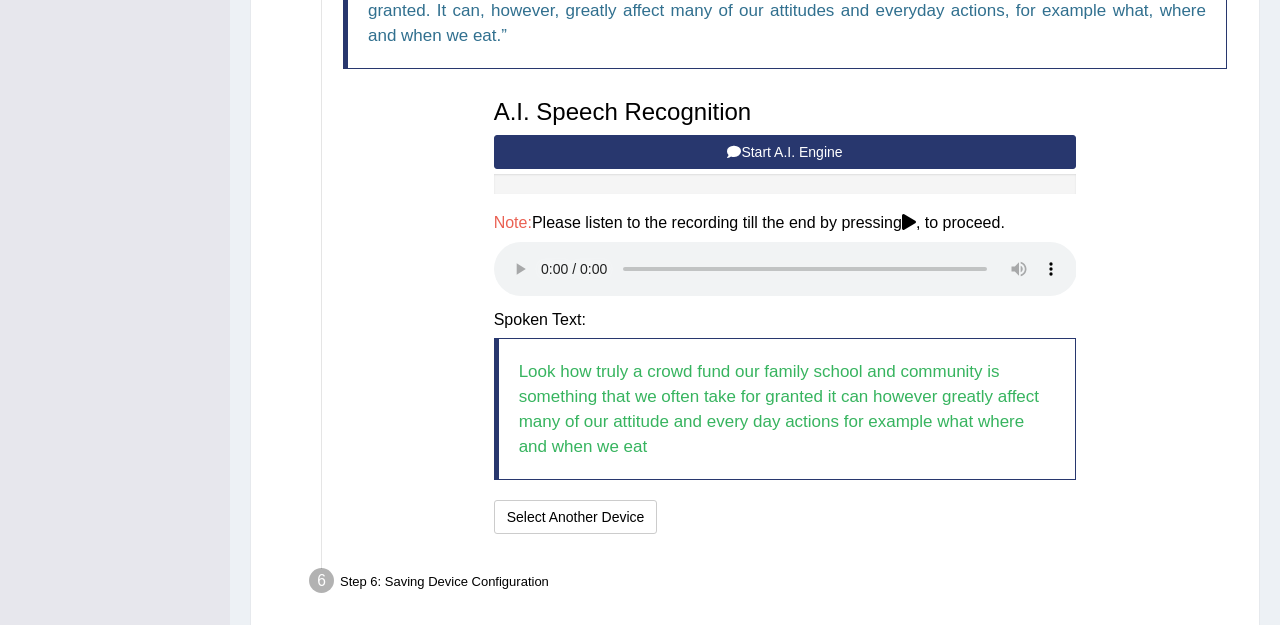 scroll, scrollTop: 769, scrollLeft: 0, axis: vertical 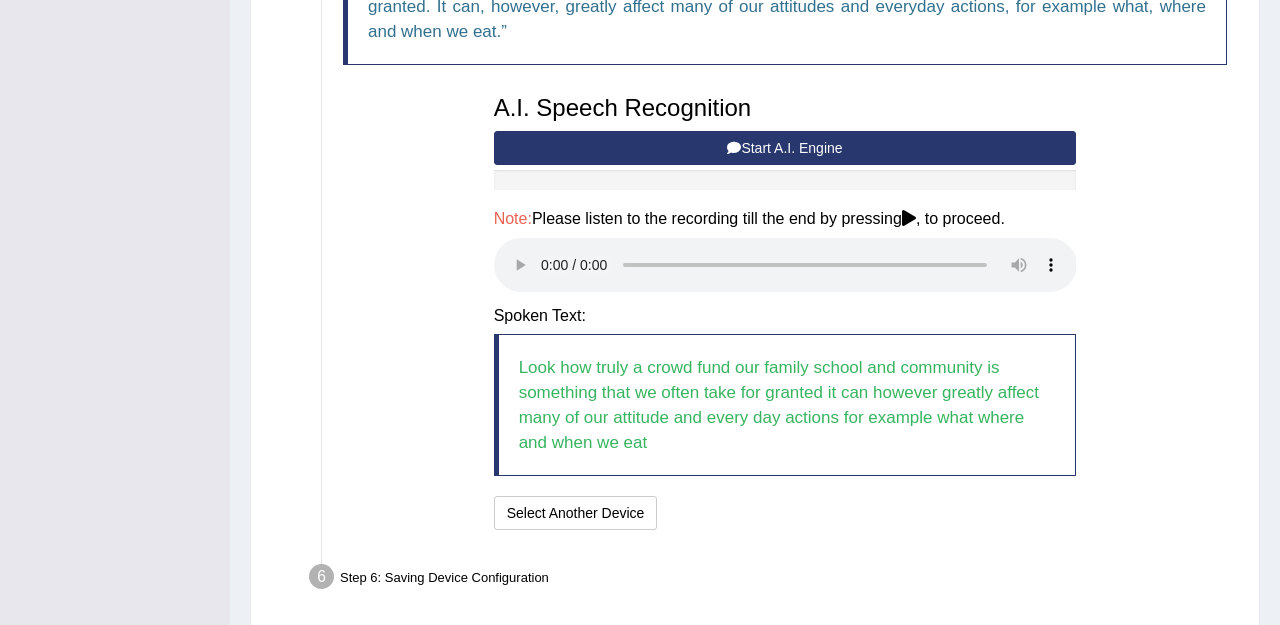 type 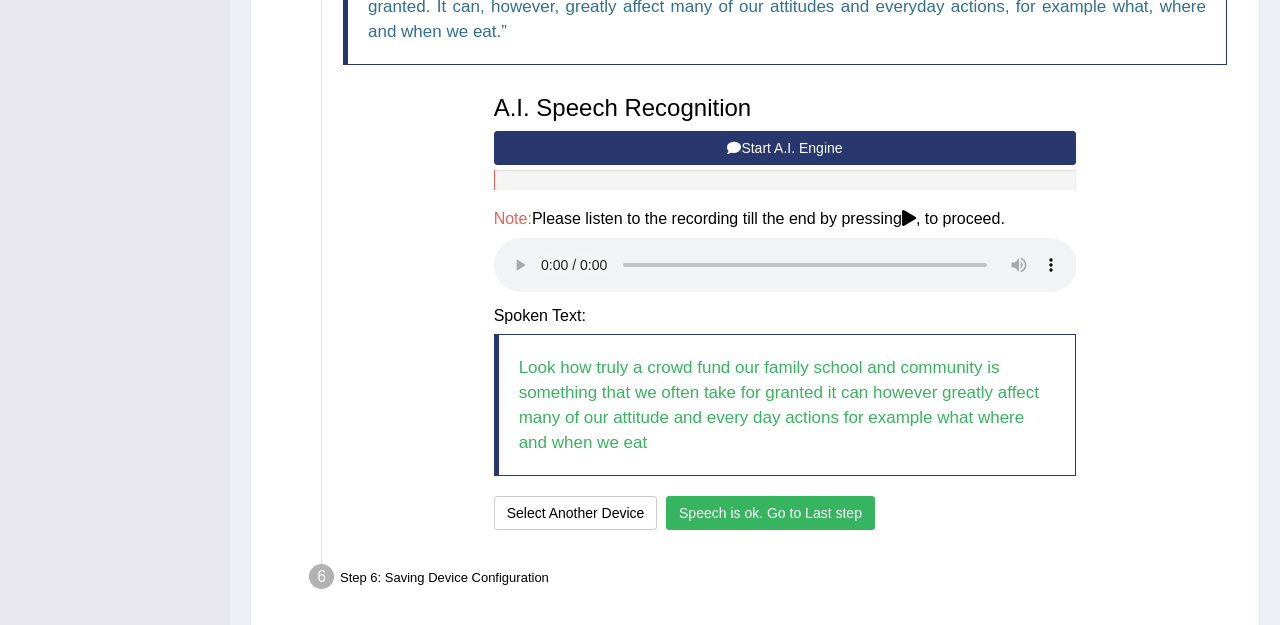 click on "Speech is ok. Go to Last step" at bounding box center [770, 513] 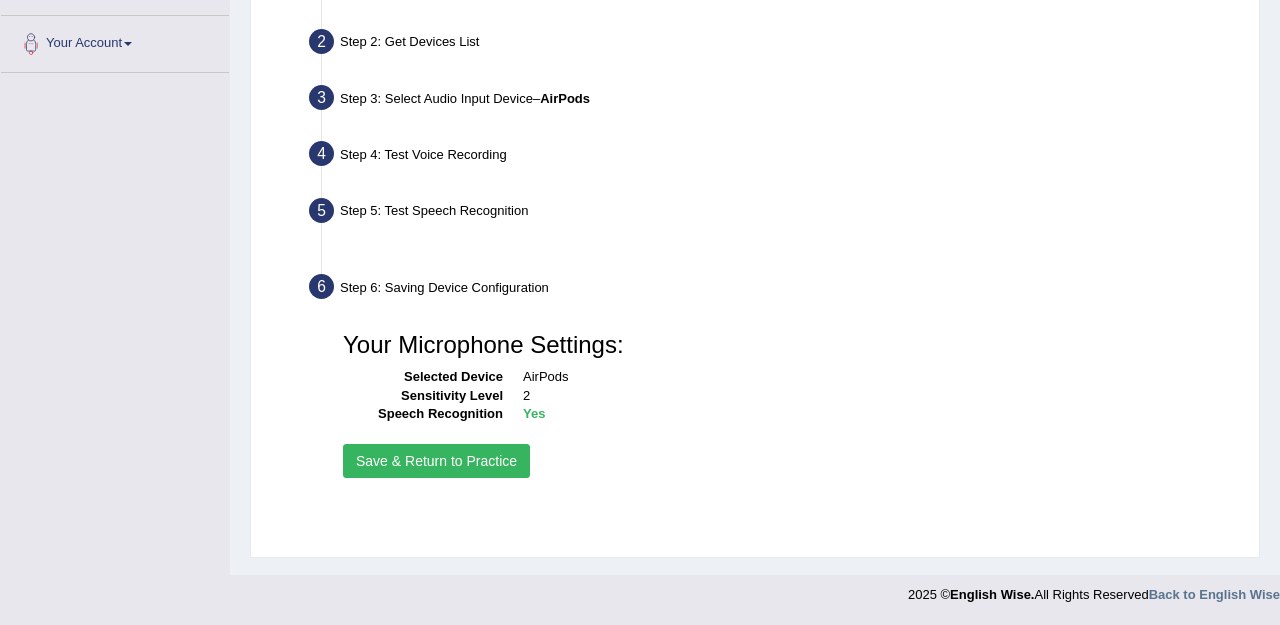 scroll, scrollTop: 425, scrollLeft: 0, axis: vertical 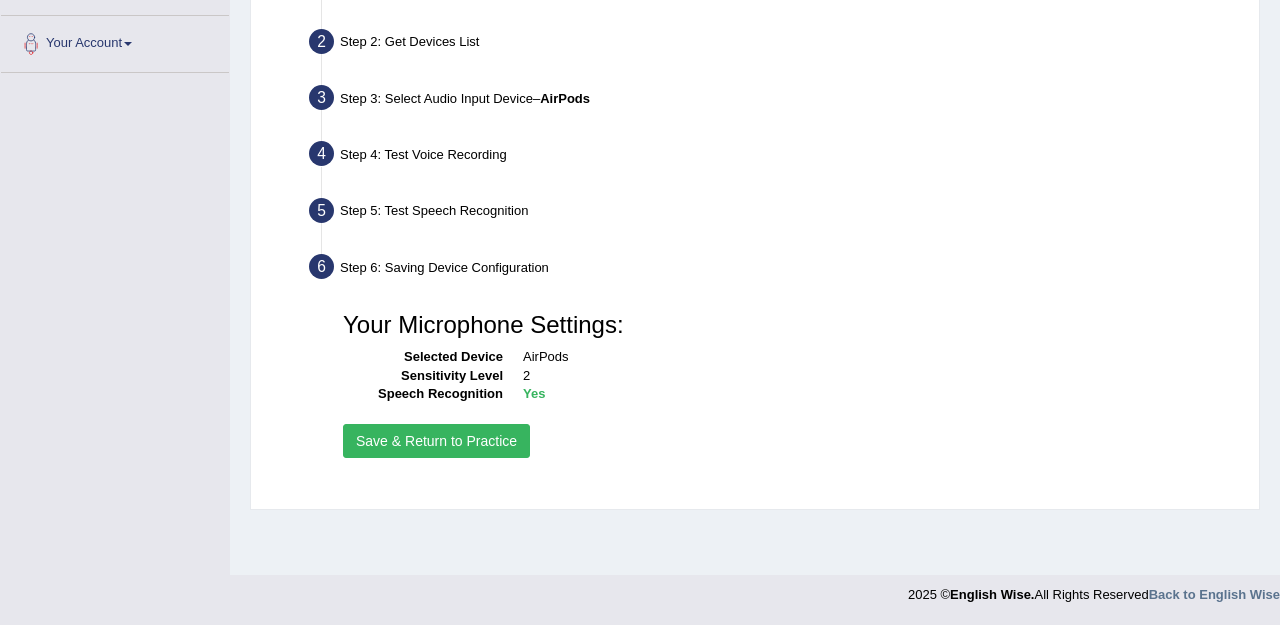 click on "Save & Return to Practice" at bounding box center (436, 441) 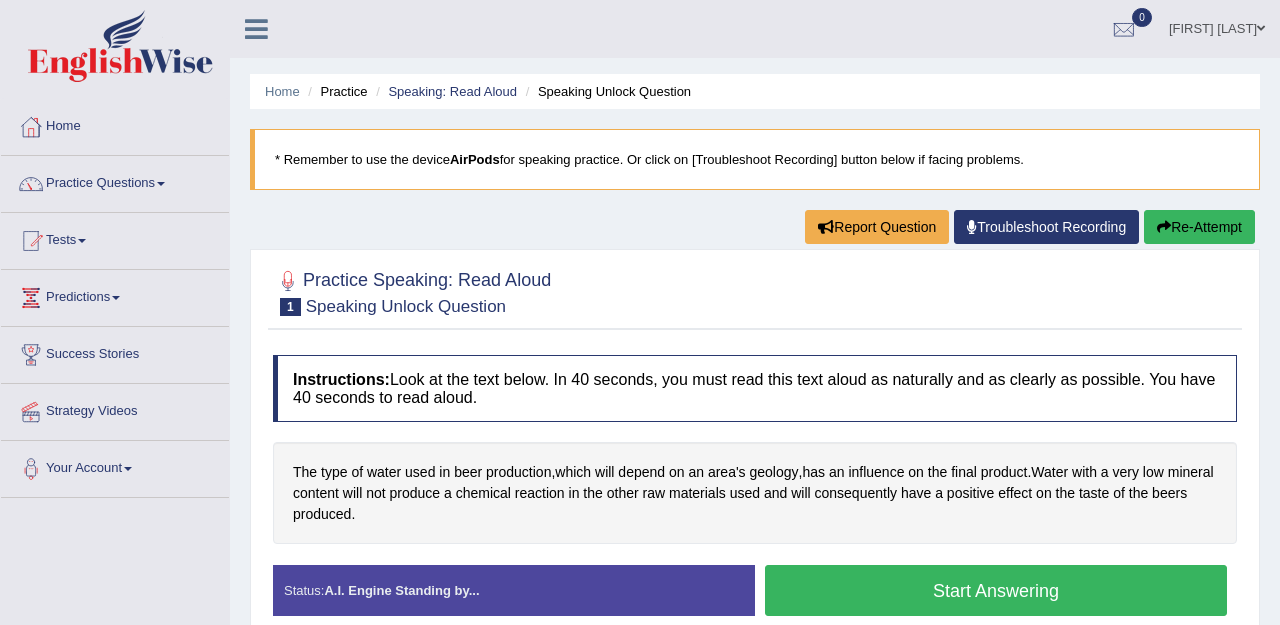 scroll, scrollTop: 0, scrollLeft: 0, axis: both 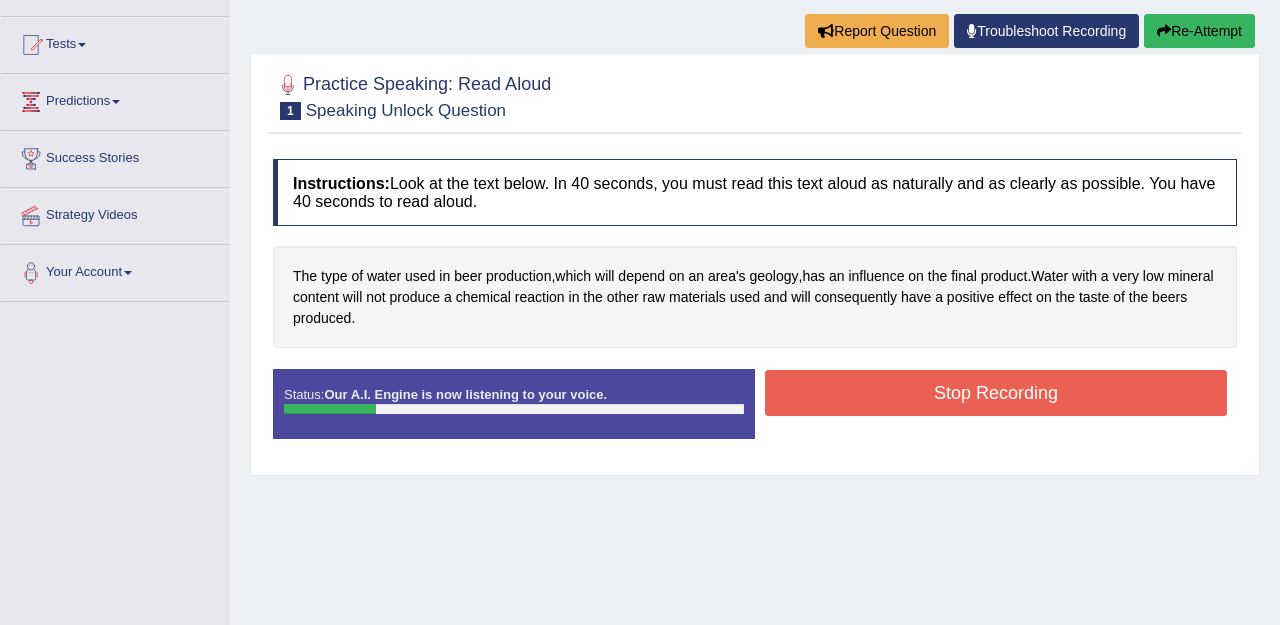 click on "Stop Recording" at bounding box center [996, 393] 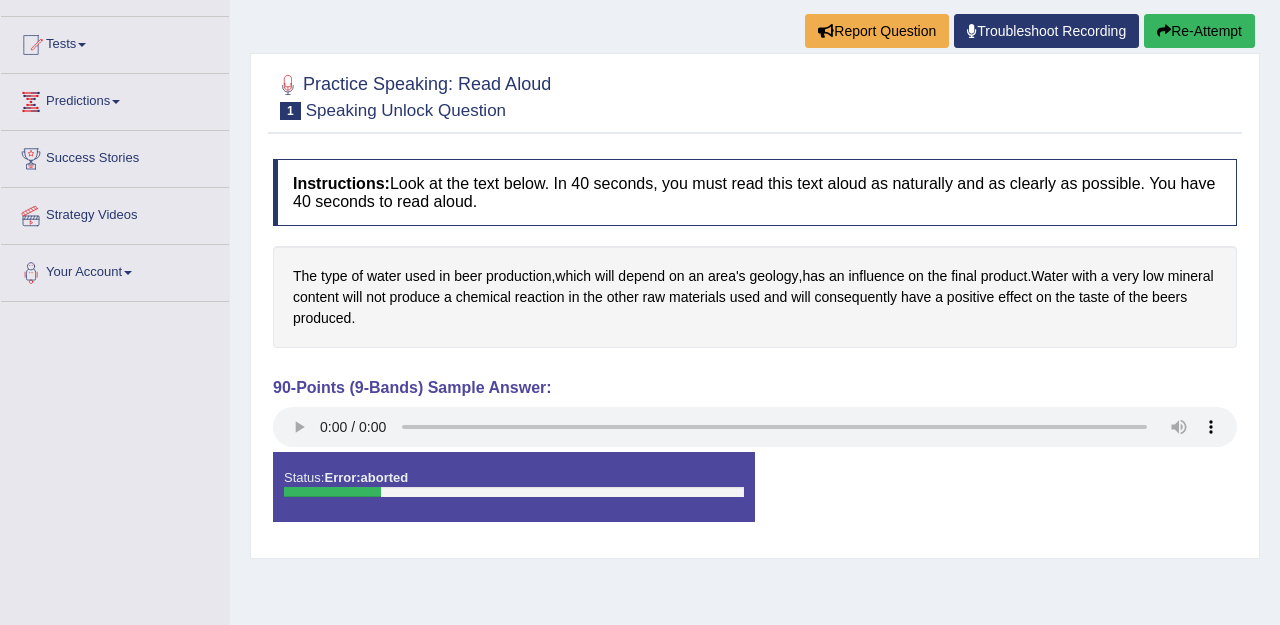 click at bounding box center (755, 427) 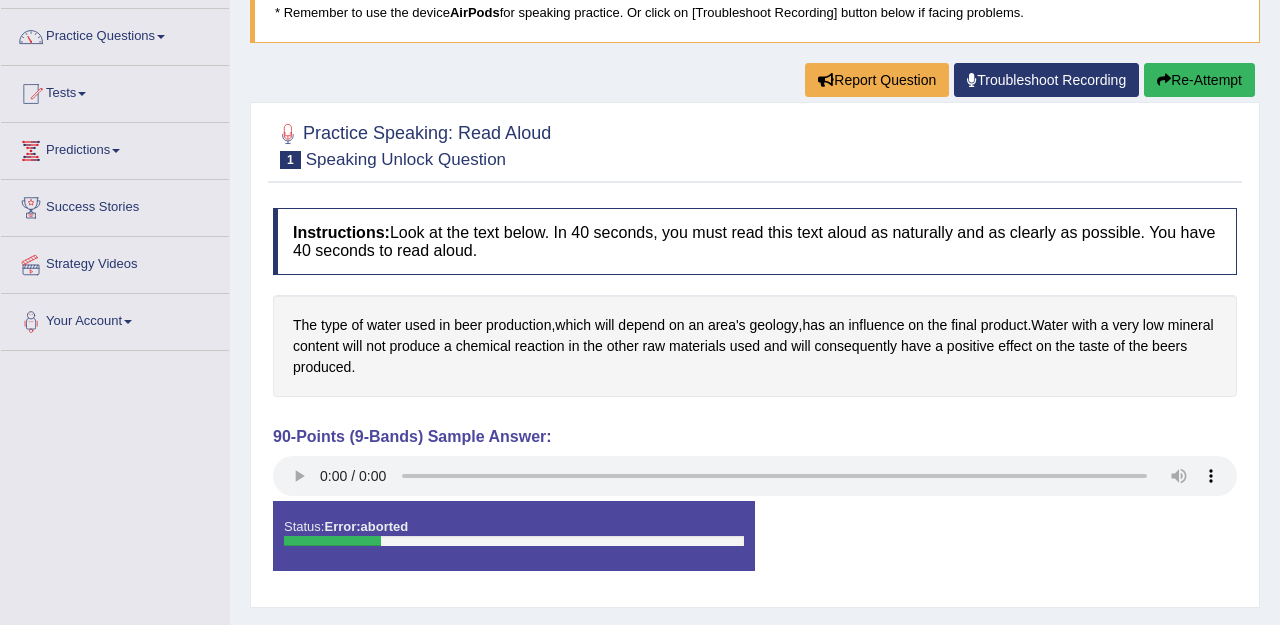 scroll, scrollTop: 148, scrollLeft: 0, axis: vertical 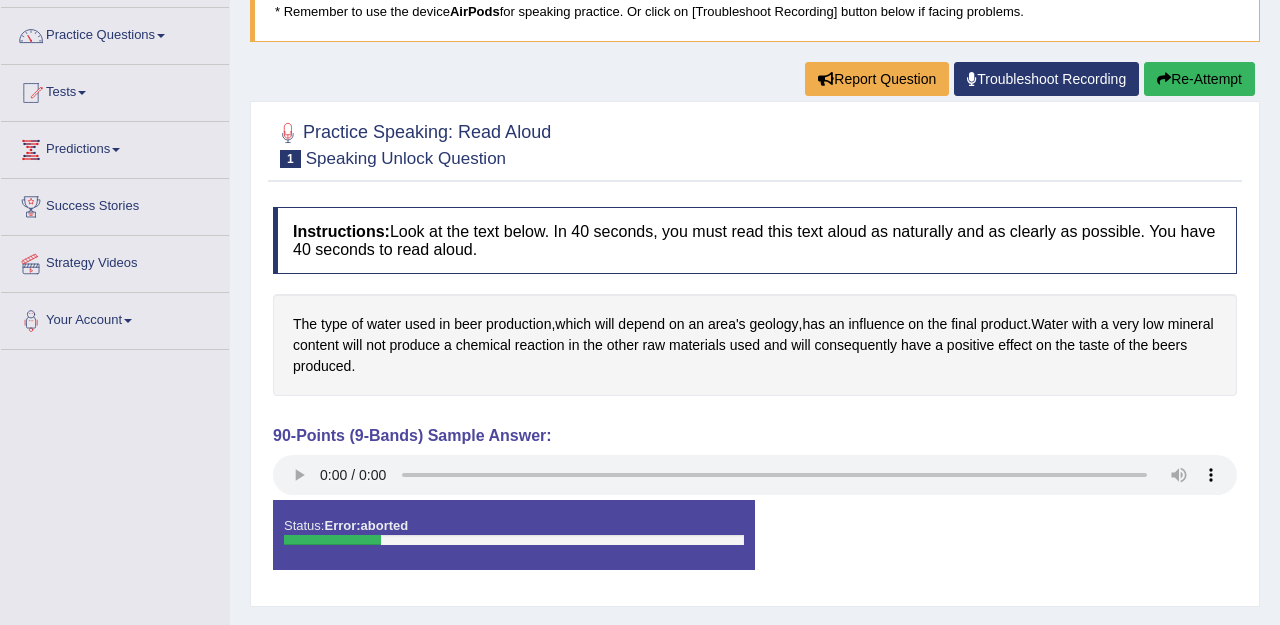 click on "Practice Speaking: Read Aloud
1
Speaking Unlock Question" at bounding box center (755, 147) 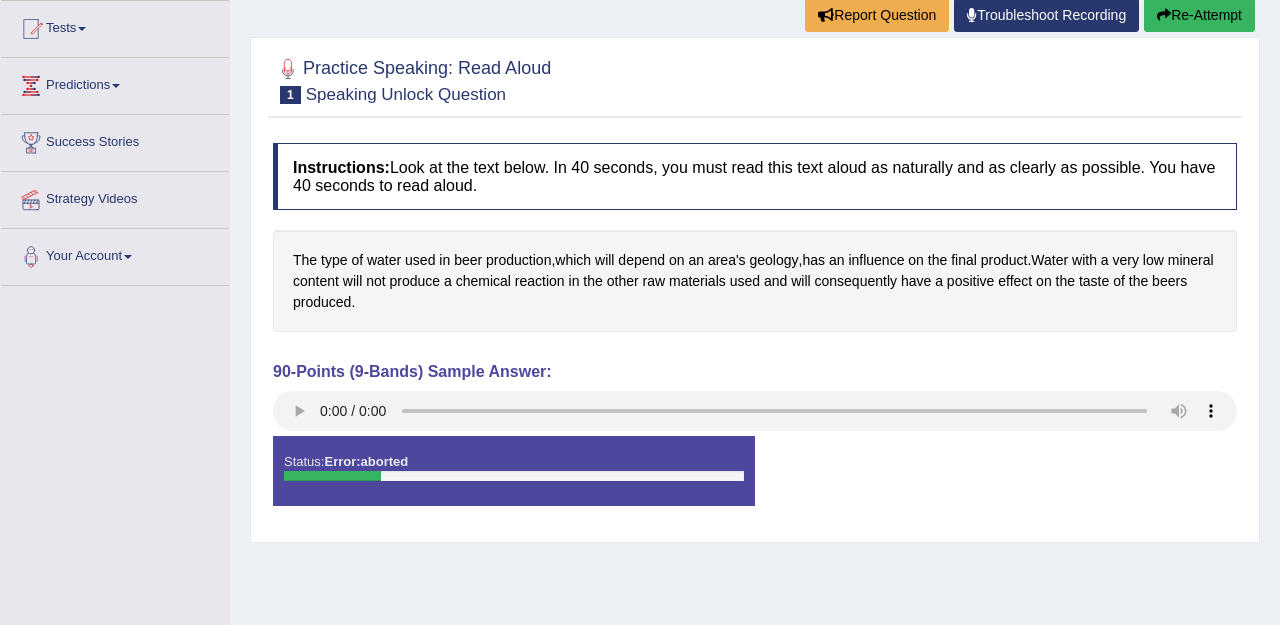 scroll, scrollTop: 217, scrollLeft: 0, axis: vertical 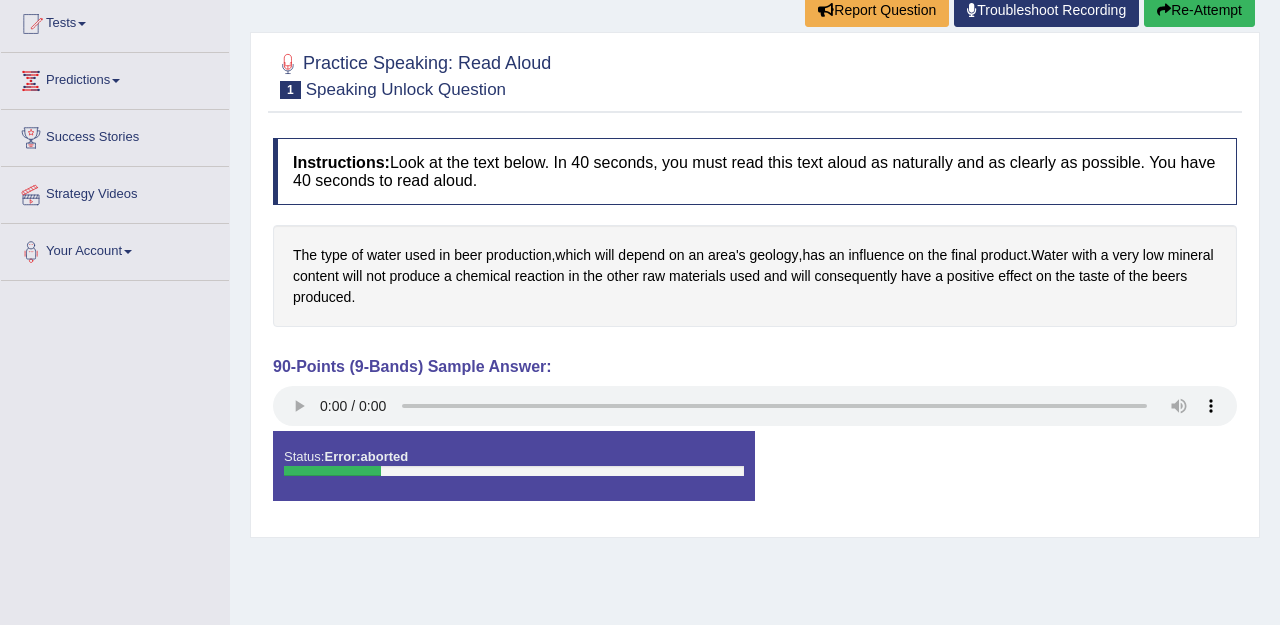 click on "The   type   of   water   used   in   beer   production ,  which   will   depend   on   an   area's   geology ,  has   an   influence   on   the   final   product .  Water   with   a   very   low   mineral   content   will   not   produce   a   chemical   reaction   in   the   other   raw   materials   used   and   will   consequently   have   a   positive   effect   on   the   taste   of   the   beers   produced ." at bounding box center [755, 276] 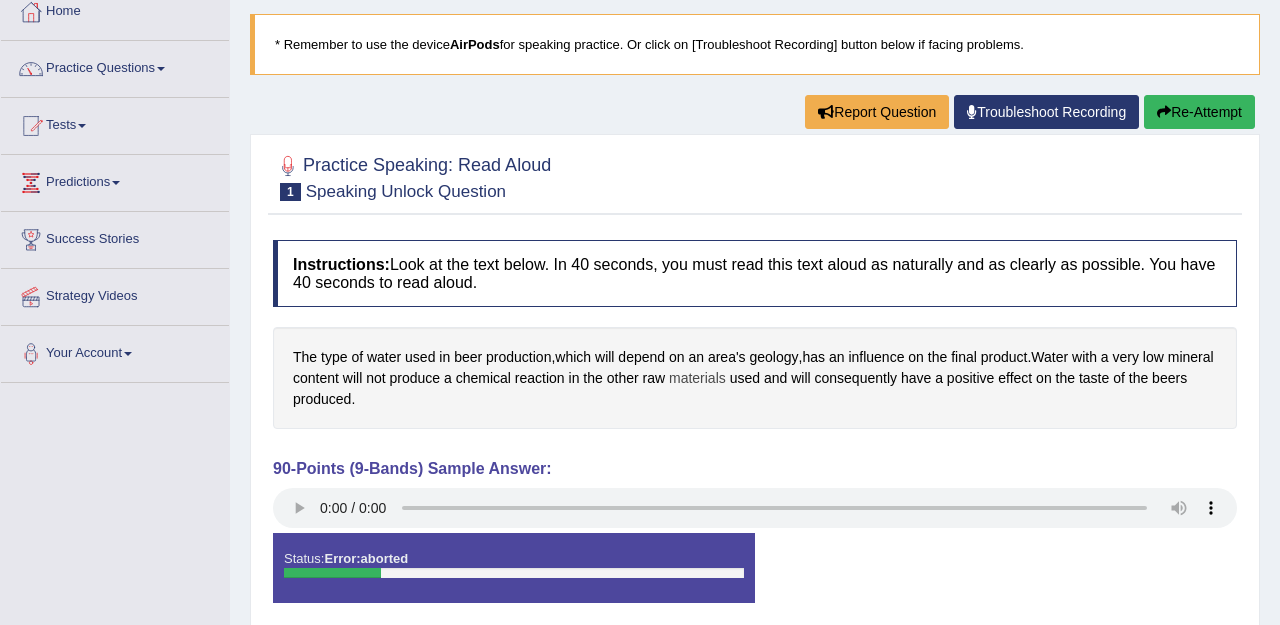 scroll, scrollTop: 113, scrollLeft: 0, axis: vertical 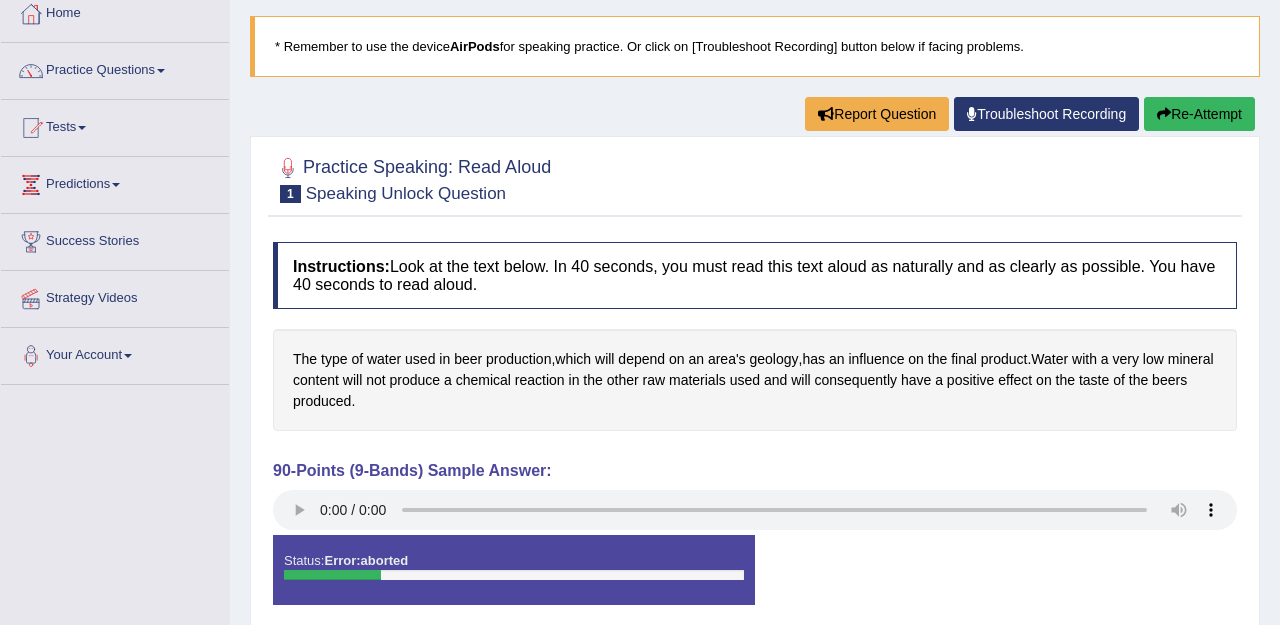 click on "Re-Attempt" at bounding box center (1199, 114) 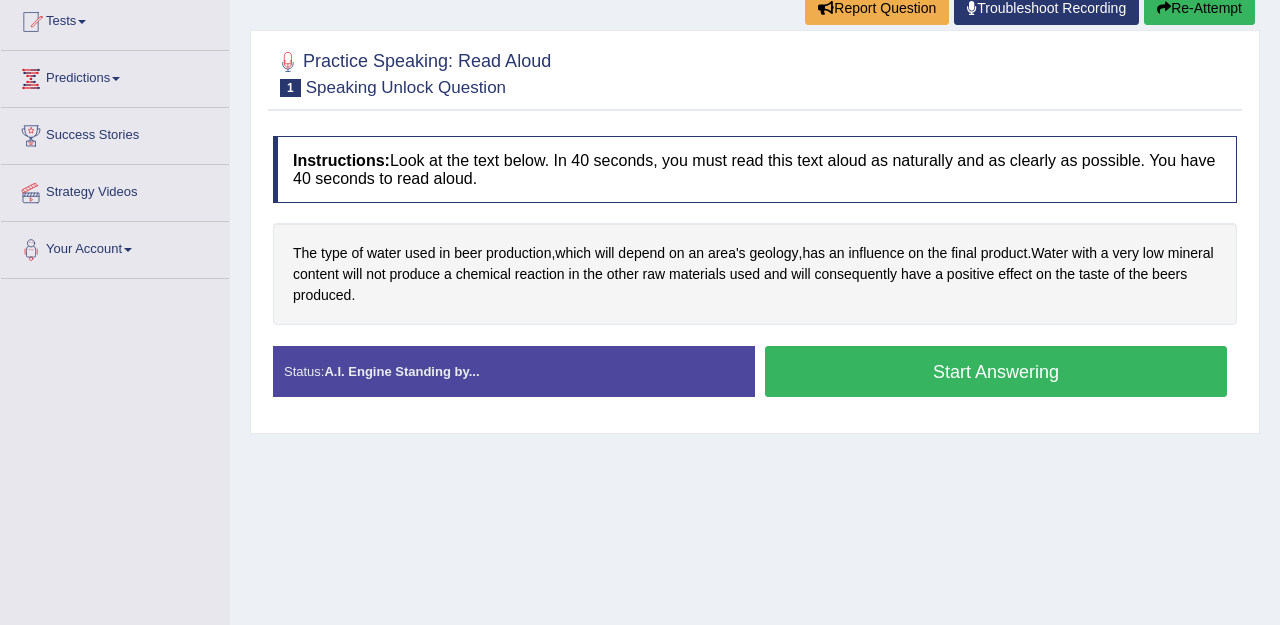 scroll, scrollTop: 219, scrollLeft: 0, axis: vertical 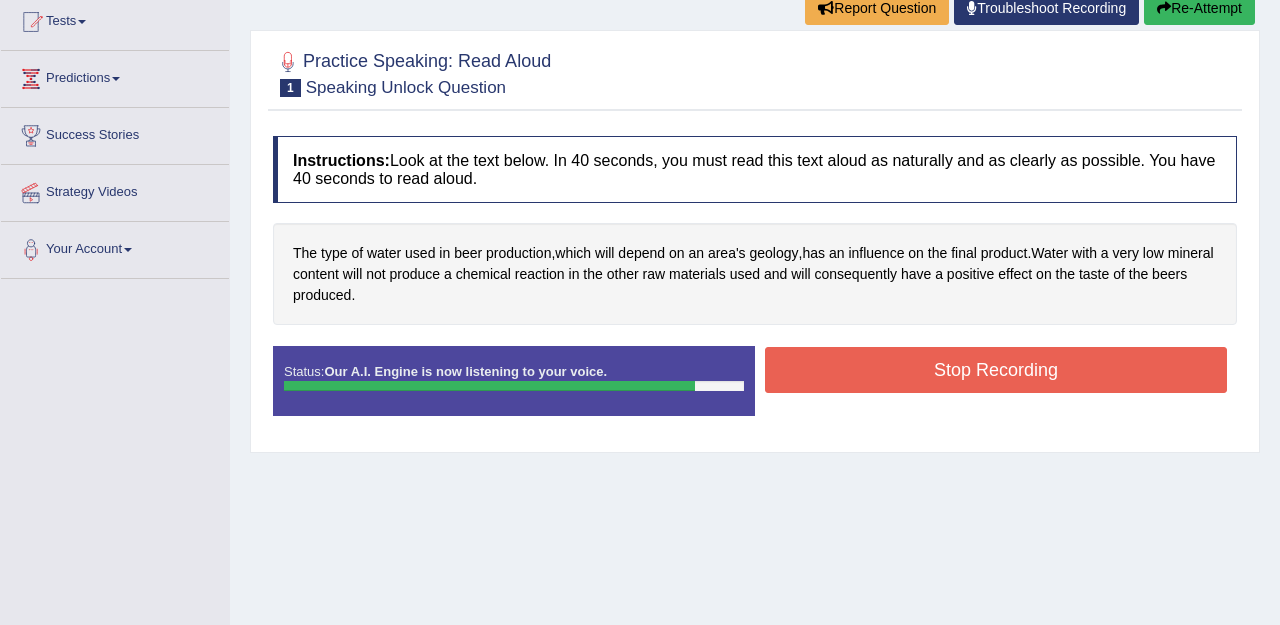 click on "Stop Recording" at bounding box center (996, 370) 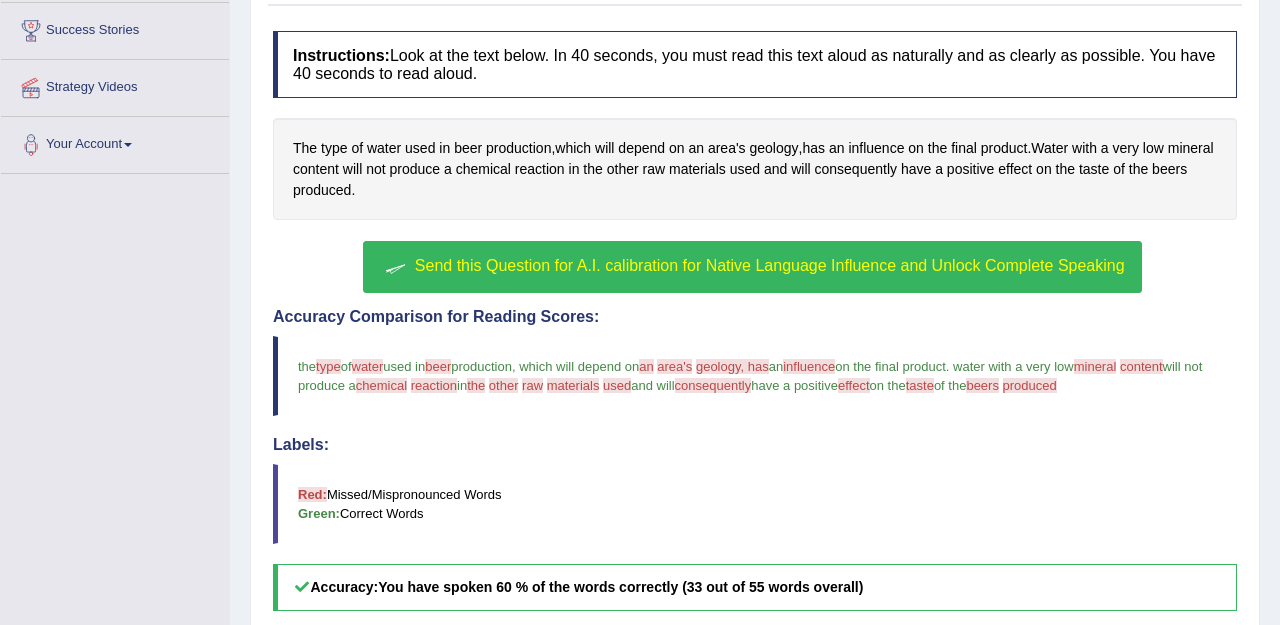 scroll, scrollTop: 326, scrollLeft: 0, axis: vertical 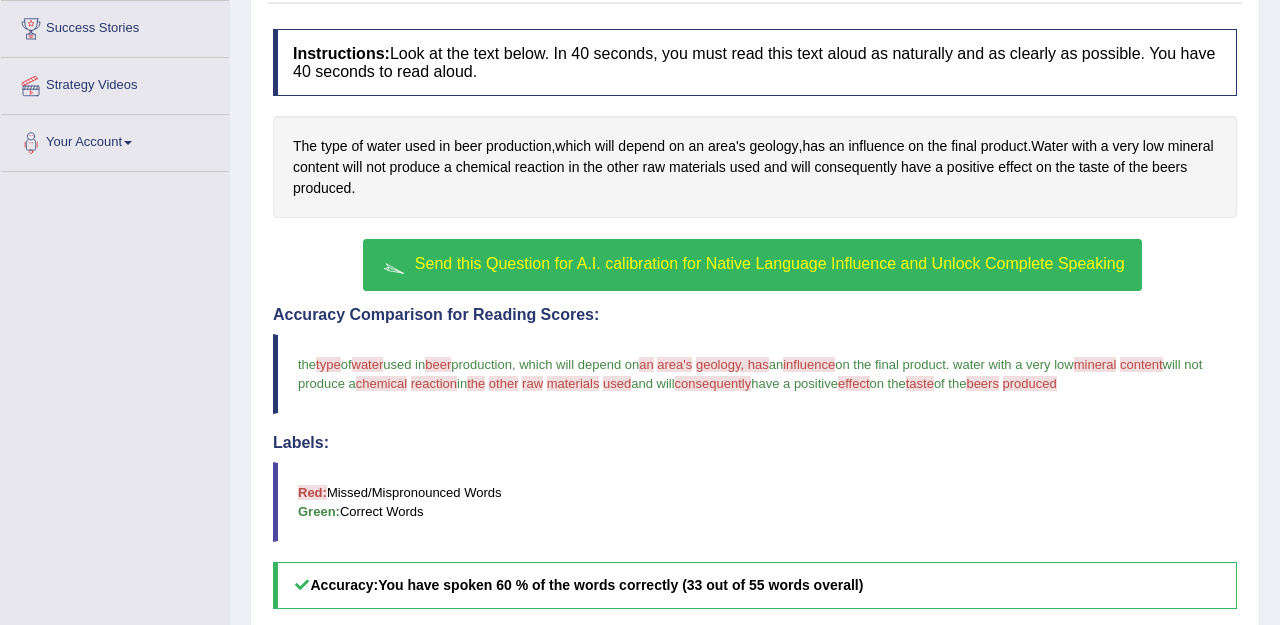 click on "Send this Question for A.I. calibration for Native Language Influence and Unlock Complete Speaking" at bounding box center [752, 265] 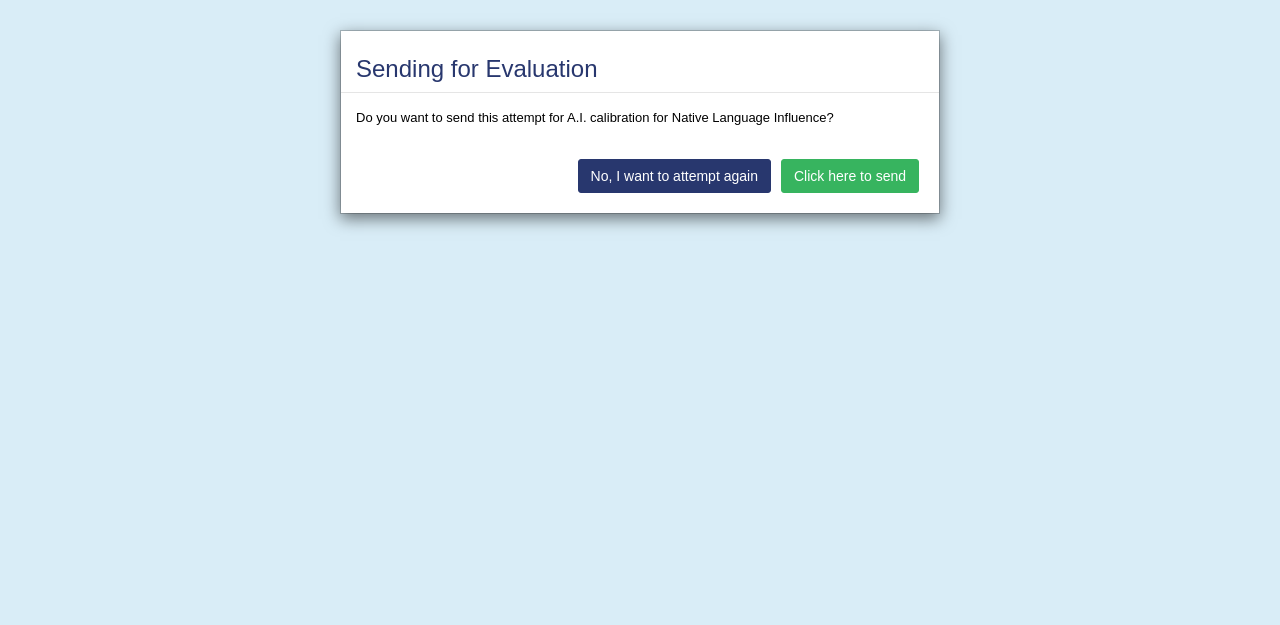 click on "No, I want to attempt again" at bounding box center (674, 176) 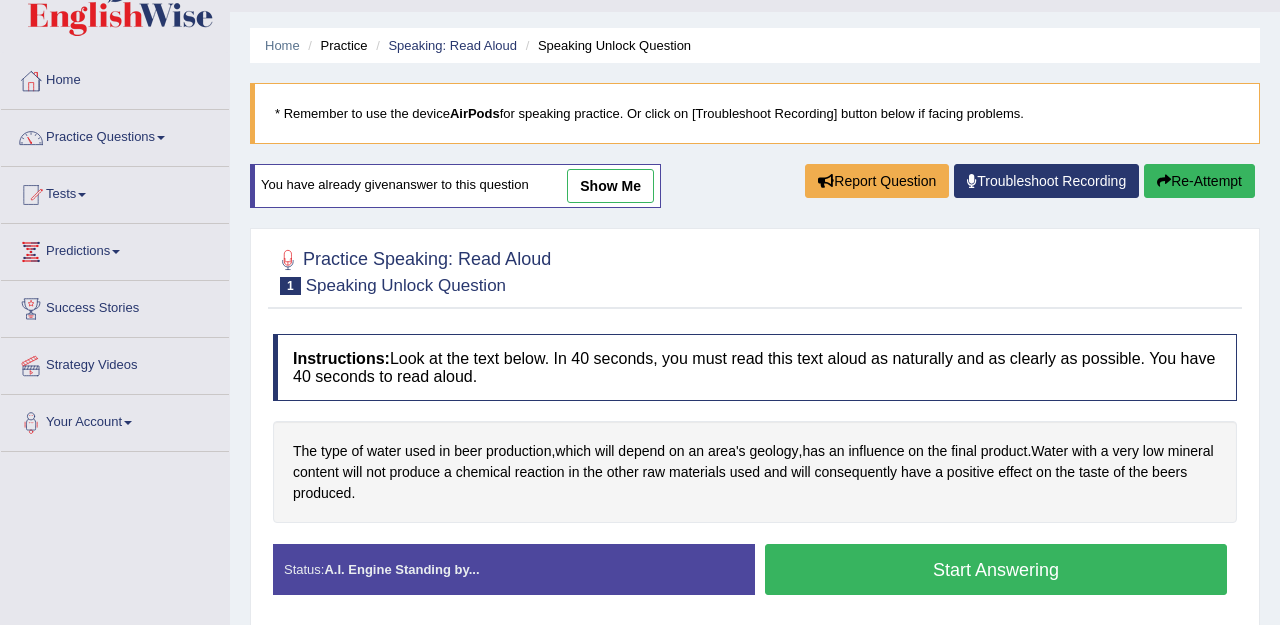scroll, scrollTop: 46, scrollLeft: 0, axis: vertical 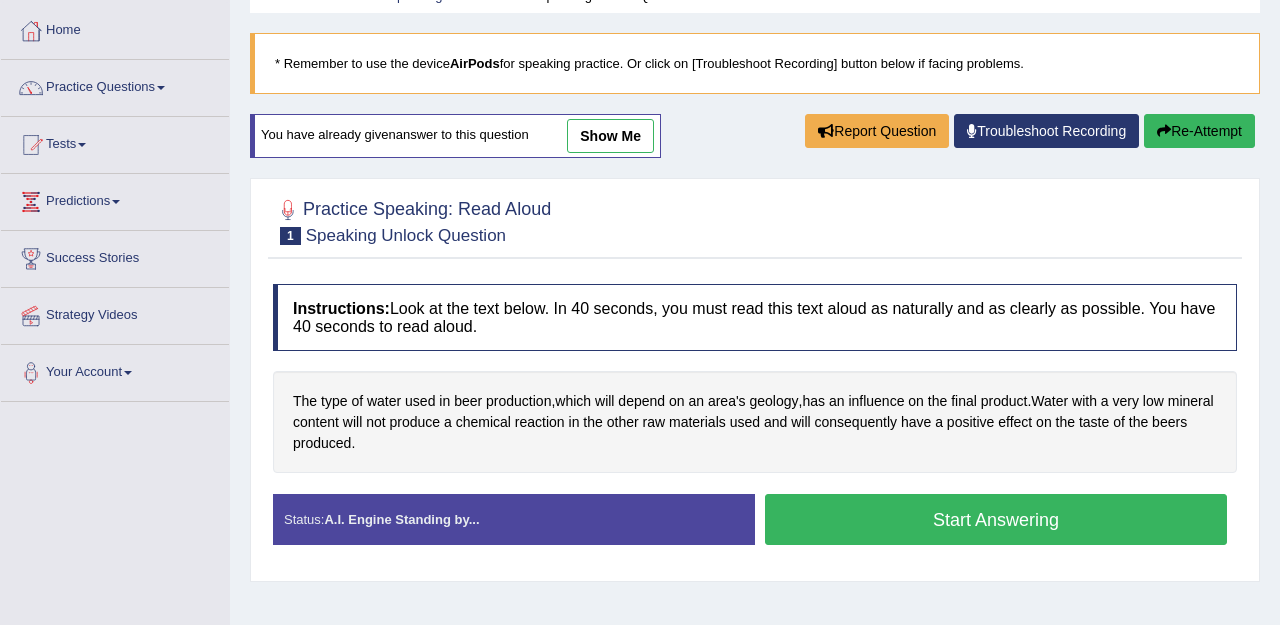 click on "Start Answering" at bounding box center (996, 519) 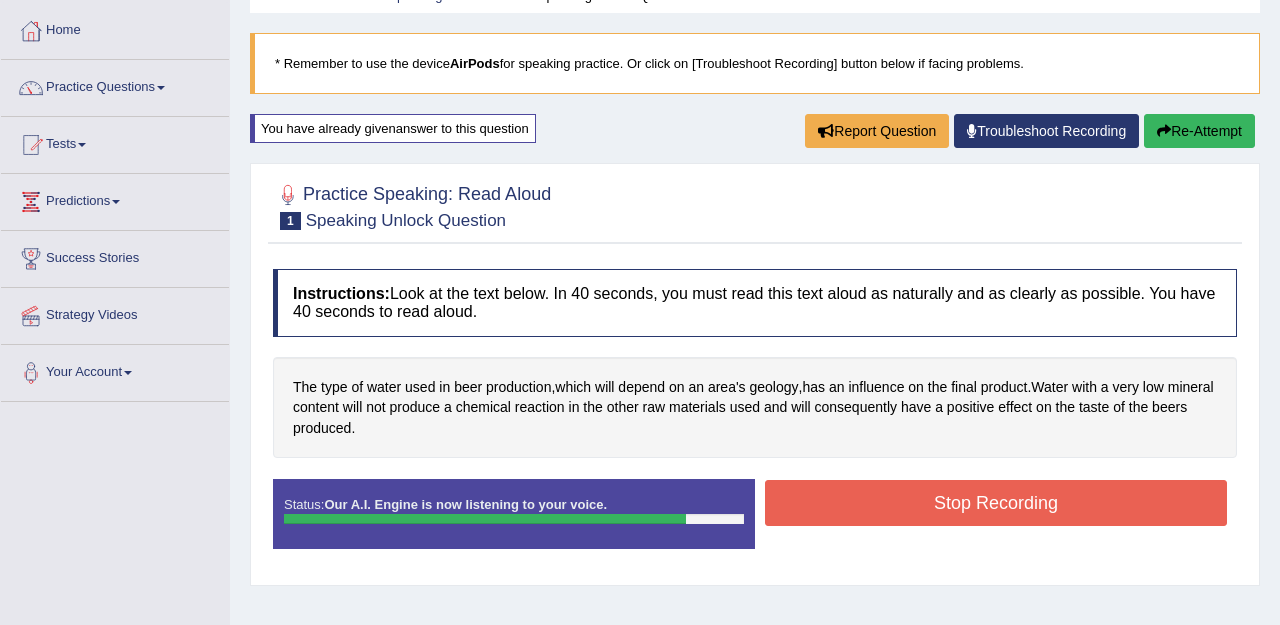 click on "Stop Recording" at bounding box center [996, 503] 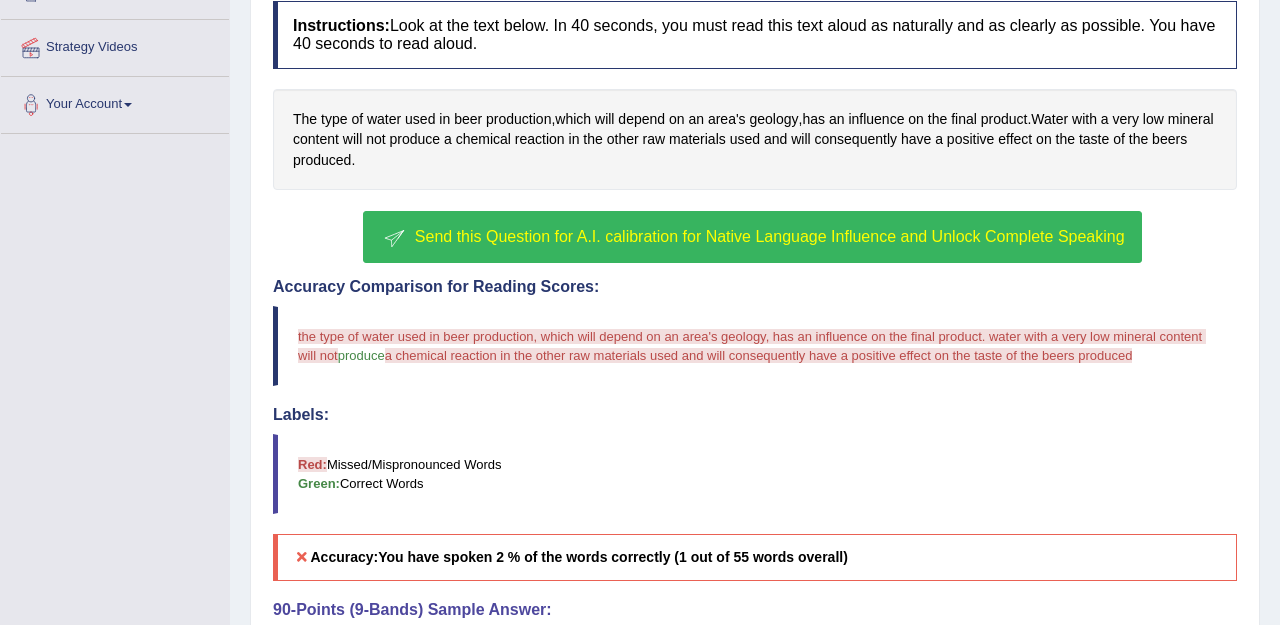 scroll, scrollTop: 364, scrollLeft: 0, axis: vertical 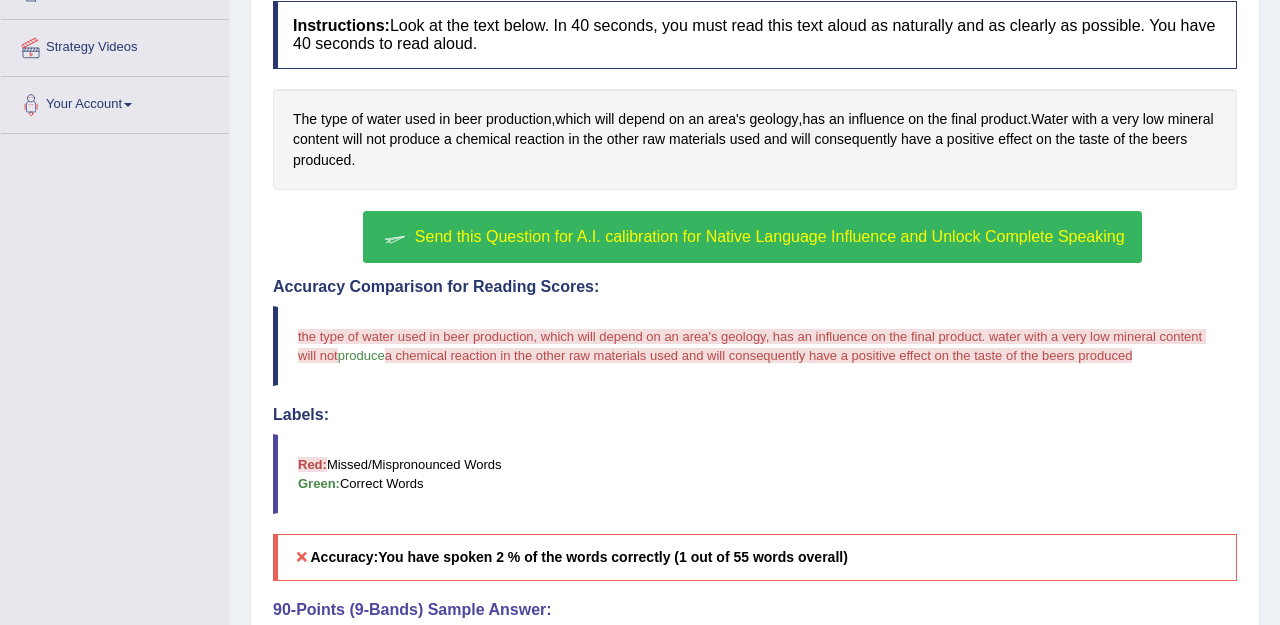 click on "Send this Question for A.I. calibration for Native Language Influence and Unlock Complete Speaking" at bounding box center [770, 236] 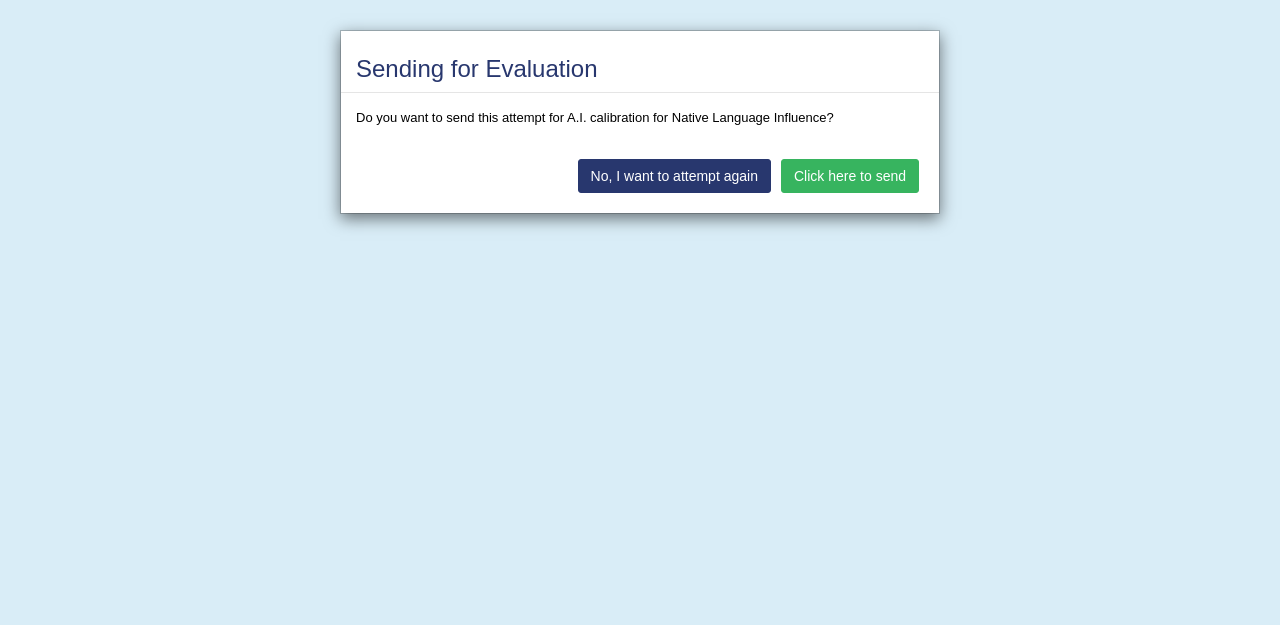 click on "No, I want to attempt again" at bounding box center [674, 176] 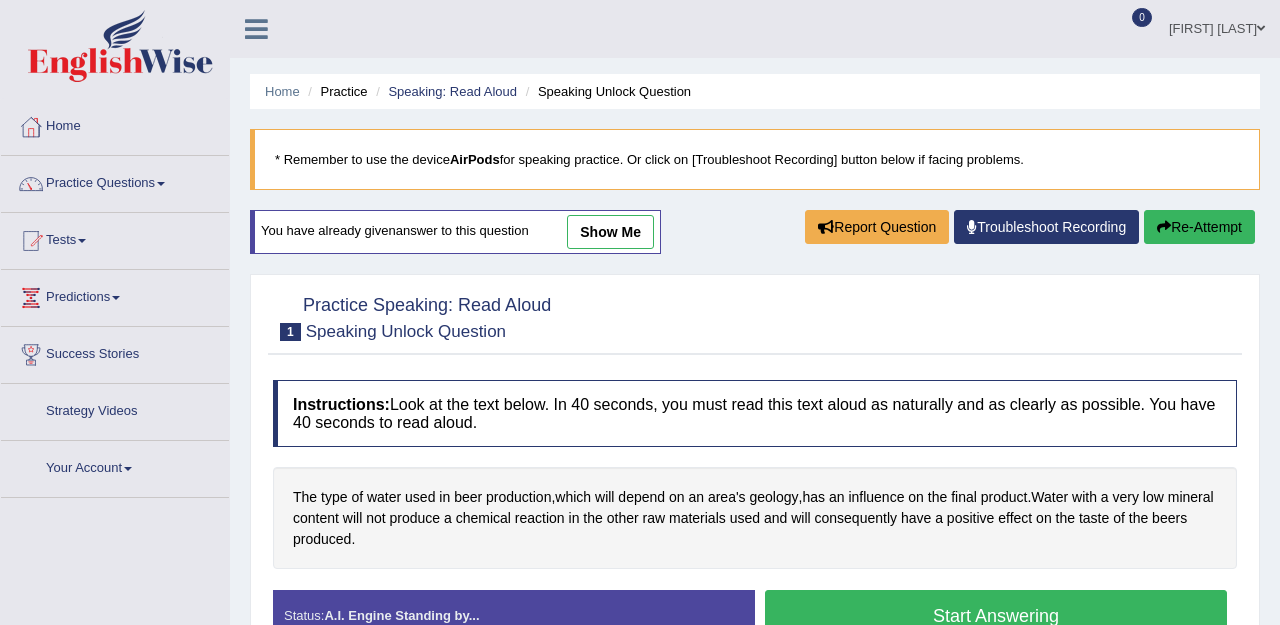 scroll, scrollTop: 36, scrollLeft: 0, axis: vertical 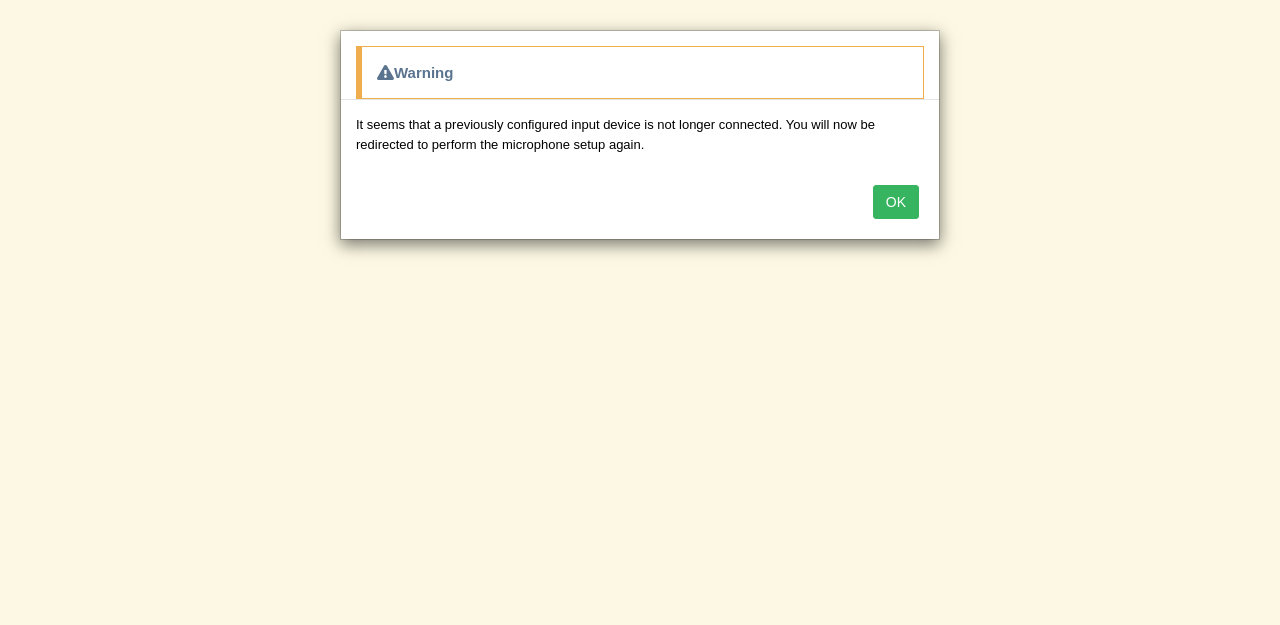 click on "OK" at bounding box center [896, 202] 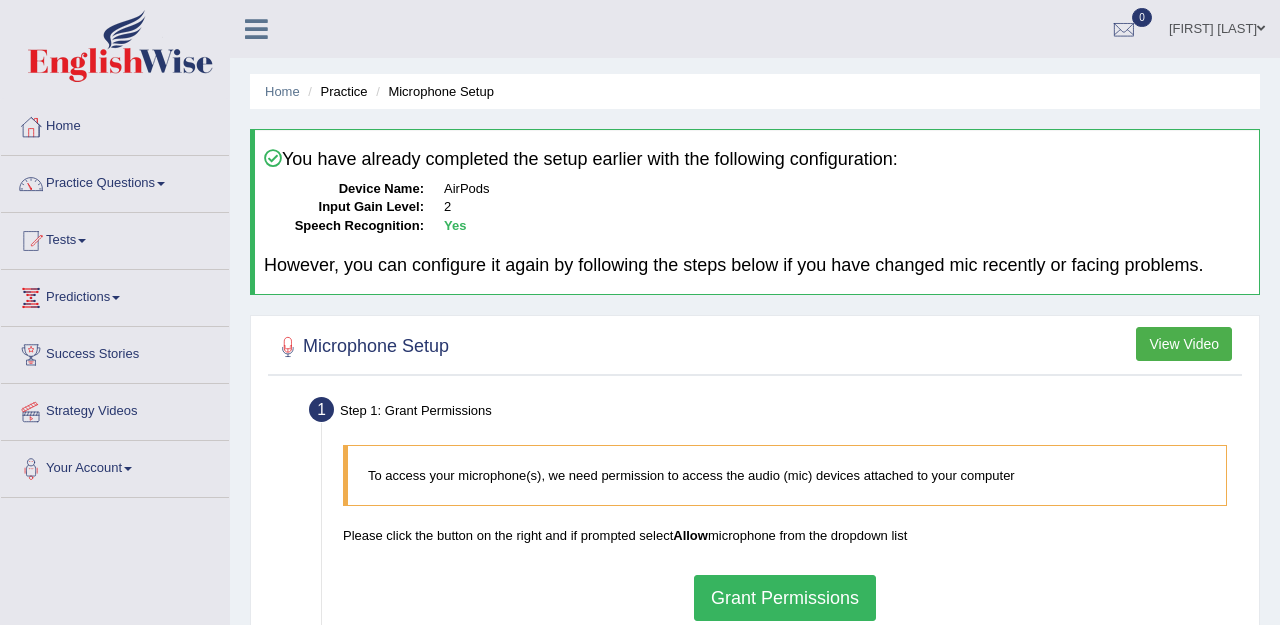 scroll, scrollTop: 154, scrollLeft: 0, axis: vertical 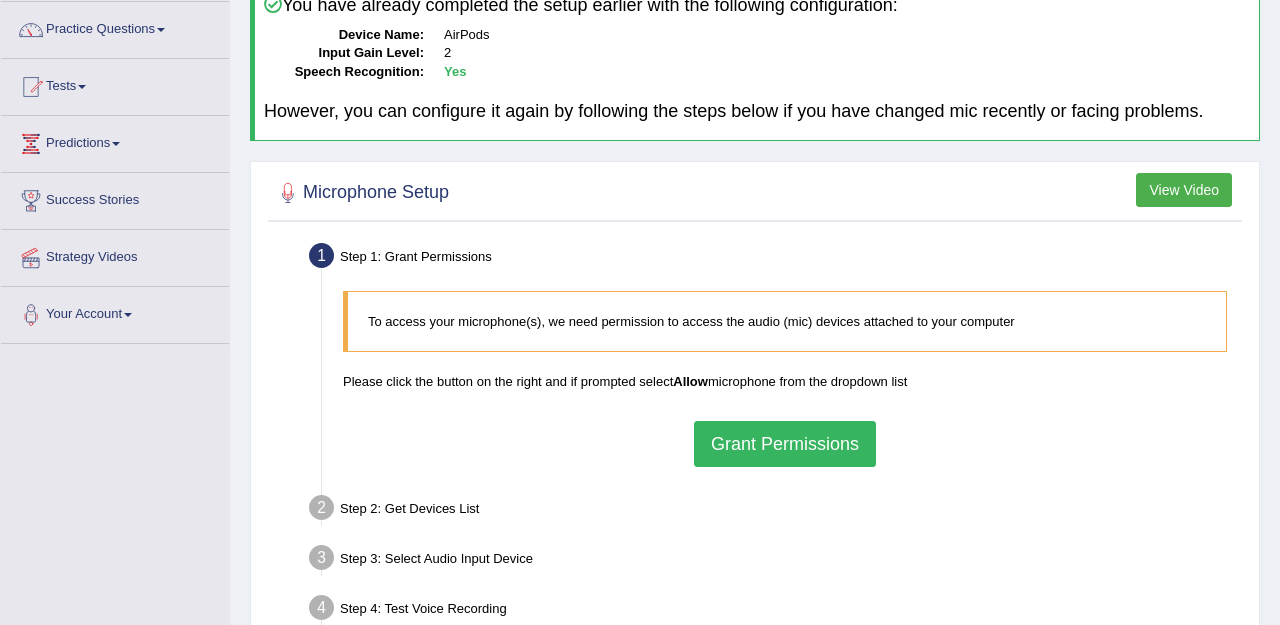 click on "Grant Permissions" at bounding box center [785, 444] 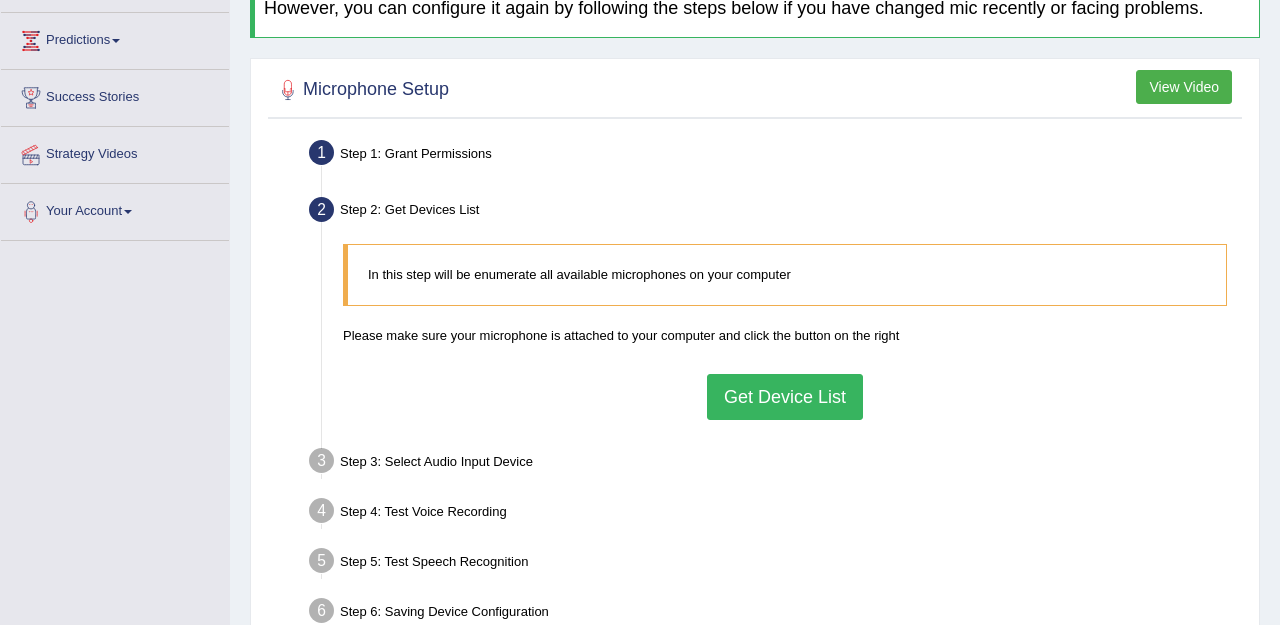 scroll, scrollTop: 258, scrollLeft: 0, axis: vertical 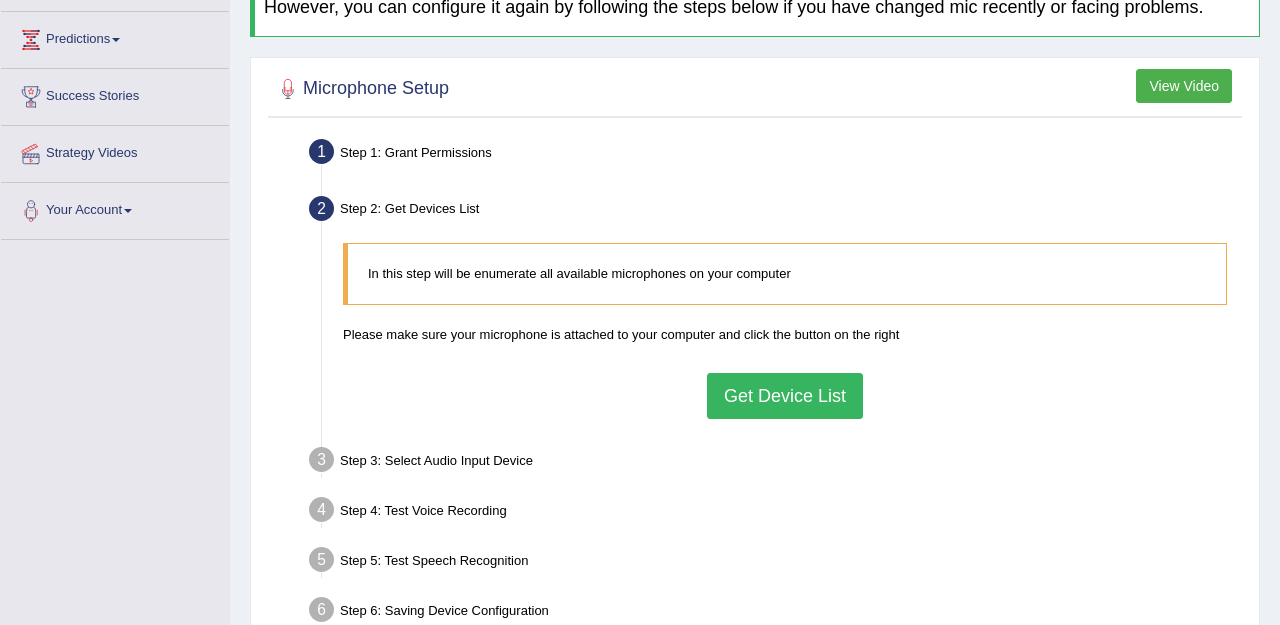 click on "Get Device List" at bounding box center [785, 396] 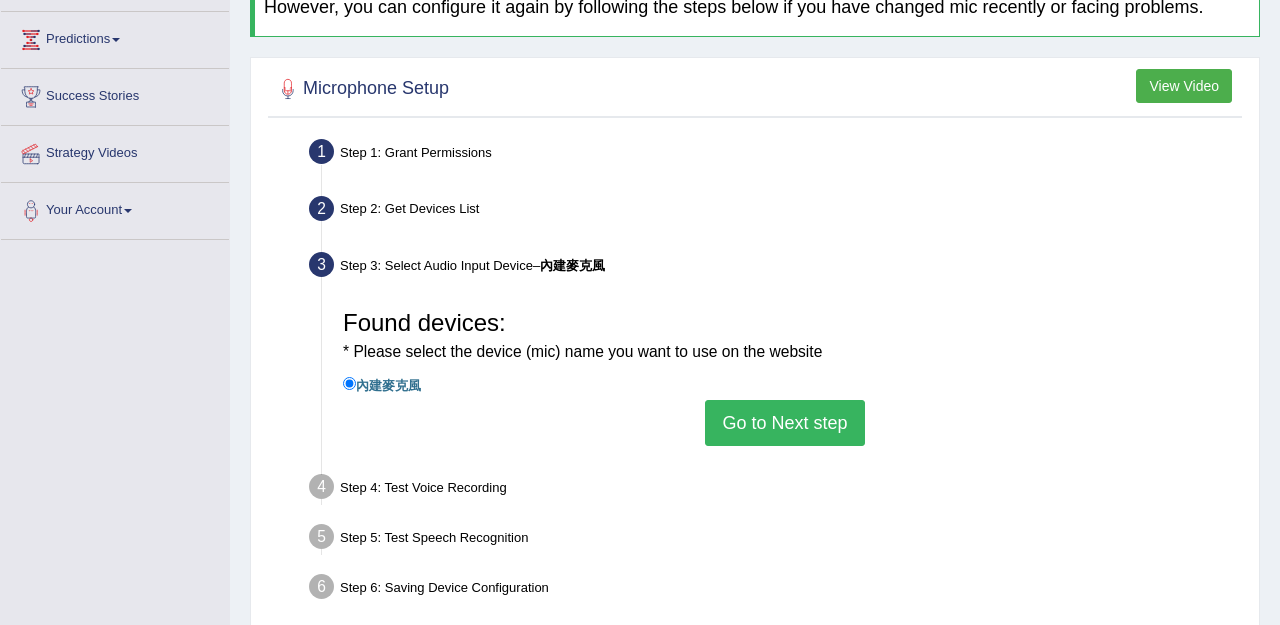 click on "Go to Next step" at bounding box center (784, 423) 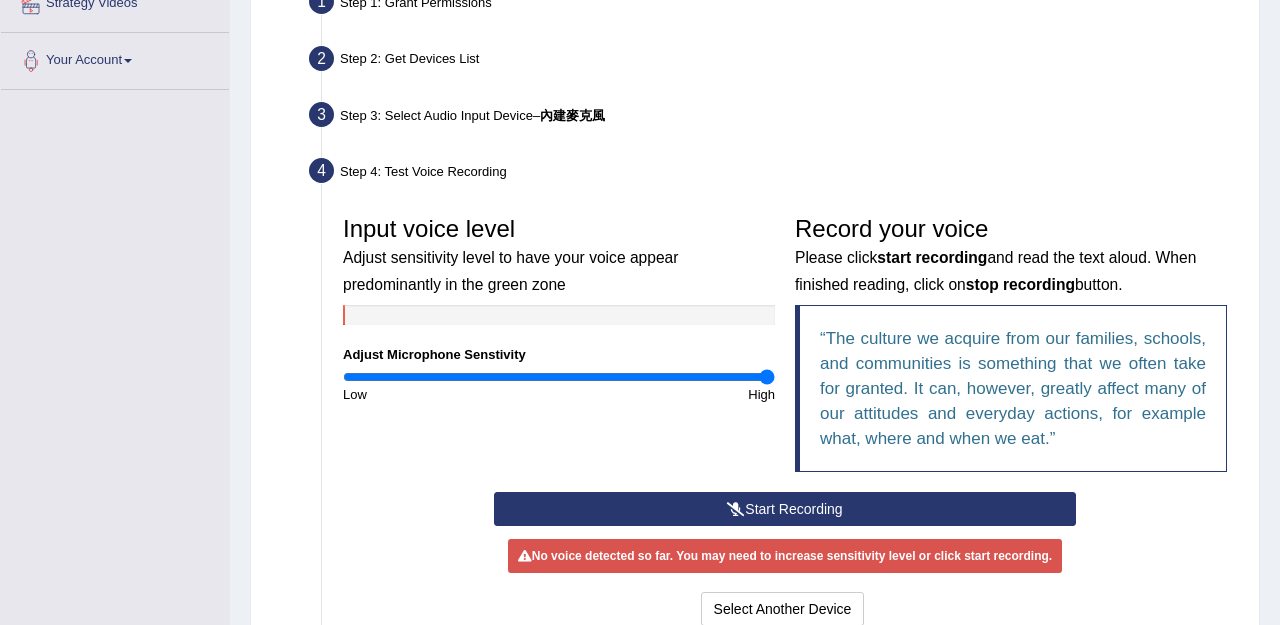 scroll, scrollTop: 447, scrollLeft: 0, axis: vertical 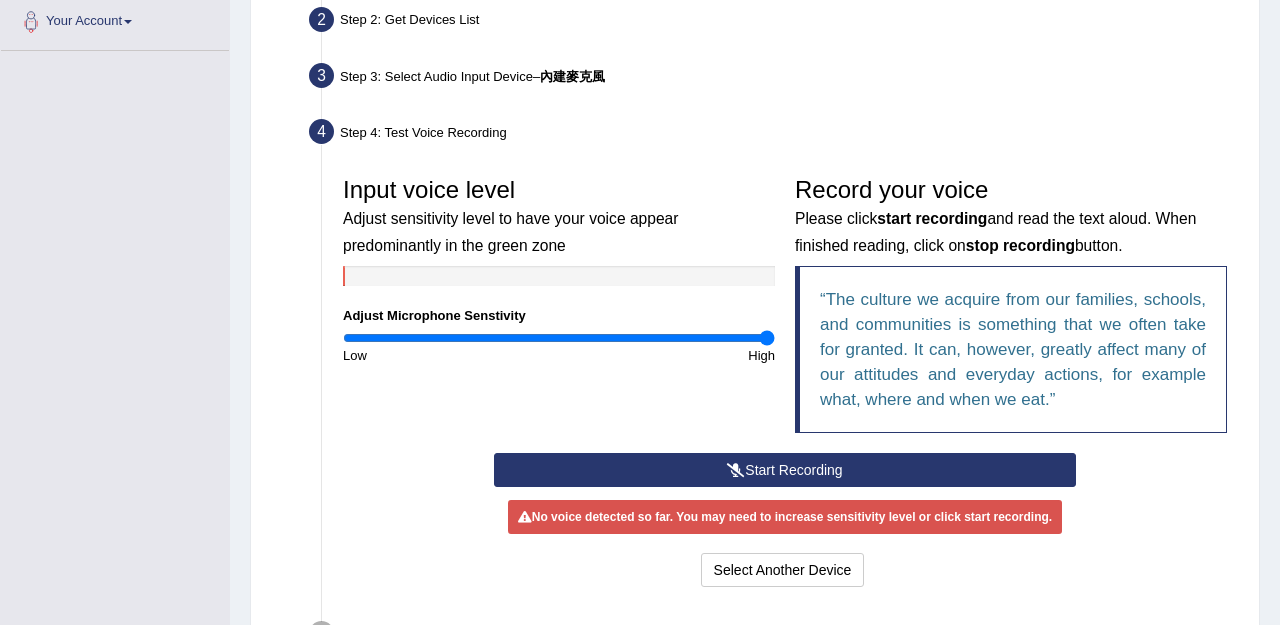 click on "Start Recording" at bounding box center [785, 470] 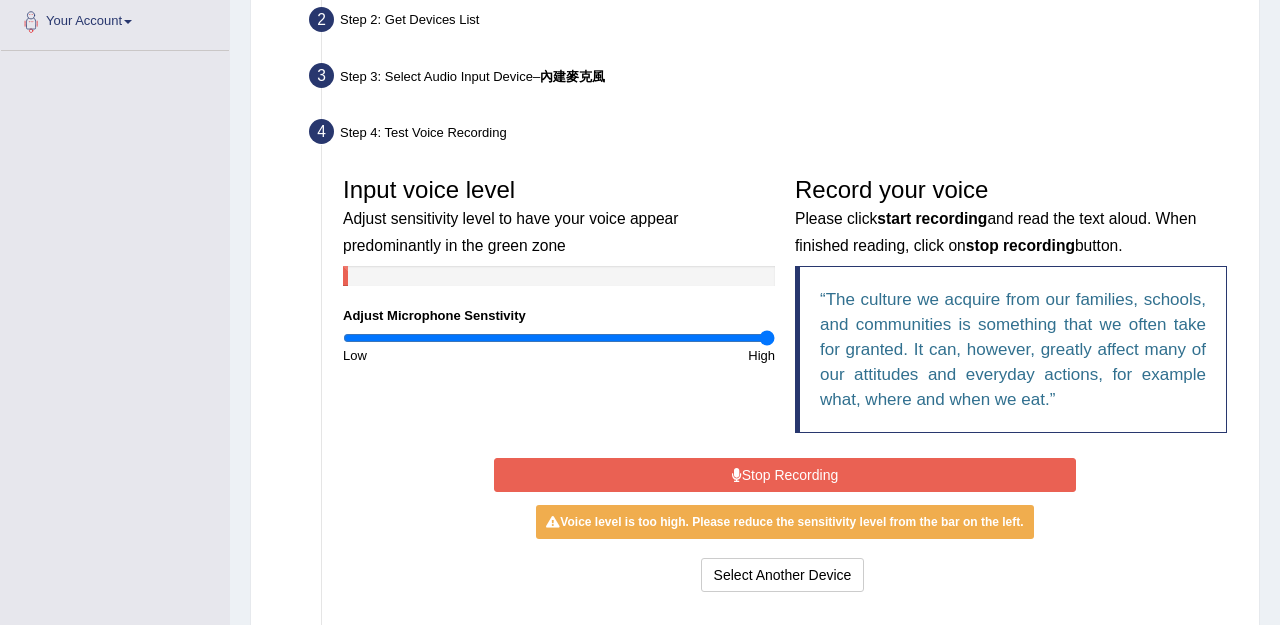 click on "Stop Recording" at bounding box center (785, 475) 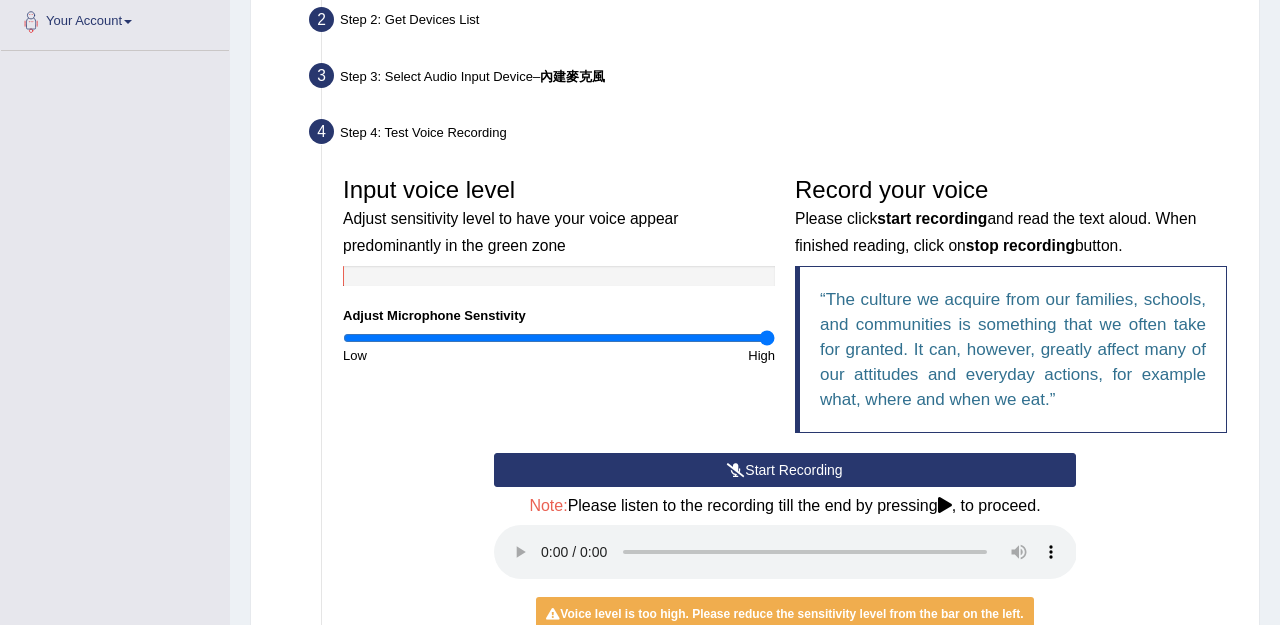 click at bounding box center (785, 552) 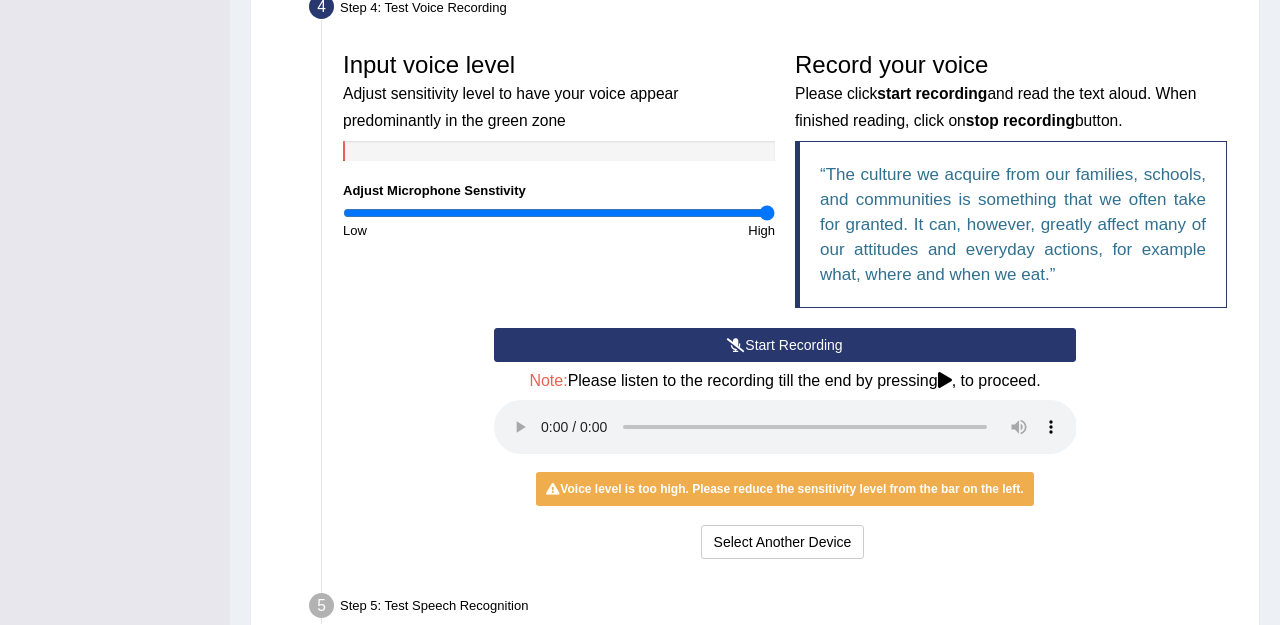 scroll, scrollTop: 573, scrollLeft: 0, axis: vertical 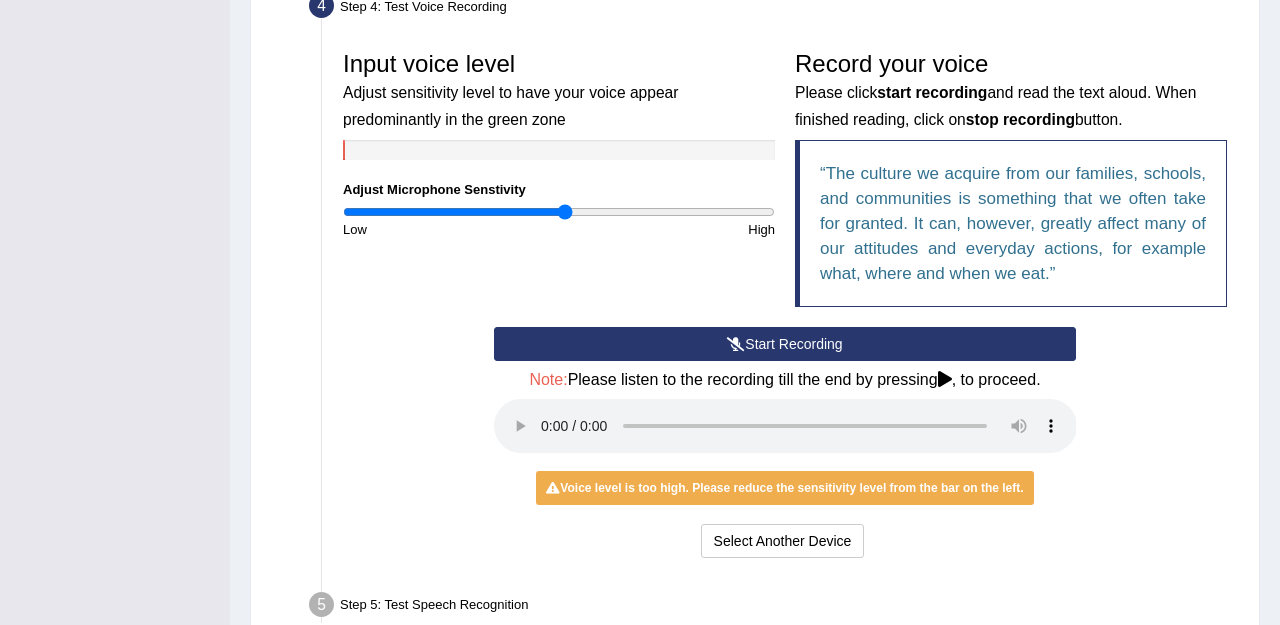 click at bounding box center (559, 212) 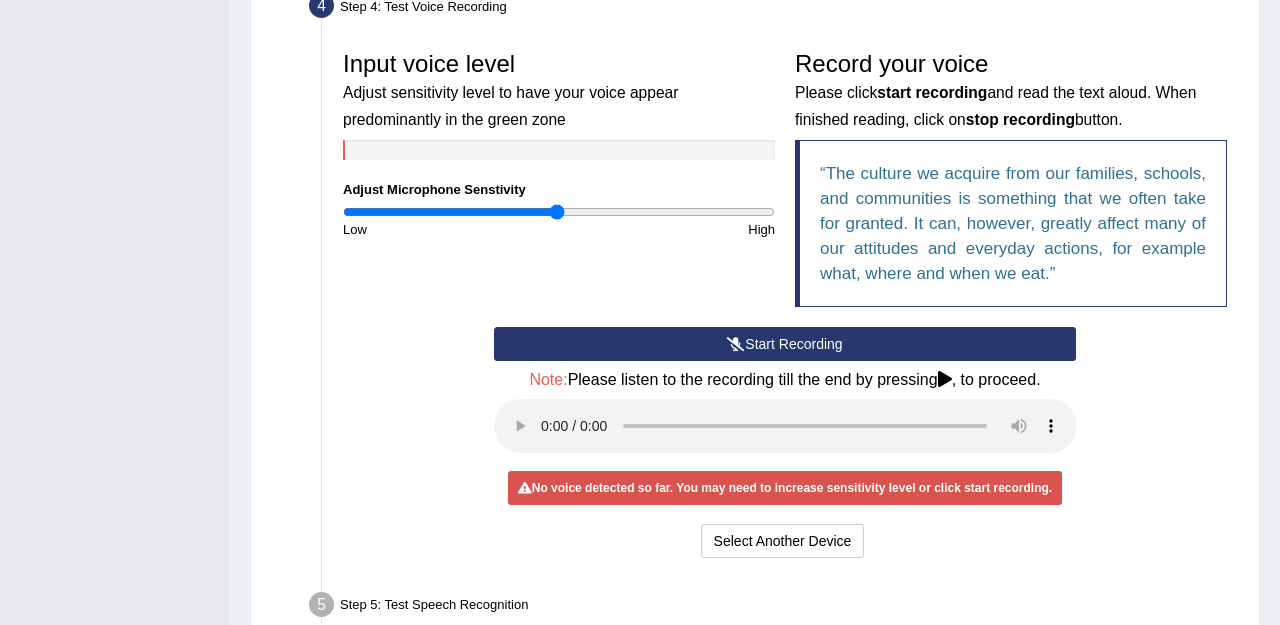 type on "1" 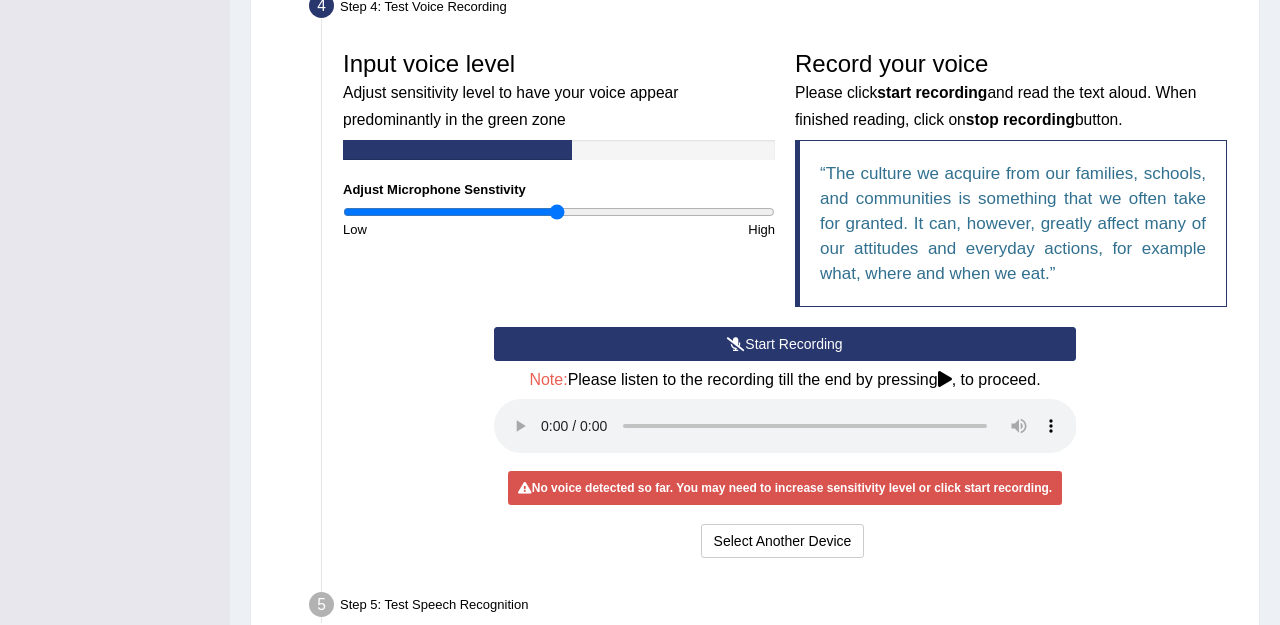 click on "Start Recording" at bounding box center [785, 344] 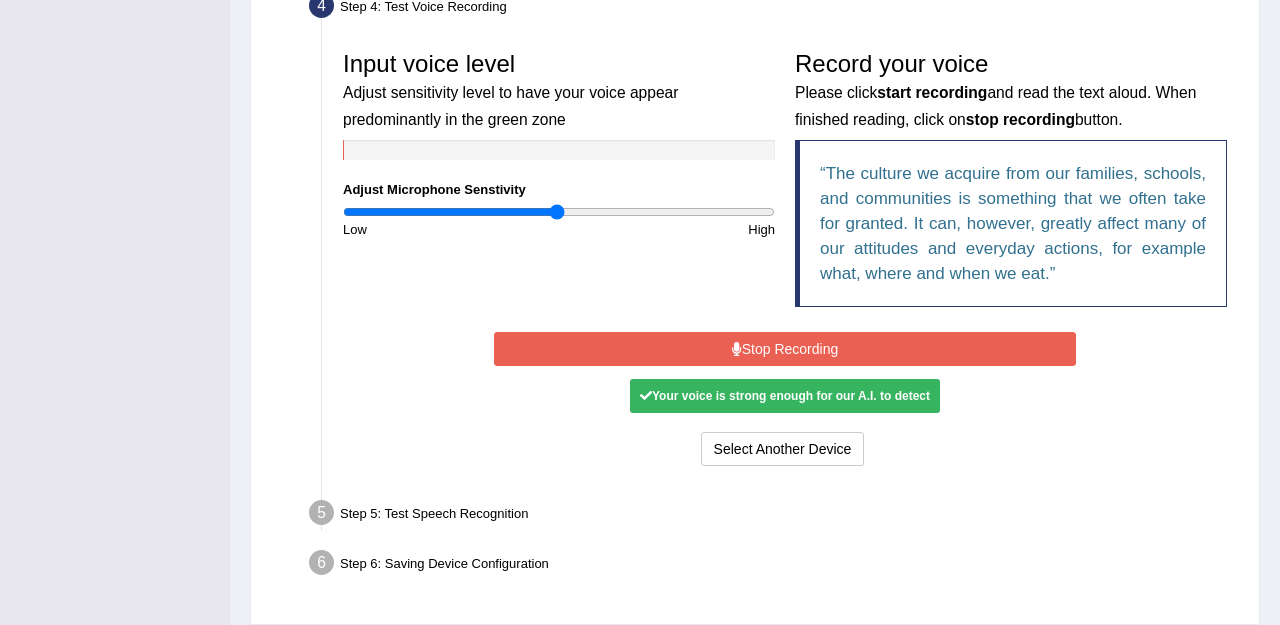 click on "Stop Recording" at bounding box center (785, 349) 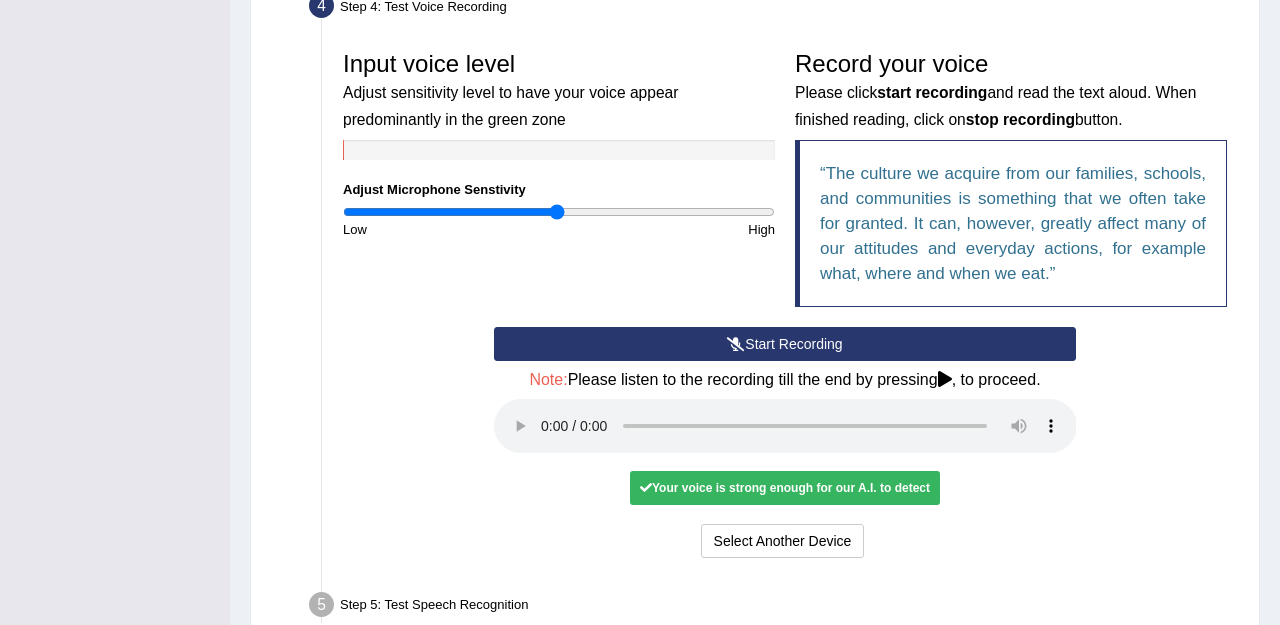 click at bounding box center [785, 426] 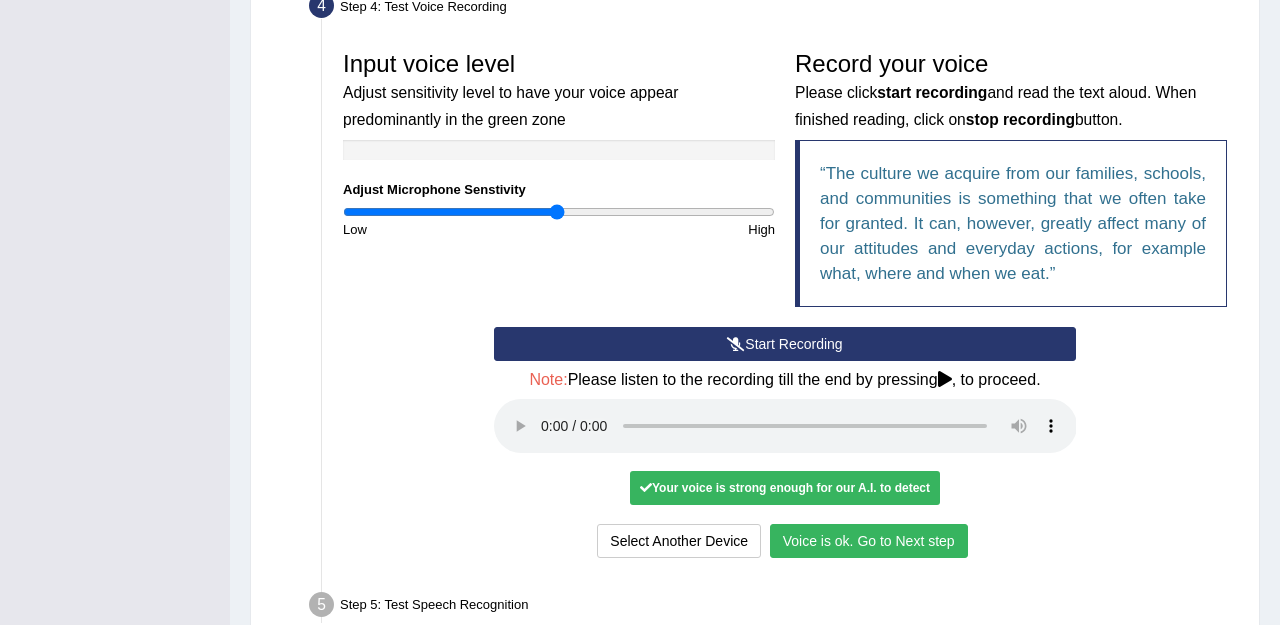 click on "Voice is ok. Go to Next step" at bounding box center [869, 541] 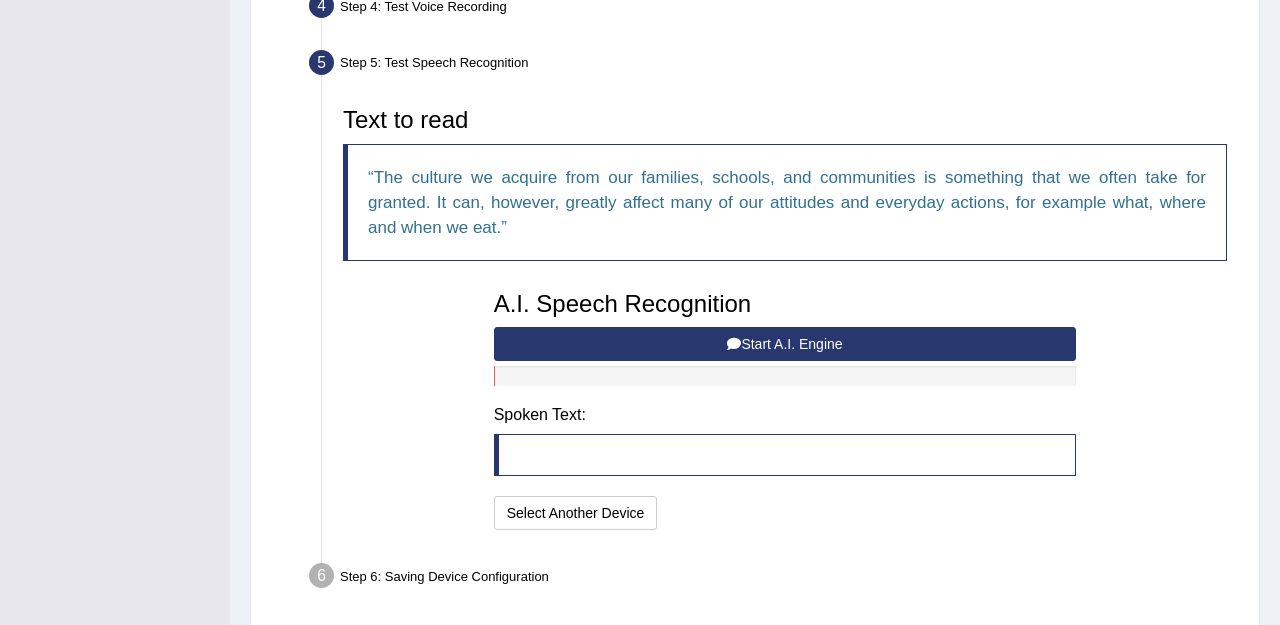 click on "Start A.I. Engine" at bounding box center (785, 344) 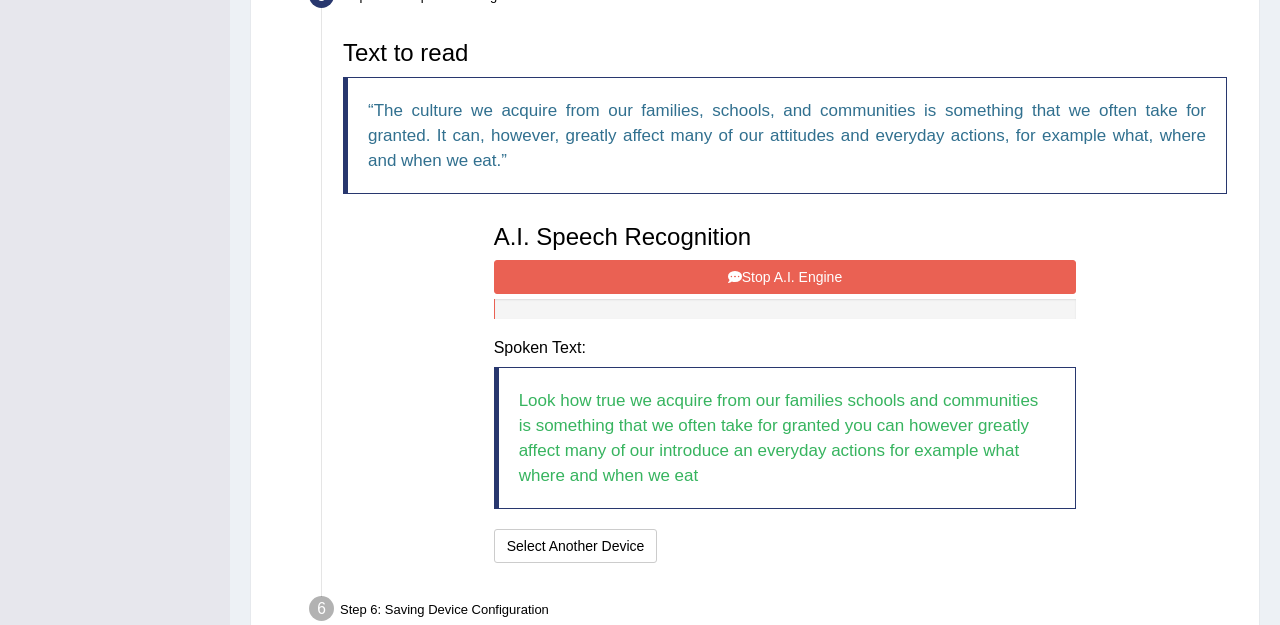 scroll, scrollTop: 642, scrollLeft: 0, axis: vertical 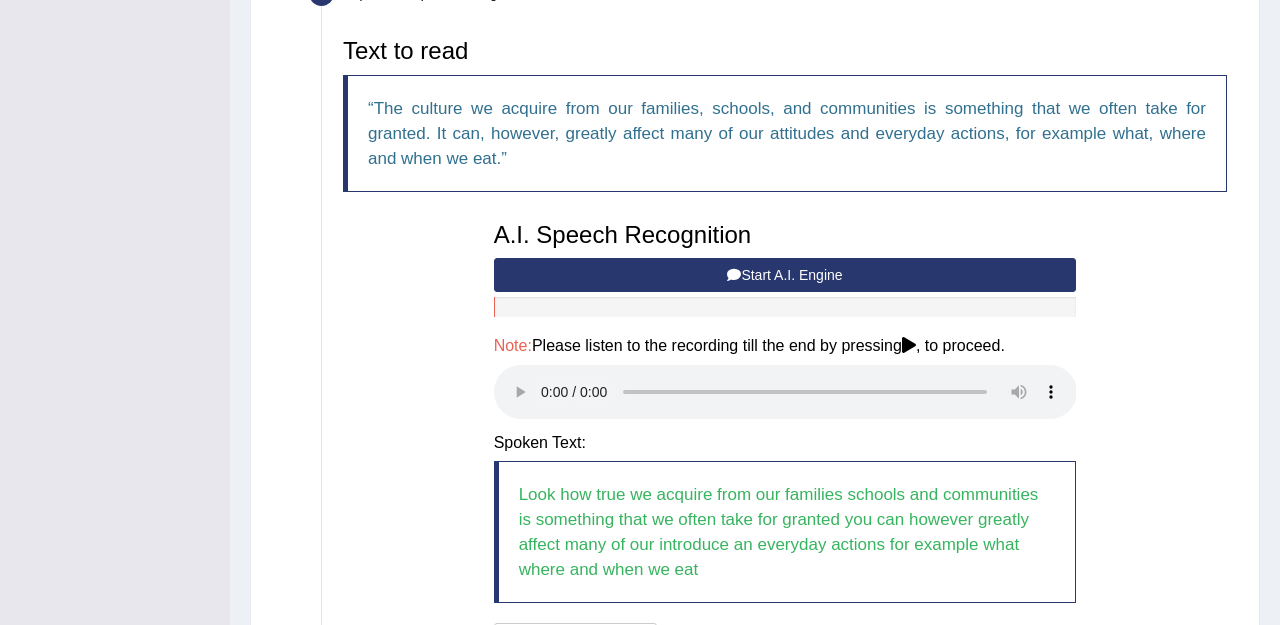click at bounding box center [785, 392] 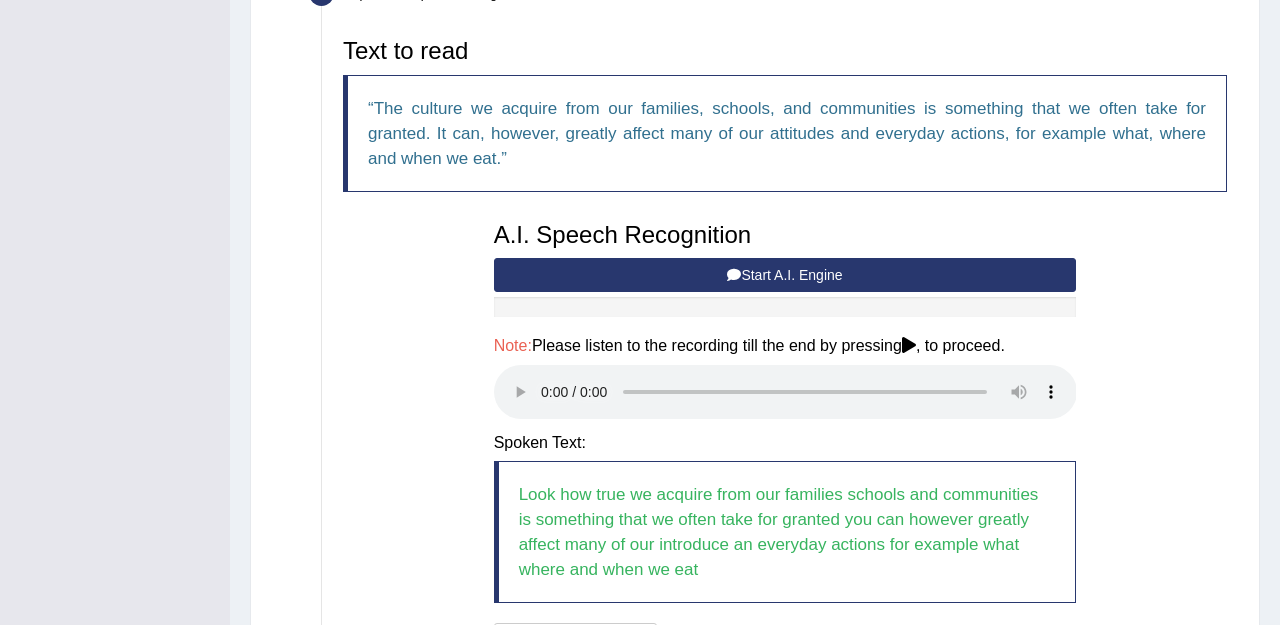 type 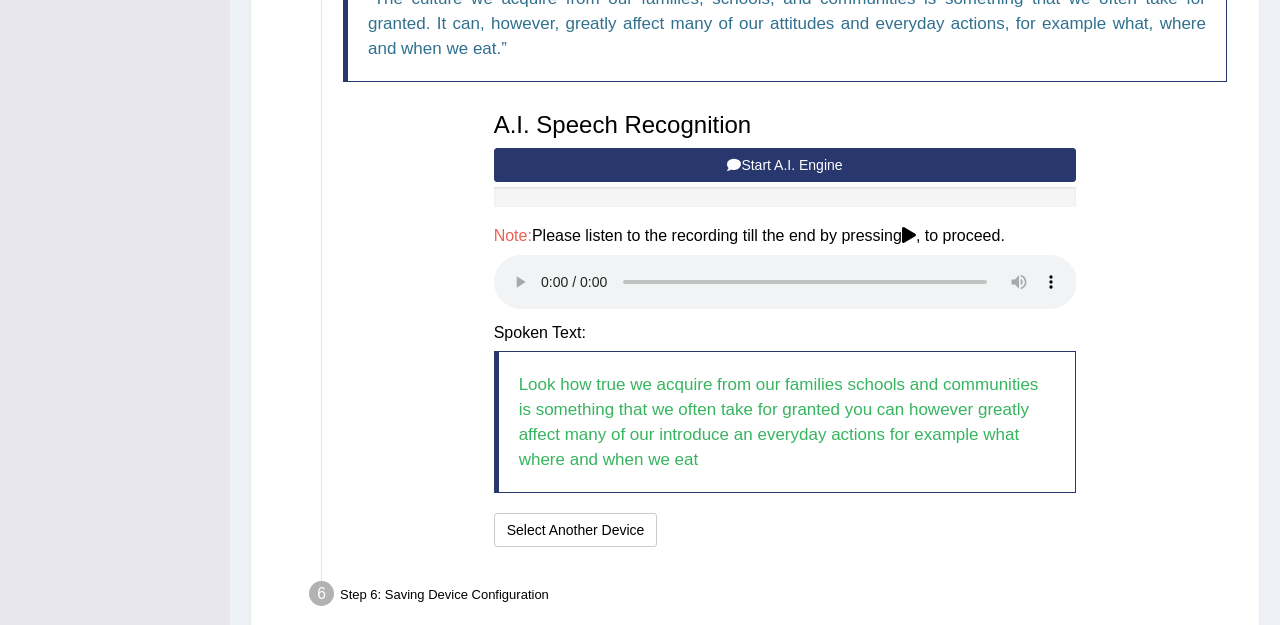 scroll, scrollTop: 751, scrollLeft: 0, axis: vertical 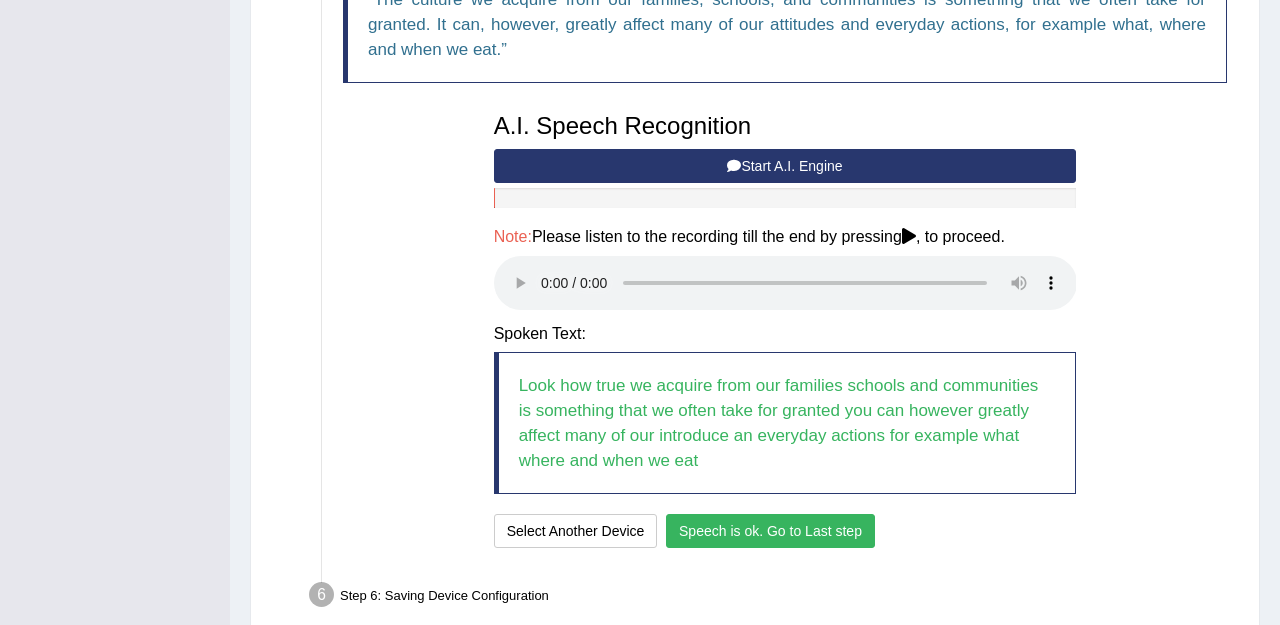 click on "Speech is ok. Go to Last step" at bounding box center (770, 531) 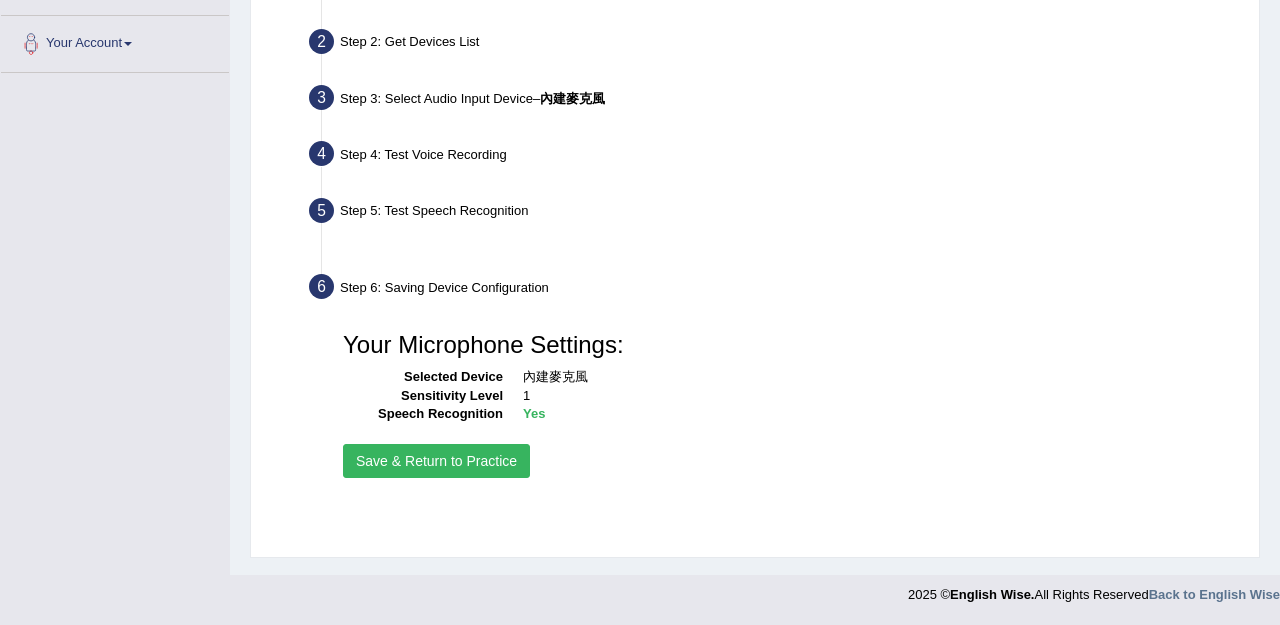 scroll, scrollTop: 425, scrollLeft: 0, axis: vertical 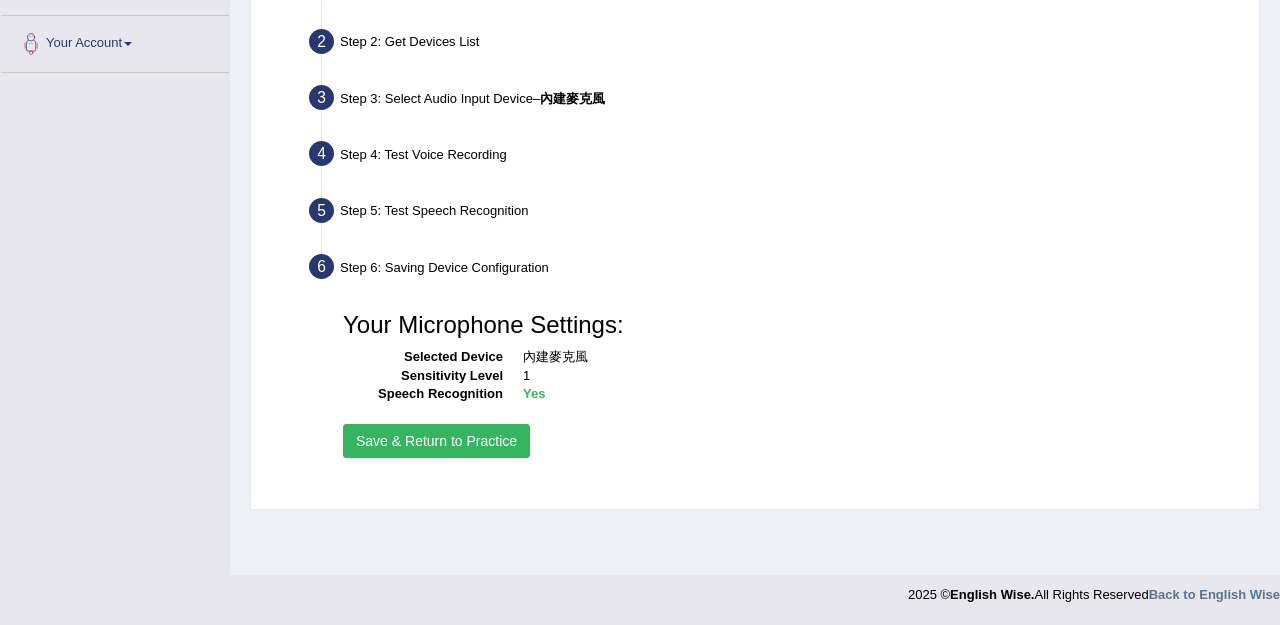 click on "Save & Return to Practice" at bounding box center [436, 441] 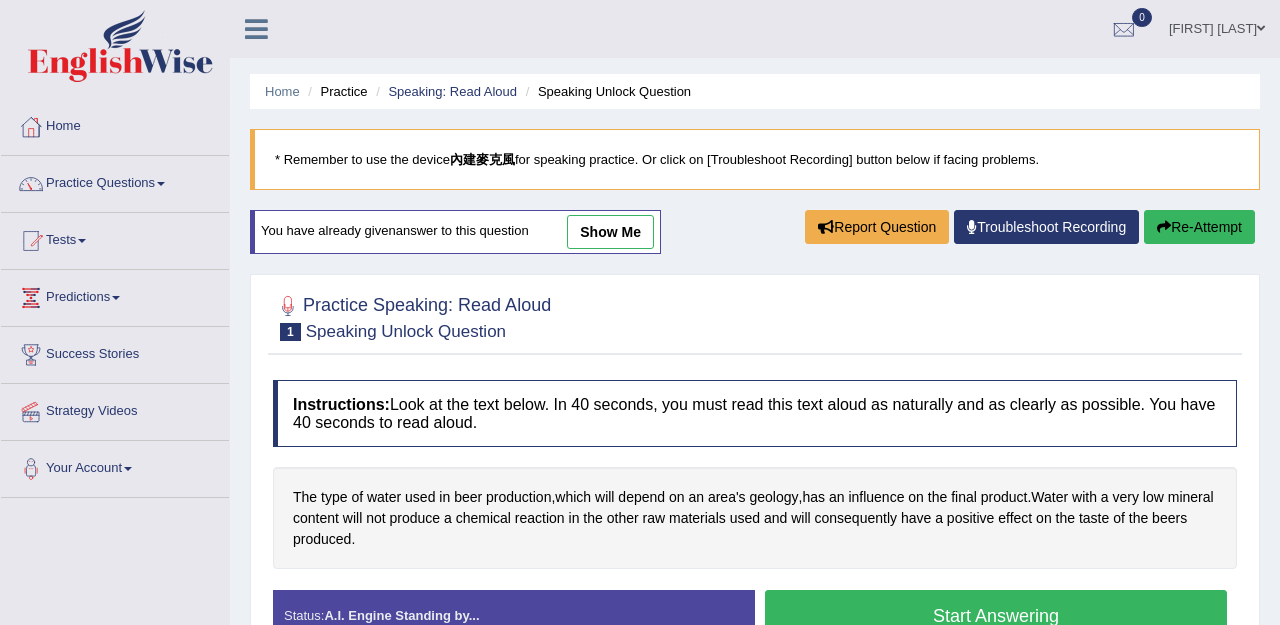 scroll, scrollTop: 0, scrollLeft: 0, axis: both 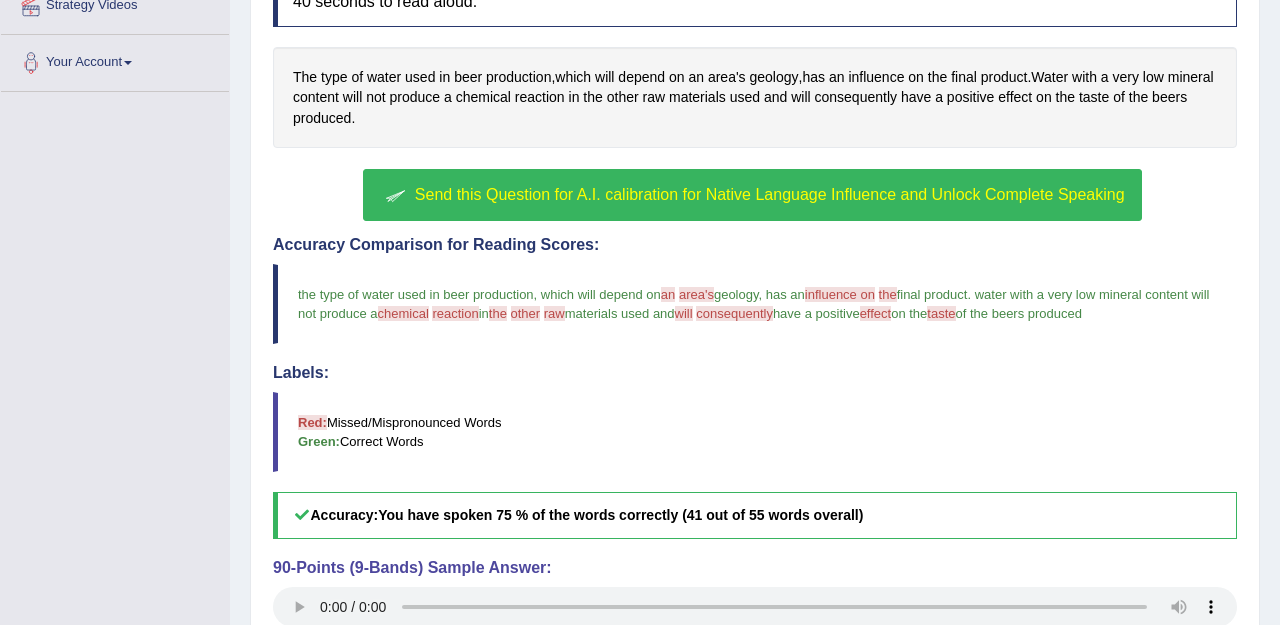 click on "Send this Question for A.I. calibration for Native Language Influence and Unlock Complete Speaking" at bounding box center (770, 194) 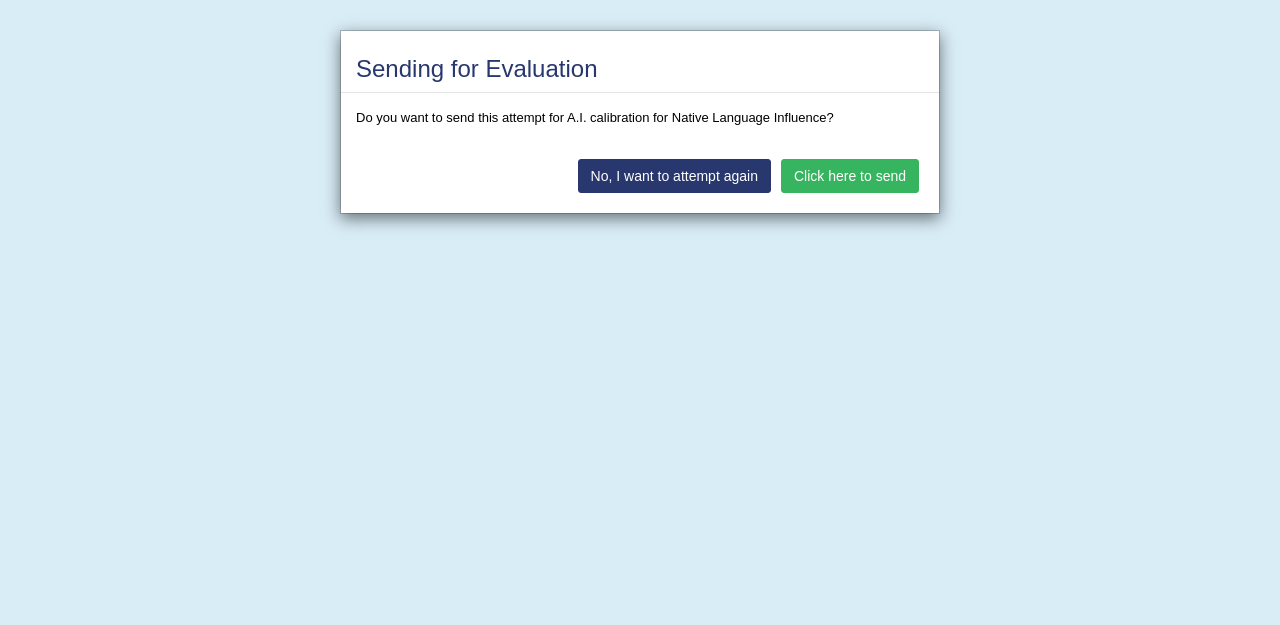 click on "Click here to send" at bounding box center (850, 176) 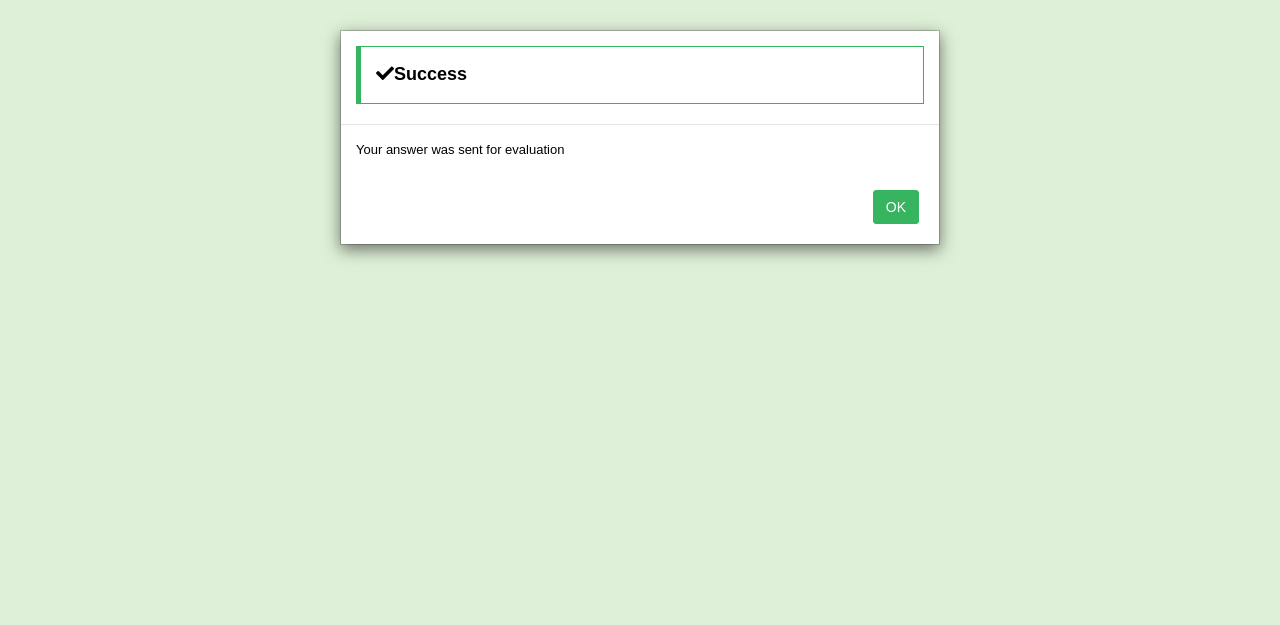 click on "OK" at bounding box center (896, 207) 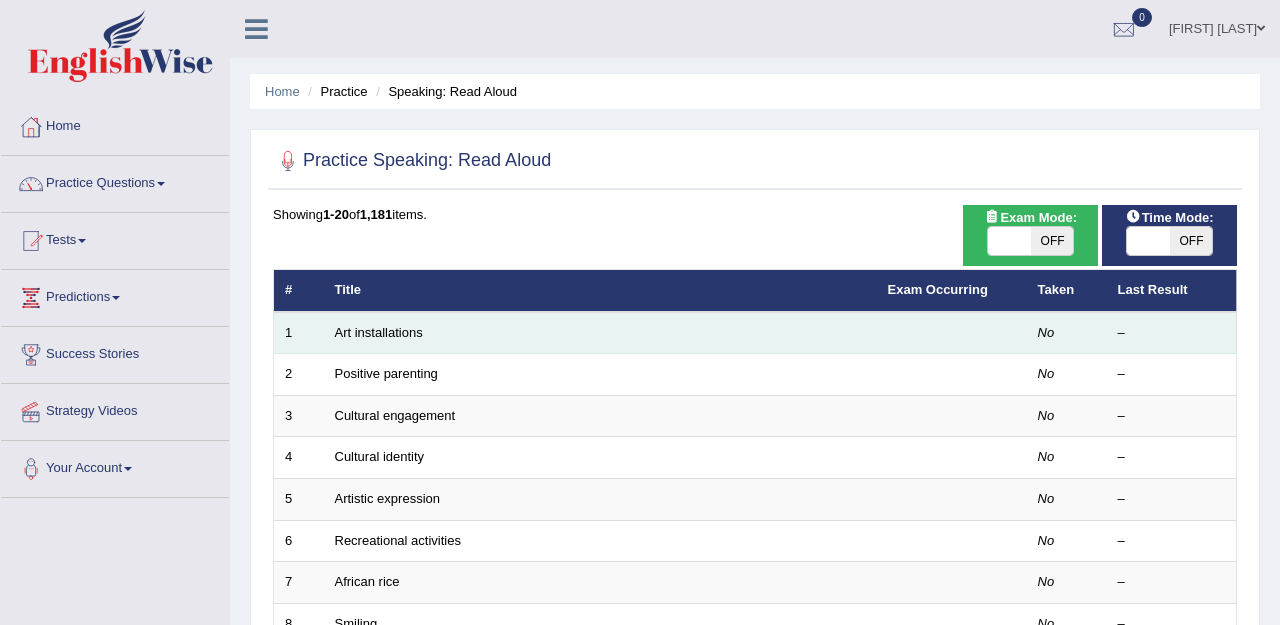 scroll, scrollTop: 0, scrollLeft: 0, axis: both 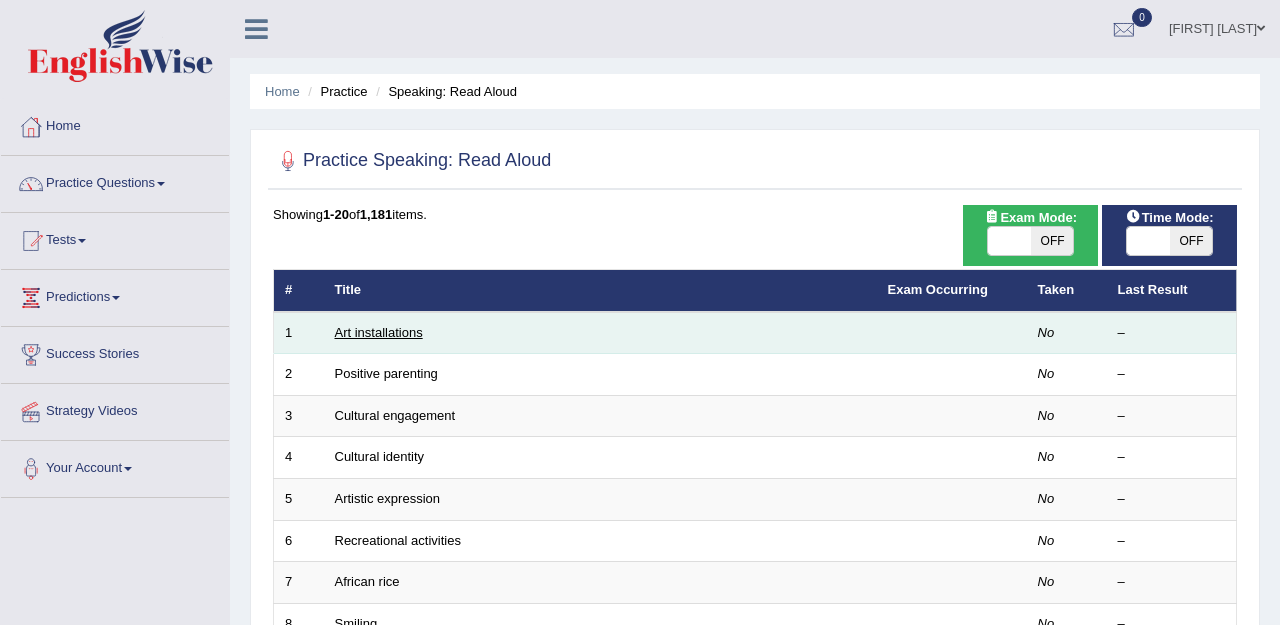 click on "Art installations" at bounding box center (379, 332) 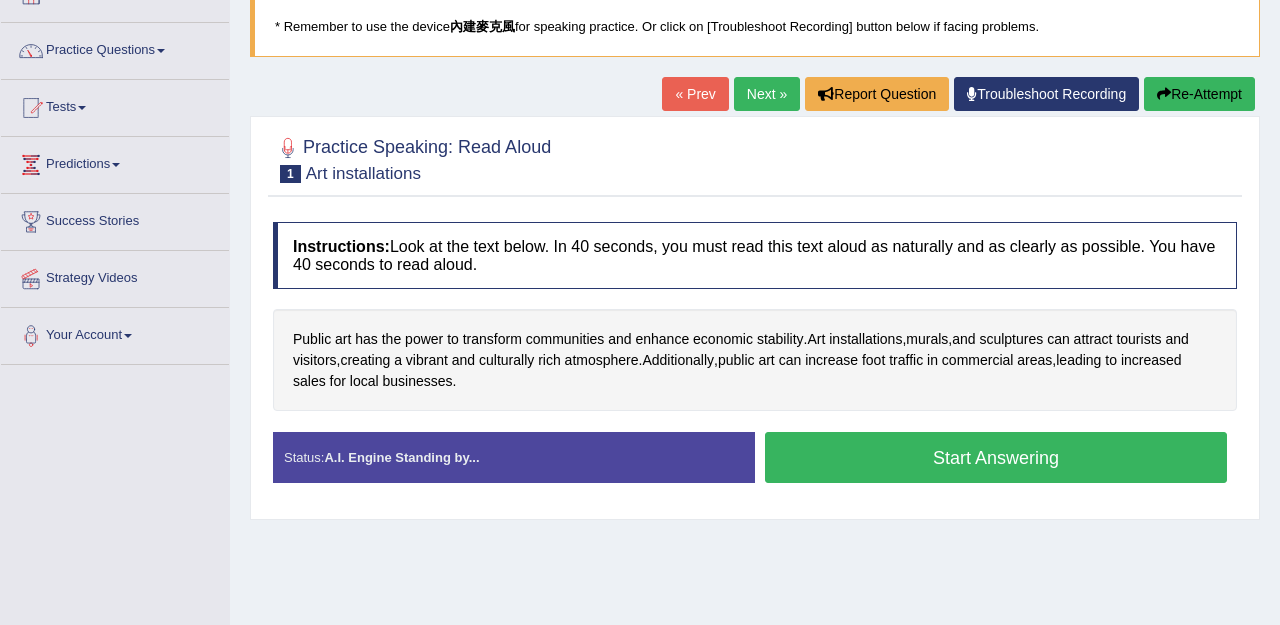 scroll, scrollTop: 133, scrollLeft: 0, axis: vertical 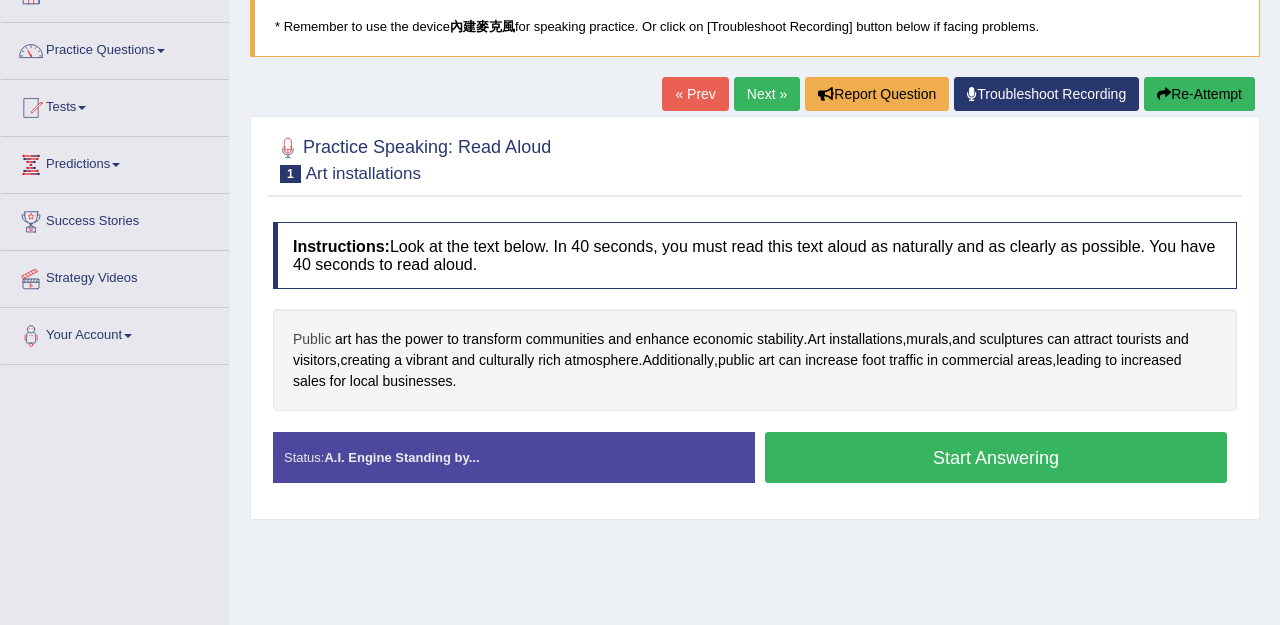 click on "Public" at bounding box center (312, 339) 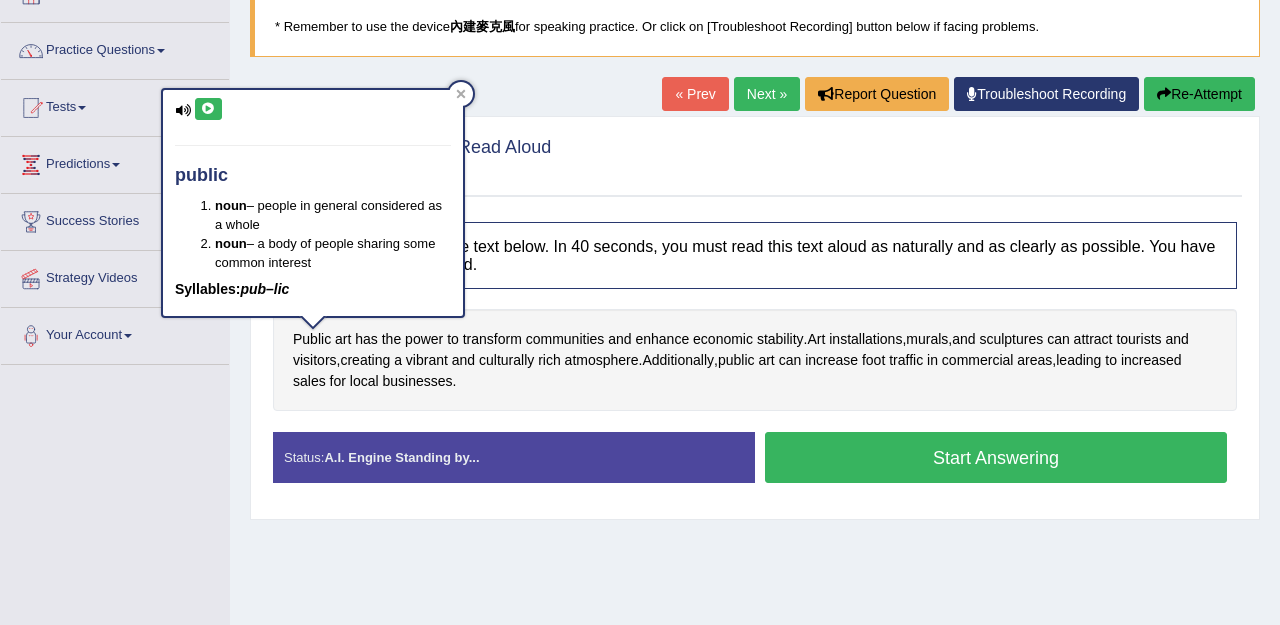 click at bounding box center [208, 109] 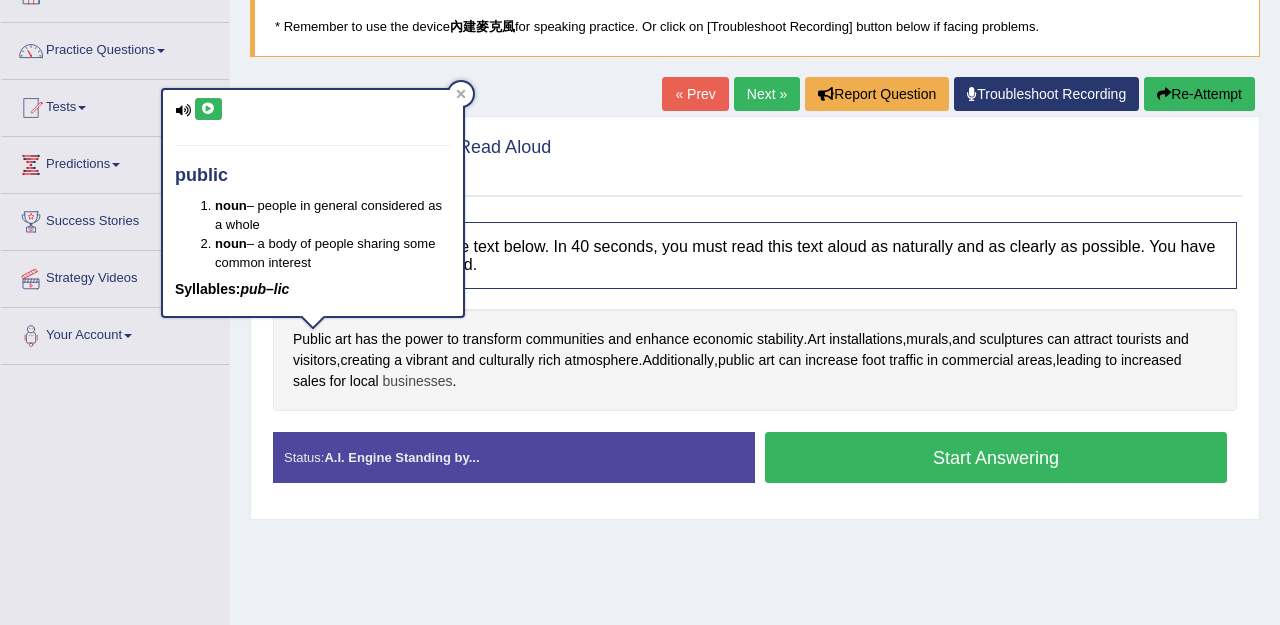 drag, startPoint x: 308, startPoint y: 334, endPoint x: 431, endPoint y: 377, distance: 130.29965 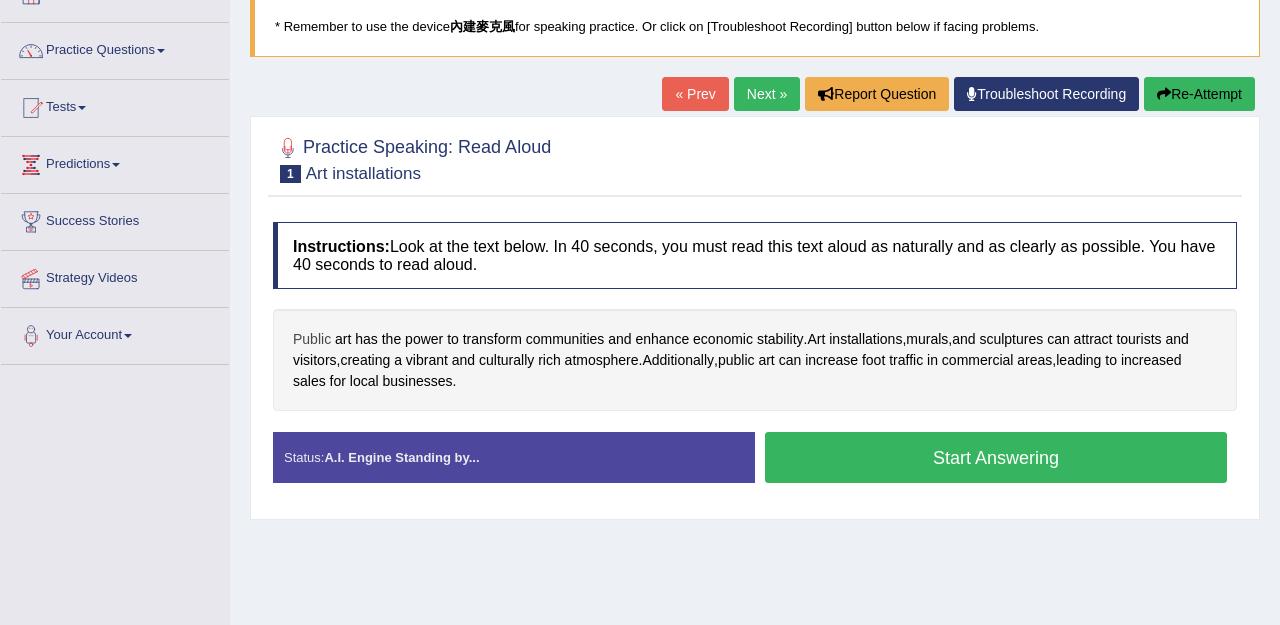 drag, startPoint x: 431, startPoint y: 377, endPoint x: 314, endPoint y: 336, distance: 123.97581 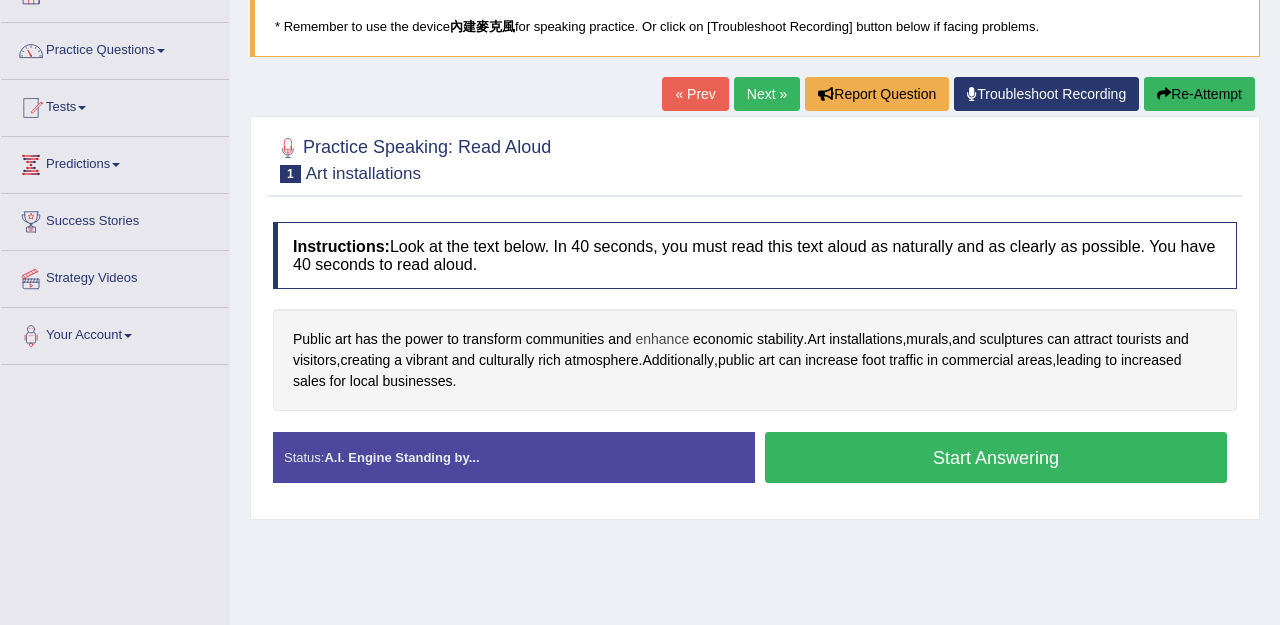 click on "enhance" at bounding box center (662, 339) 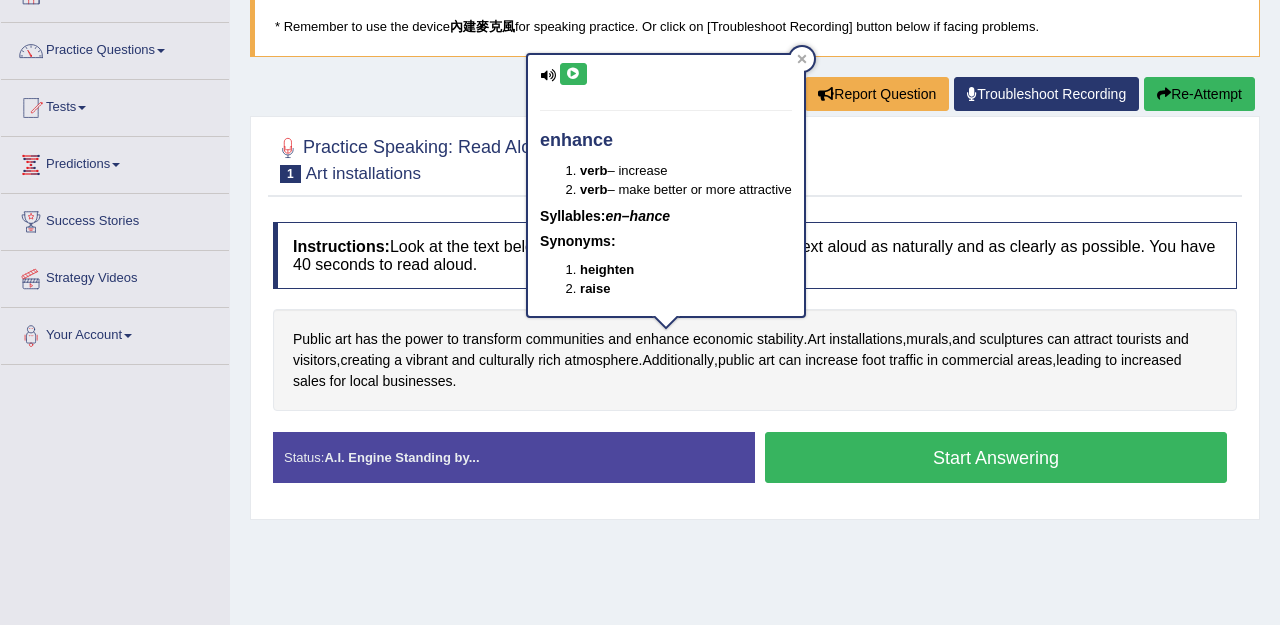 click at bounding box center (573, 74) 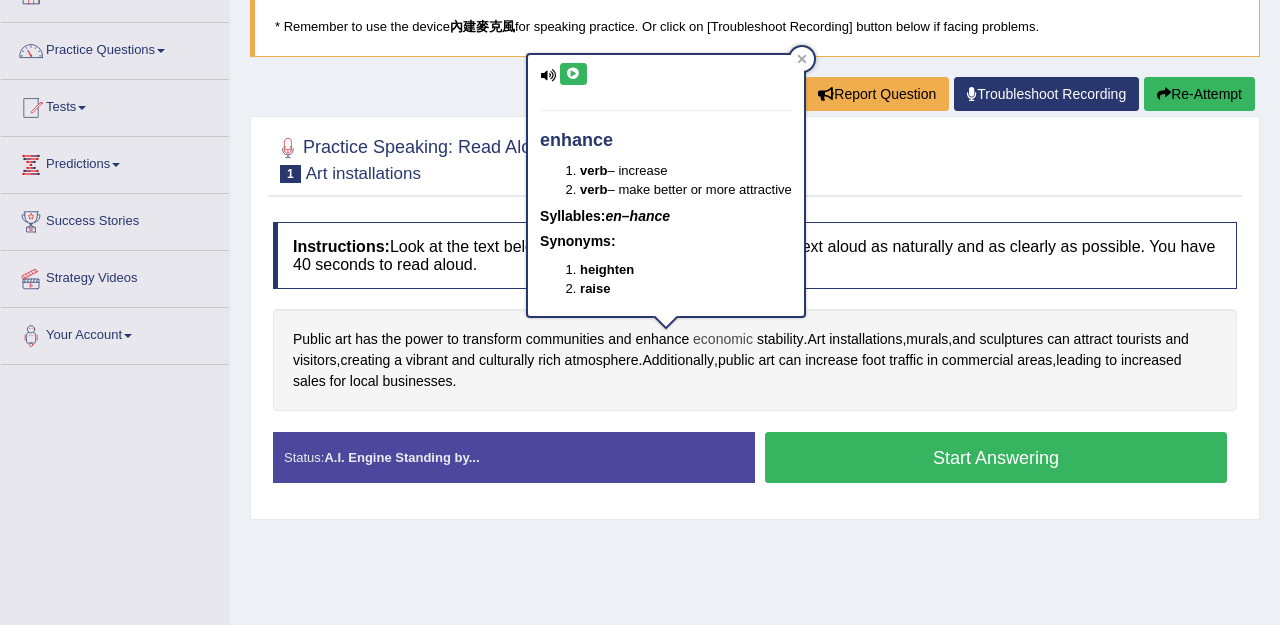 click on "economic" at bounding box center (723, 339) 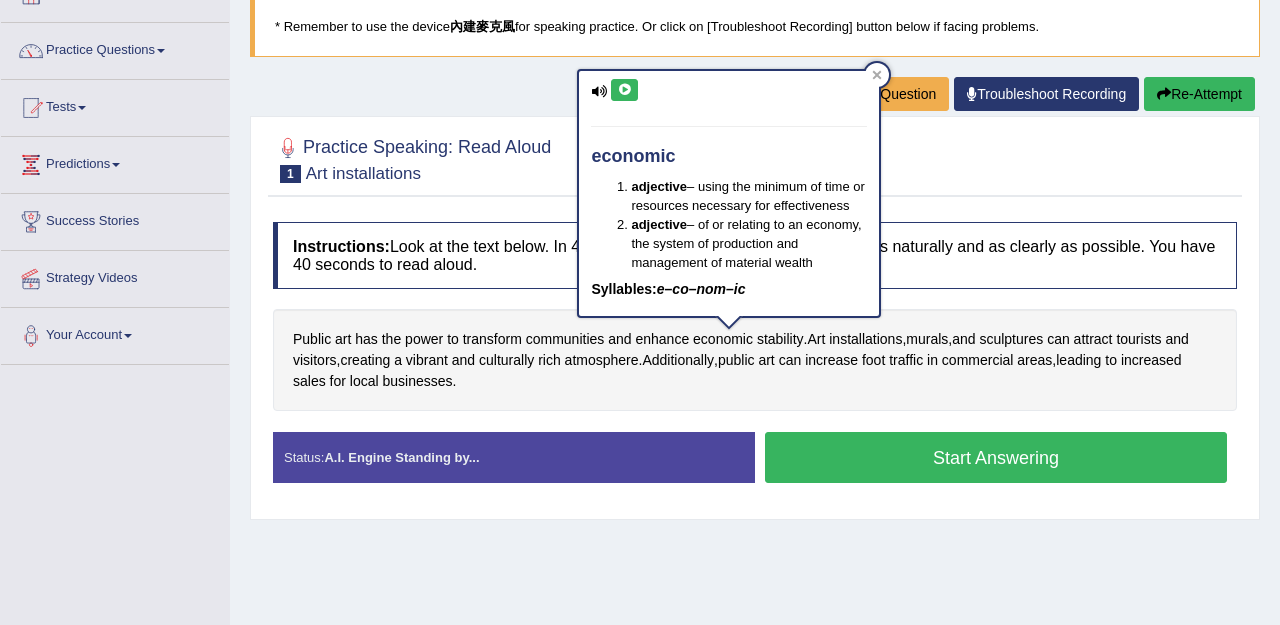 click at bounding box center (624, 90) 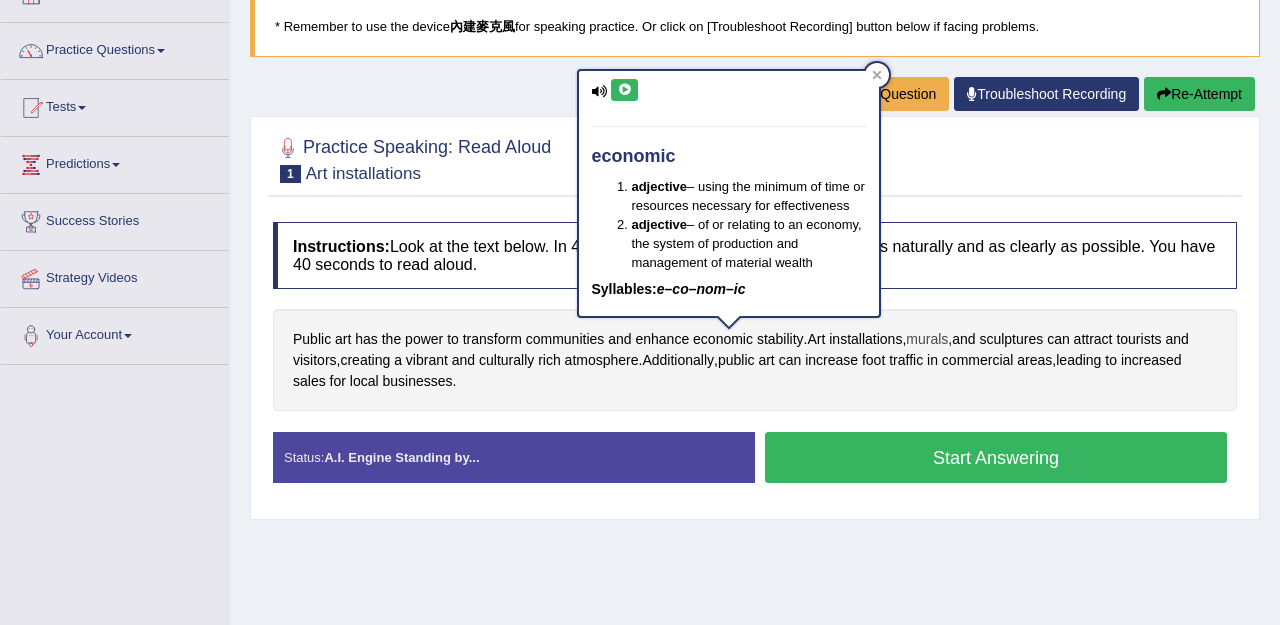 click on "murals" at bounding box center [927, 339] 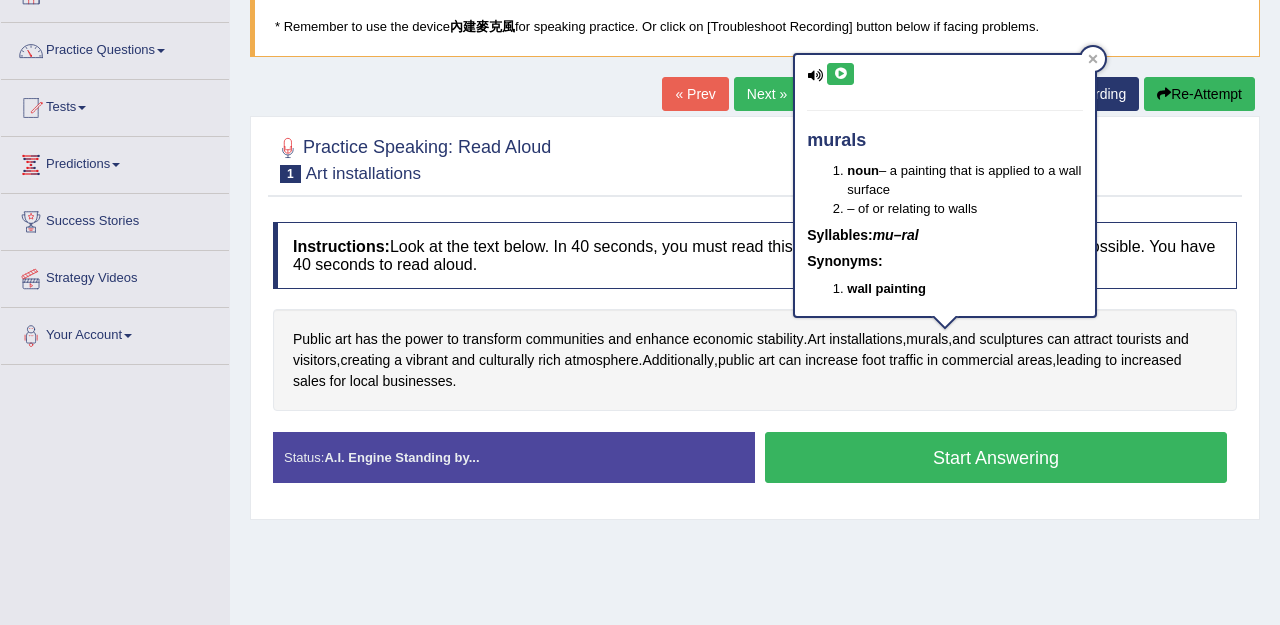 click at bounding box center (840, 74) 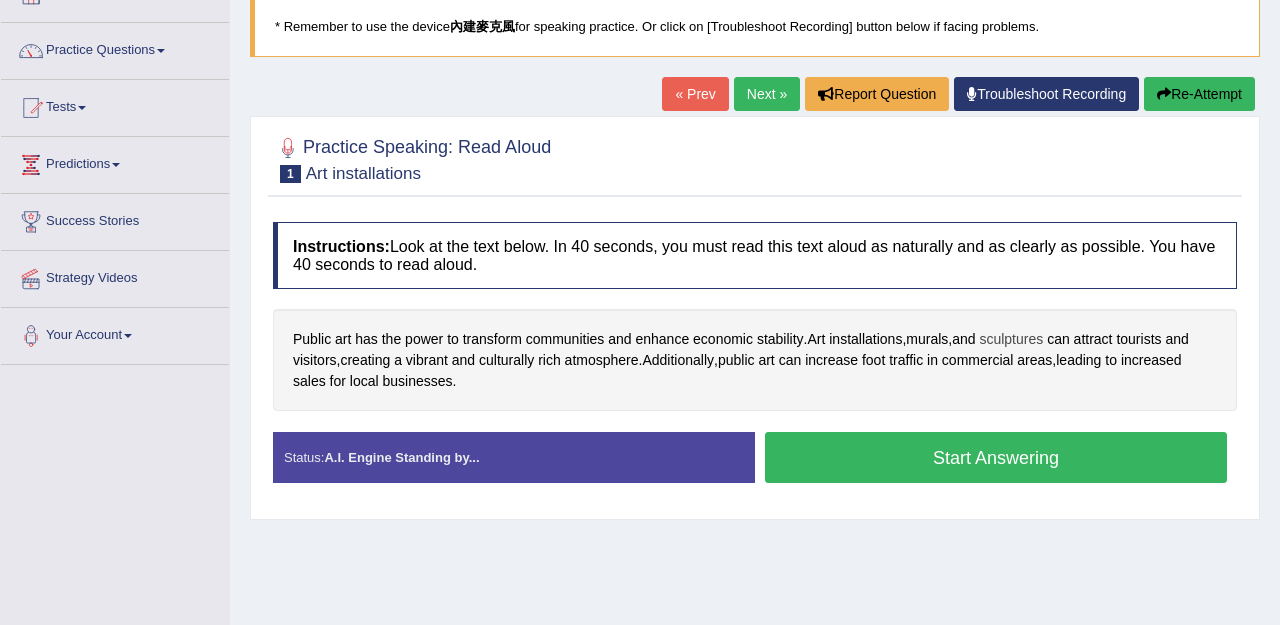click on "sculptures" at bounding box center [1011, 339] 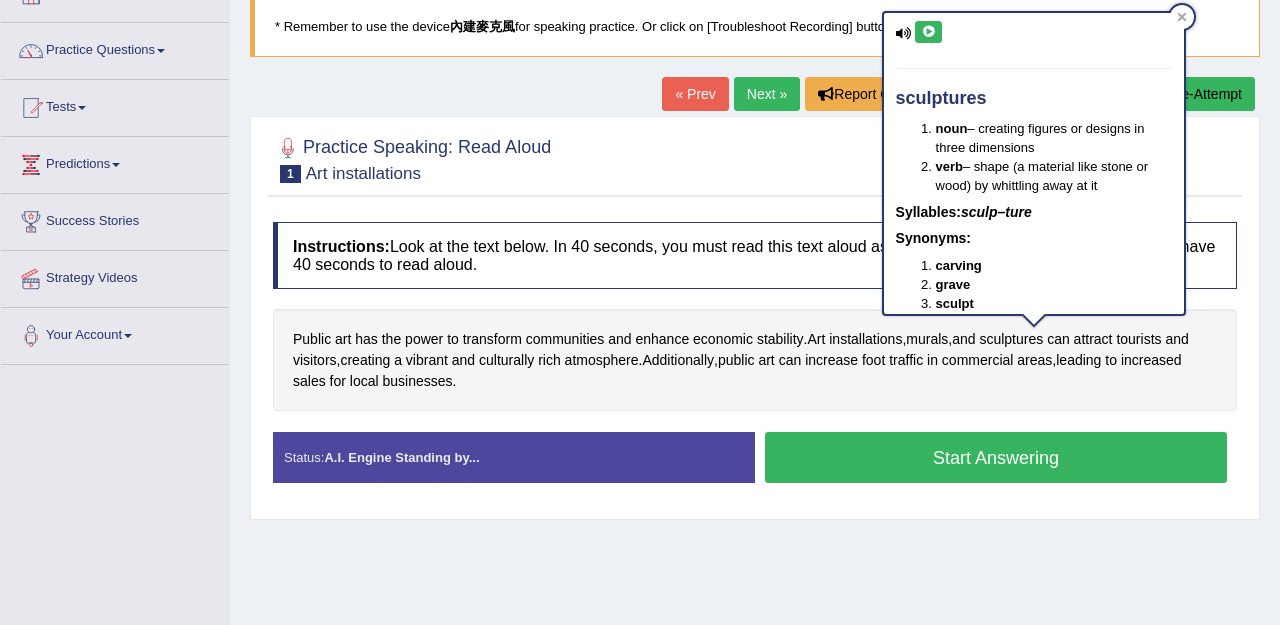 click at bounding box center (928, 32) 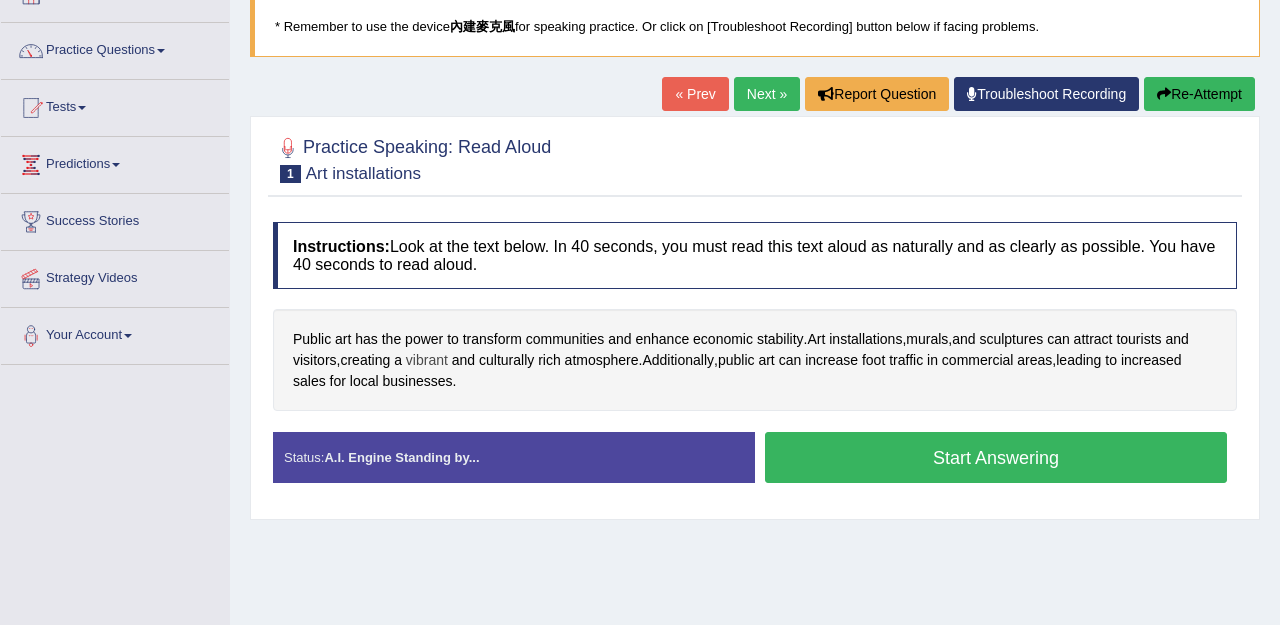 click on "vibrant" at bounding box center (427, 360) 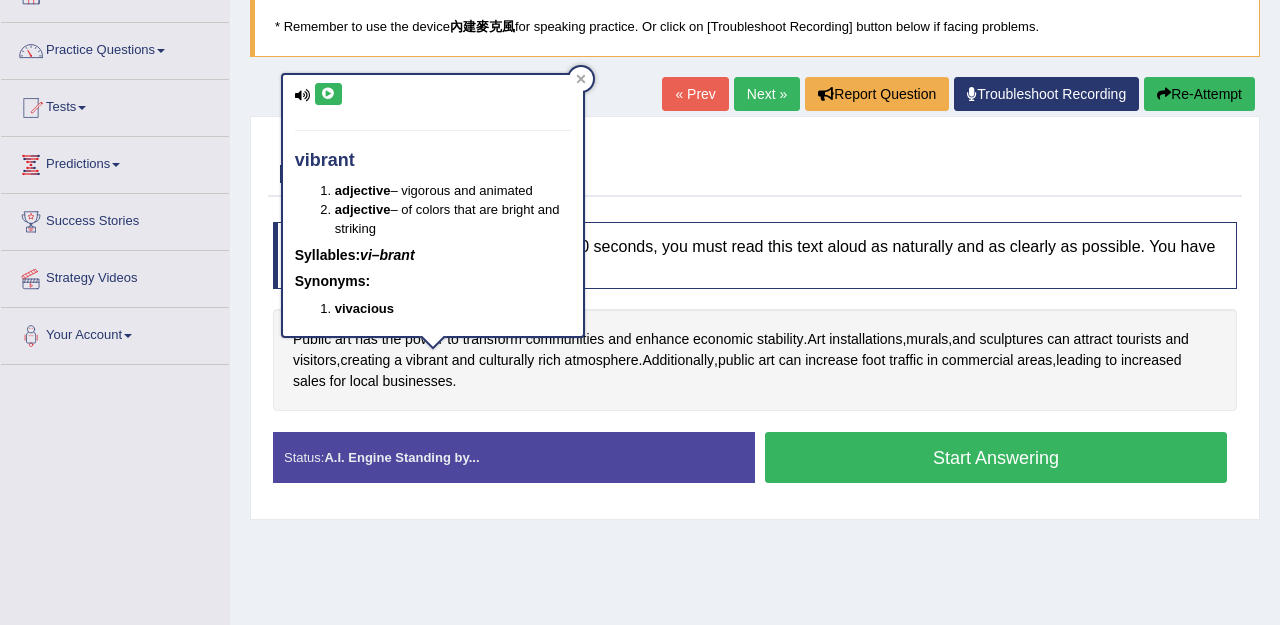click on "vibrant adjective  – vigorous and animated adjective  – of colors that are bright and striking Syllables:  vi–brant Synonyms:  vivacious" at bounding box center [433, 205] 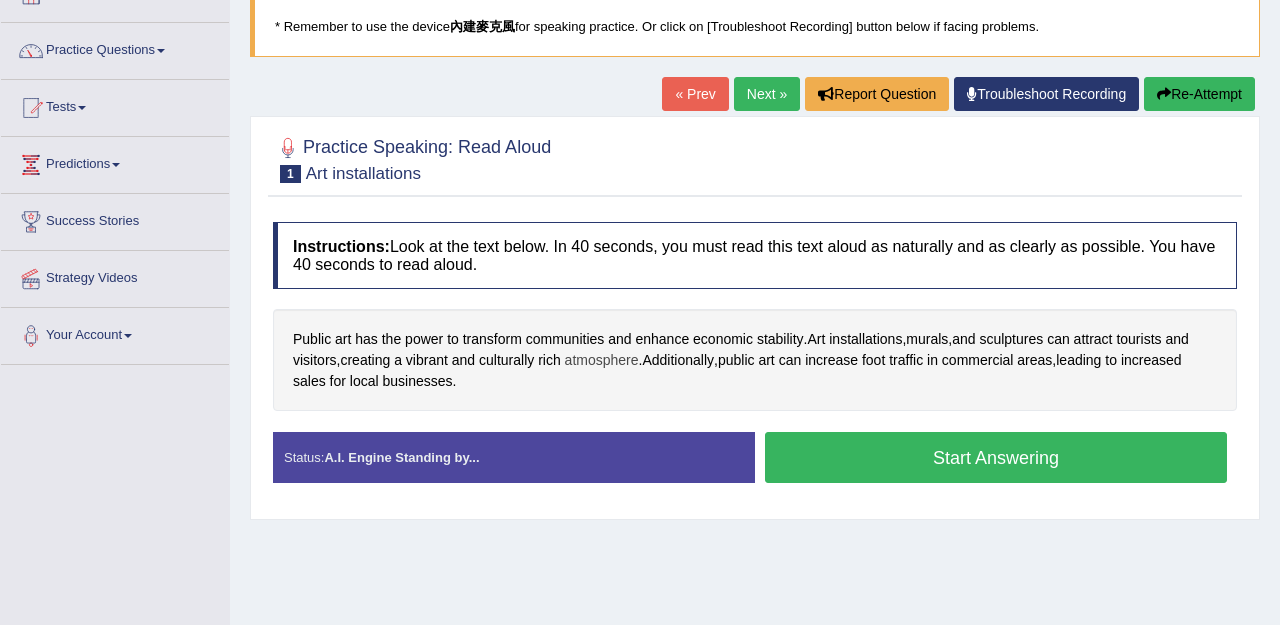 click on "atmosphere" at bounding box center (602, 360) 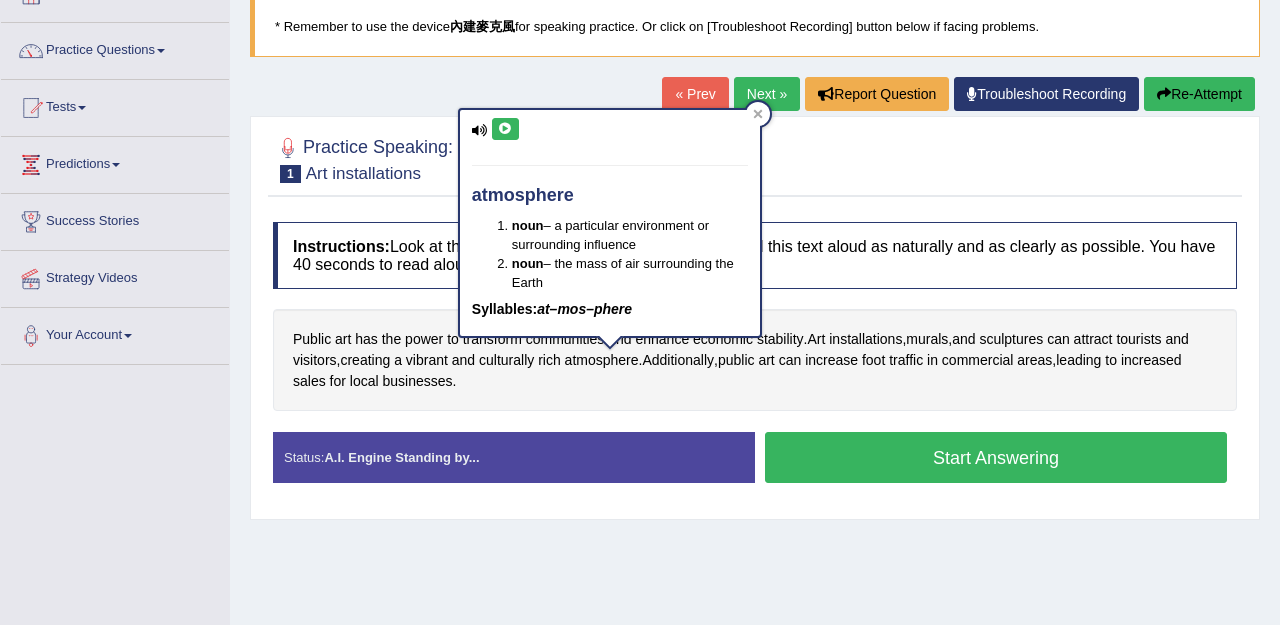 click at bounding box center (505, 129) 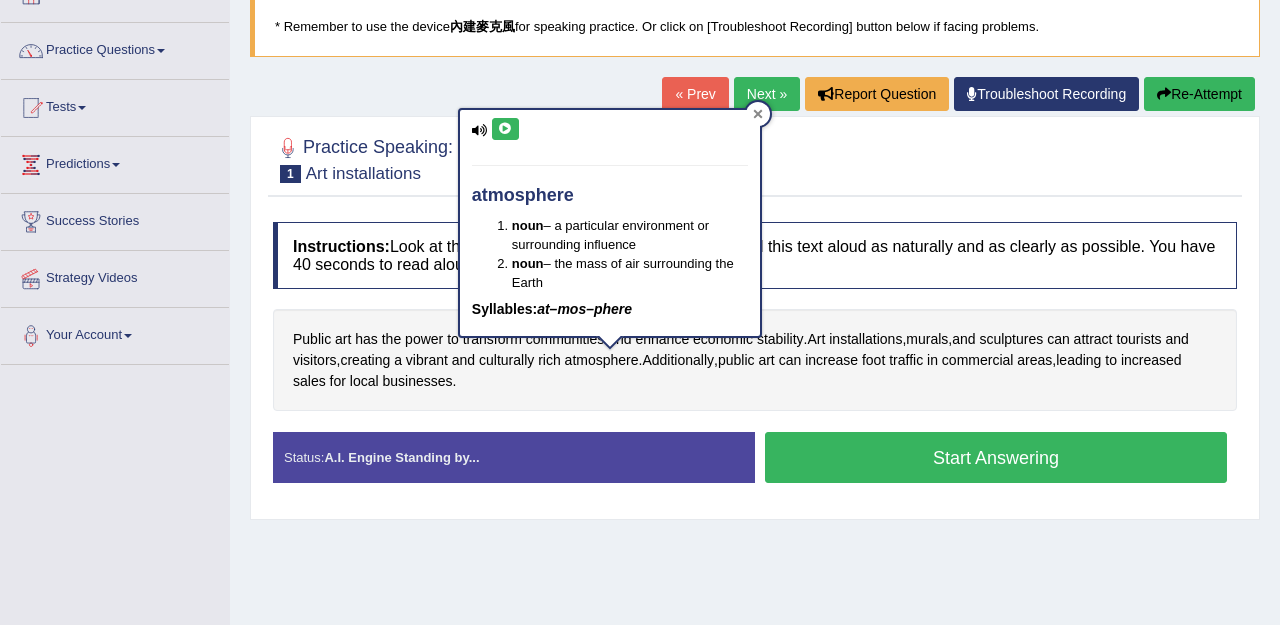click 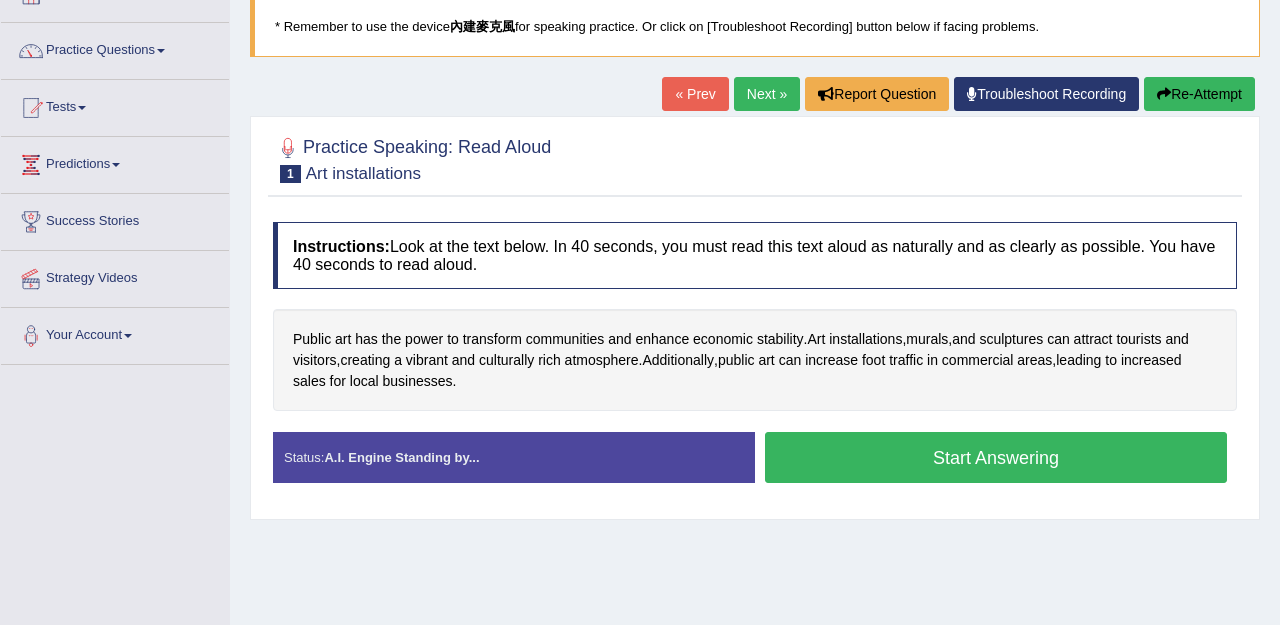 click on "Start Answering" at bounding box center [996, 457] 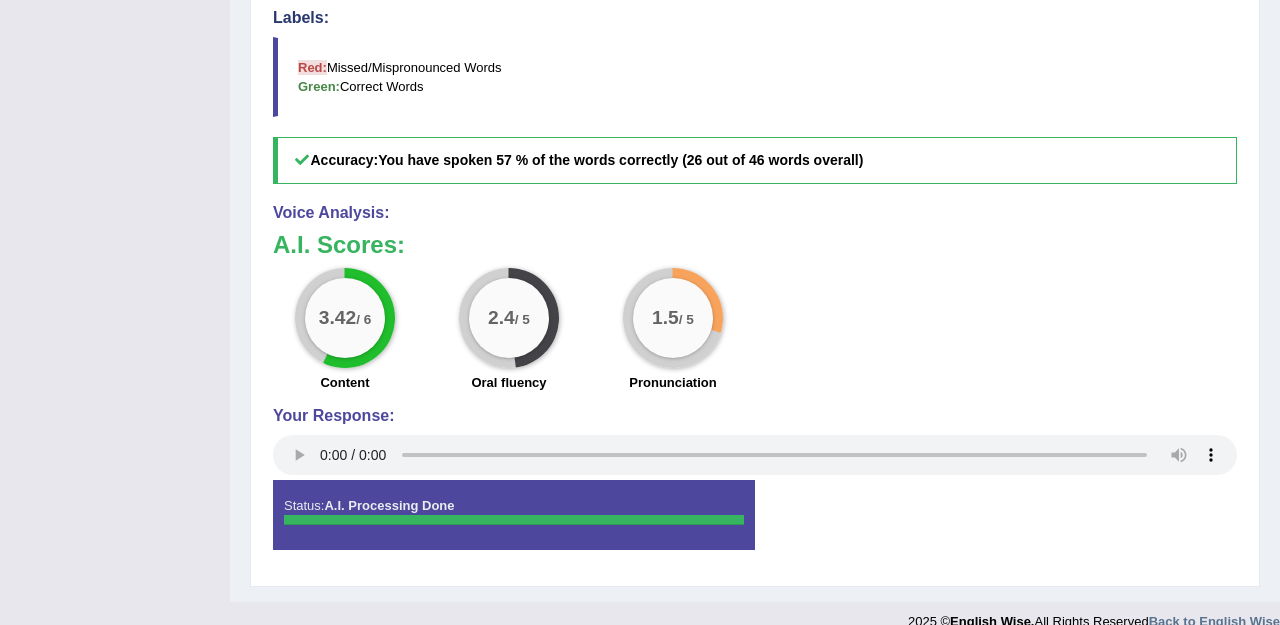 scroll, scrollTop: 698, scrollLeft: 0, axis: vertical 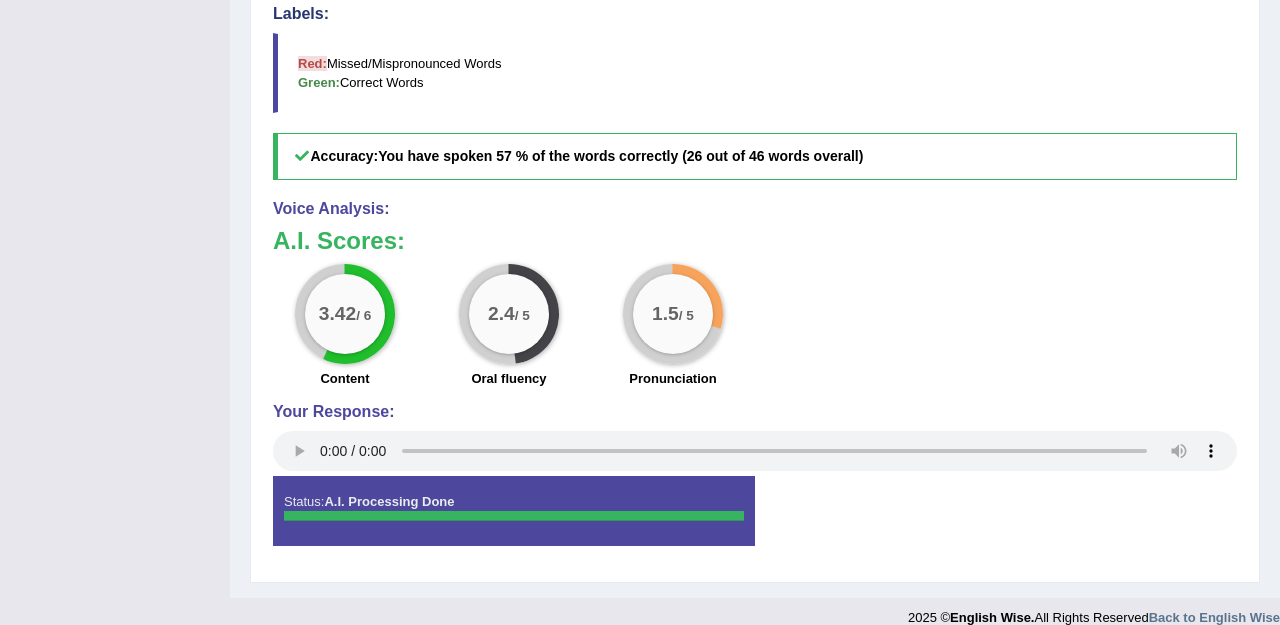 click on "Pronunciation" at bounding box center [672, 378] 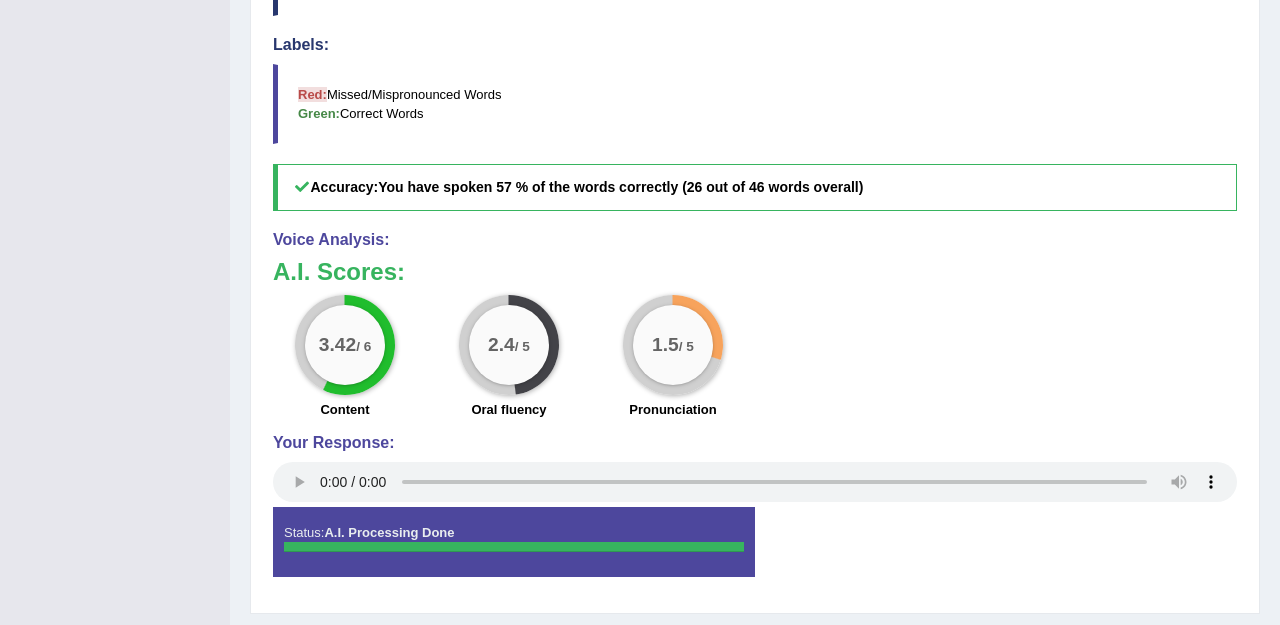 scroll, scrollTop: 675, scrollLeft: 0, axis: vertical 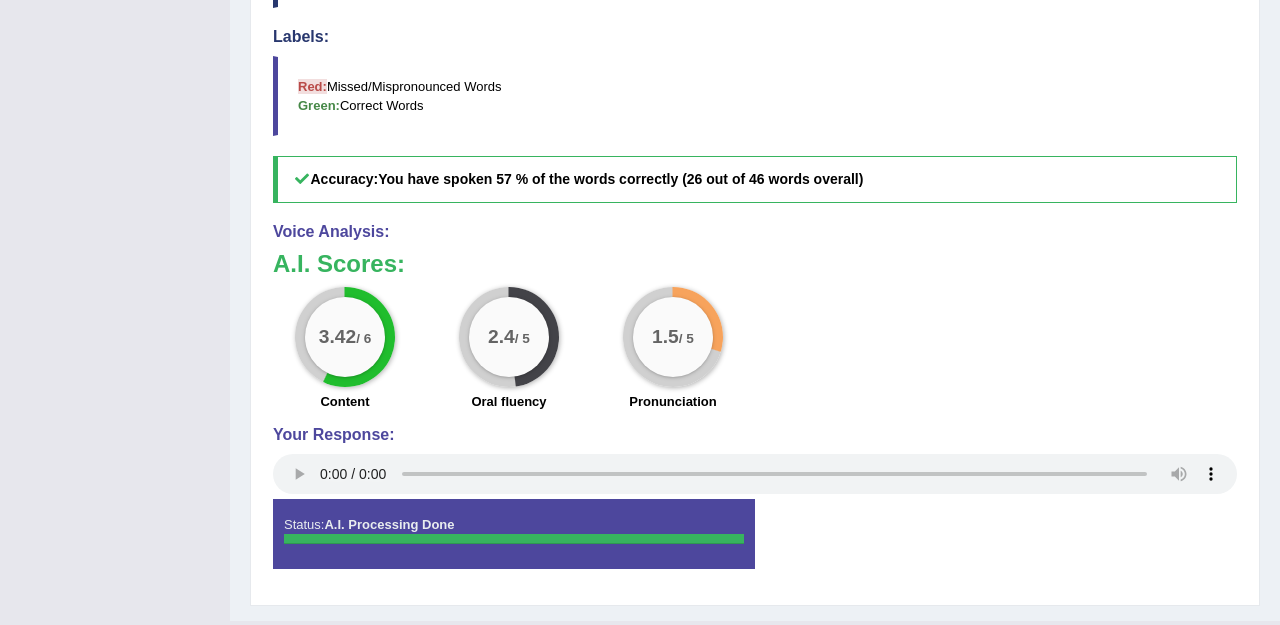 click on "1.5  / 5" at bounding box center [673, 337] 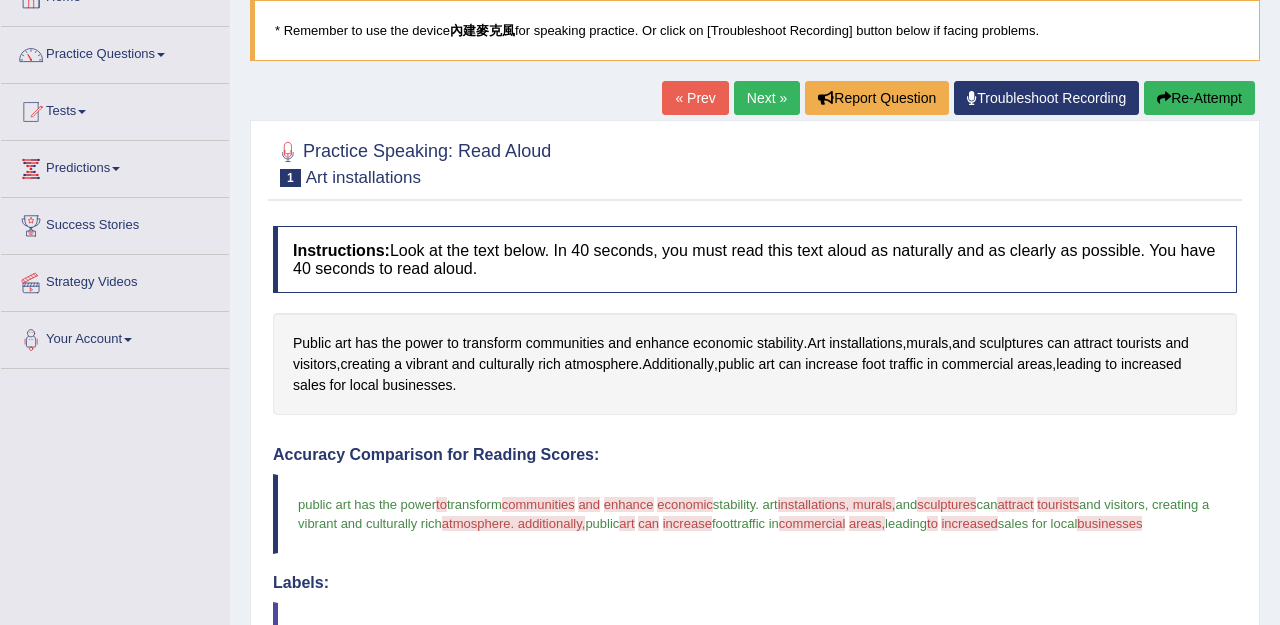 scroll, scrollTop: 167, scrollLeft: 0, axis: vertical 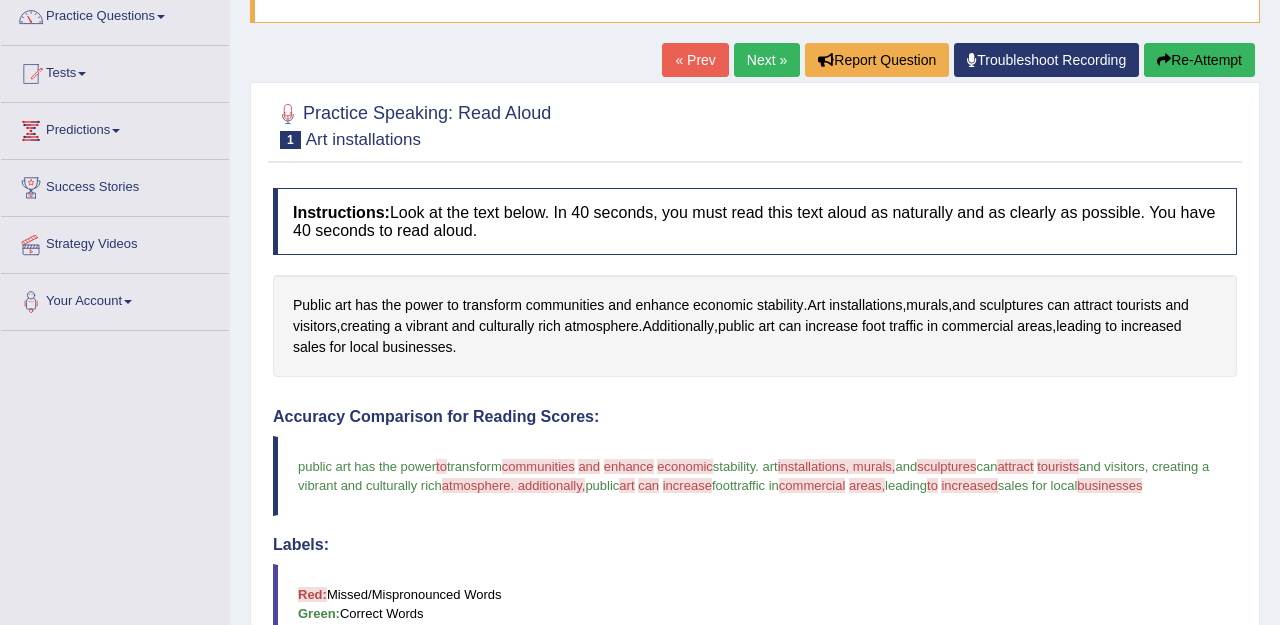 click on "Re-Attempt" at bounding box center (1199, 60) 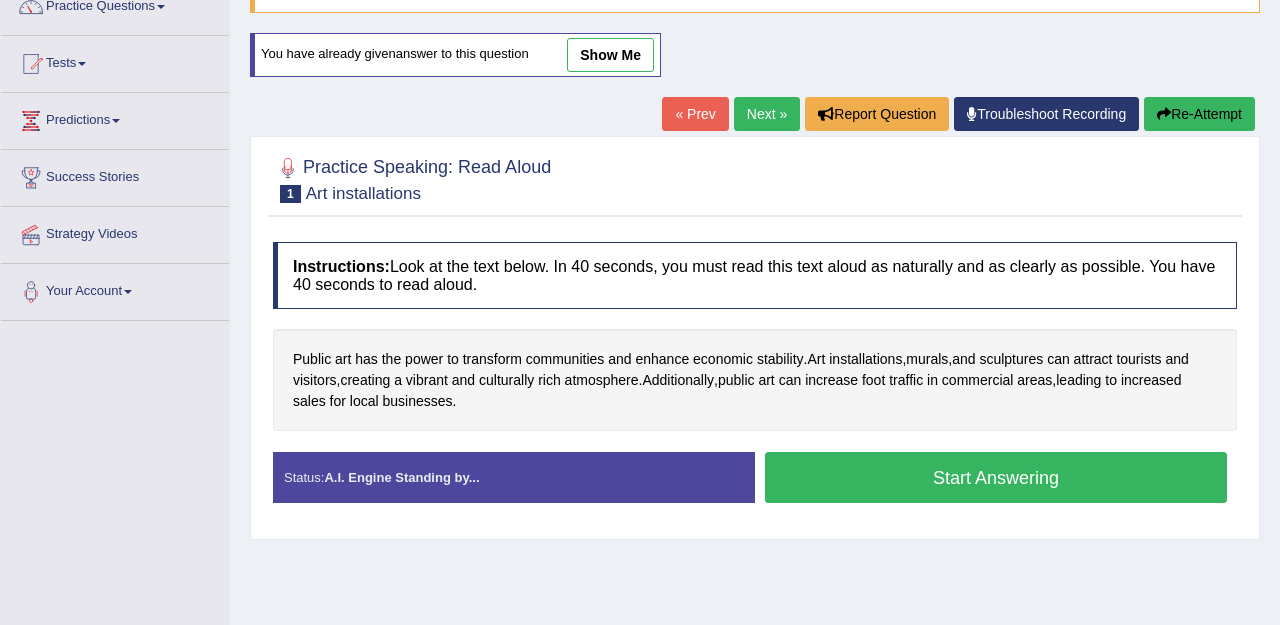 scroll, scrollTop: 177, scrollLeft: 0, axis: vertical 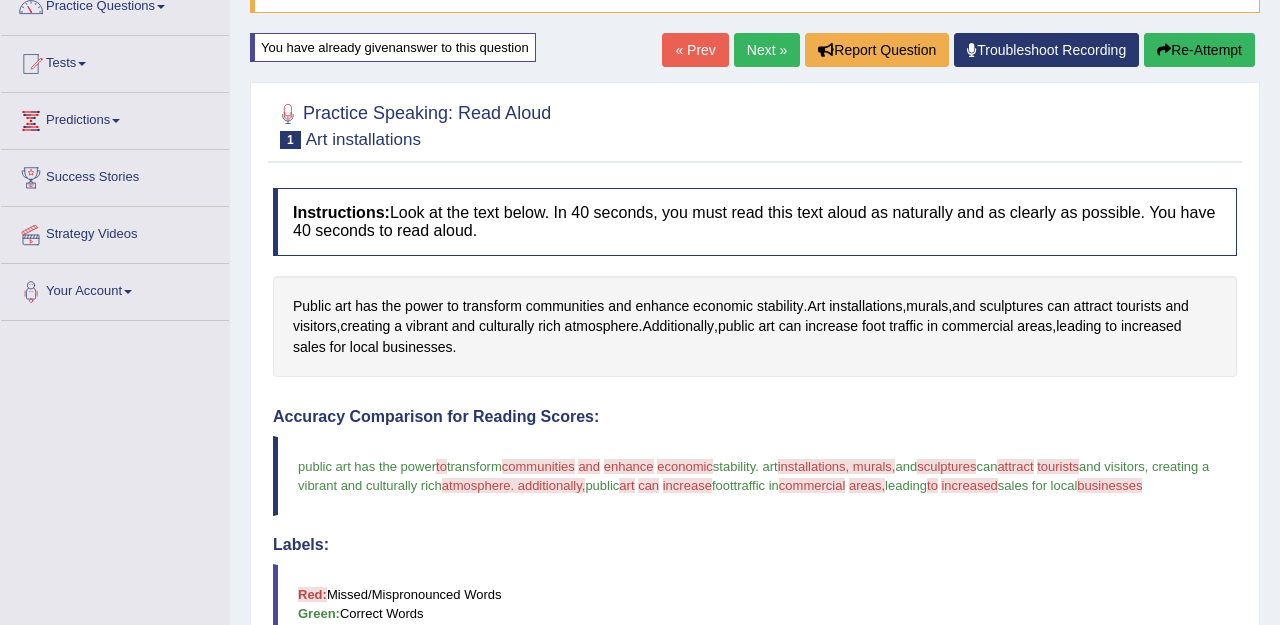 click on "Home
Practice
Speaking: Read Aloud
Art installations
* Remember to use the device  內建麥克風  for speaking practice. Or click on [Troubleshoot Recording] button below if facing problems.
You have already given   answer to this question
« Prev Next »  Report Question  Troubleshoot Recording  Re-Attempt
Practice Speaking: Read Aloud
1
Art installations
Instructions:  Look at the text below. In 40 seconds, you must read this text aloud as naturally and as clearly as possible. You have 40 seconds to read aloud.
Public   art   has   the   power   to   transform   communities   and   enhance   economic   stability .  Art   installations ,  murals ,  and   sculptures   can   attract   tourists   and   visitors ,  creating   a   vibrant   and   culturally   rich   atmosphere .  ," at bounding box center [755, 392] 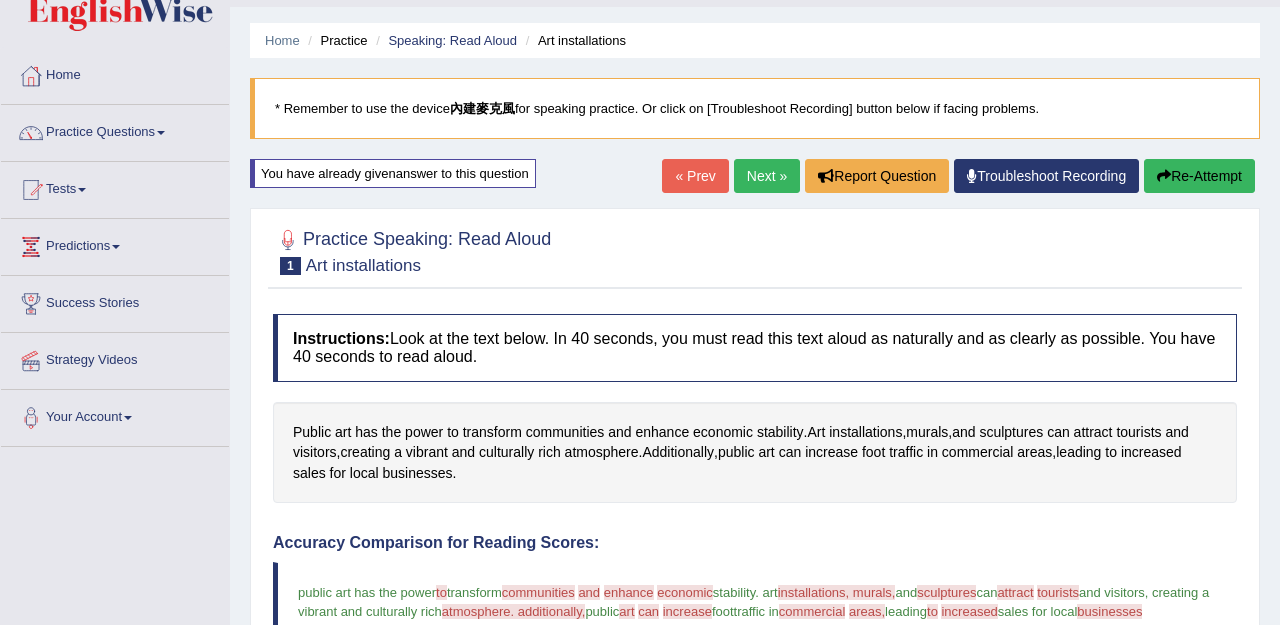 scroll, scrollTop: 48, scrollLeft: 0, axis: vertical 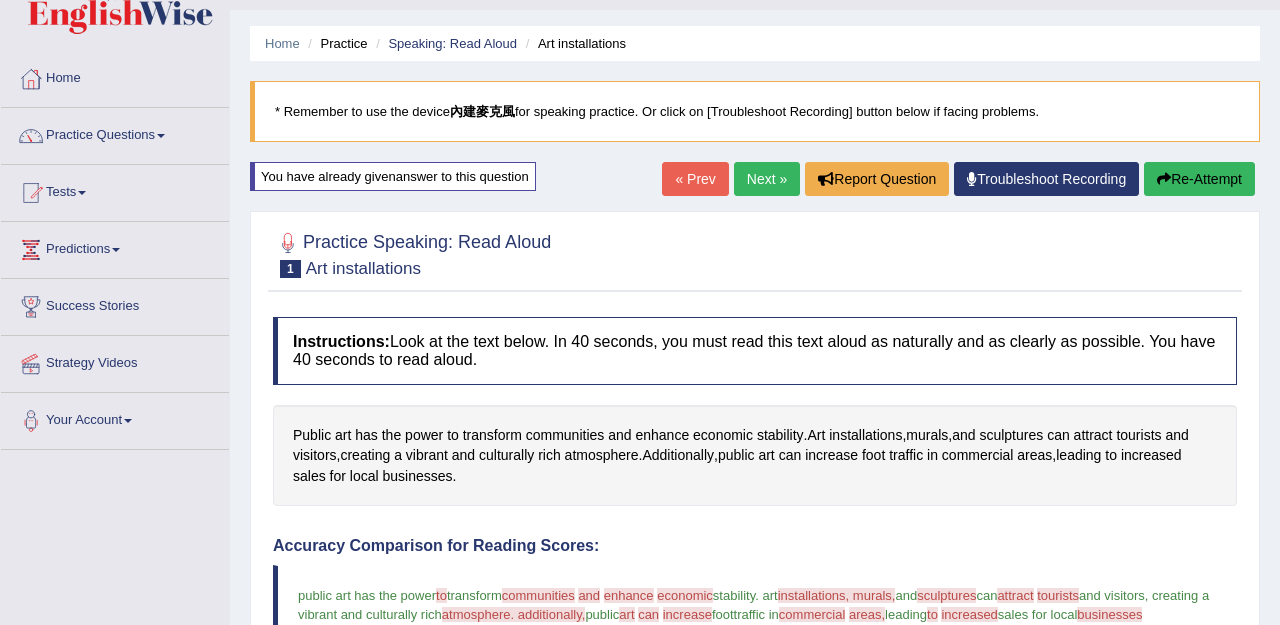click on "« Prev" at bounding box center (695, 179) 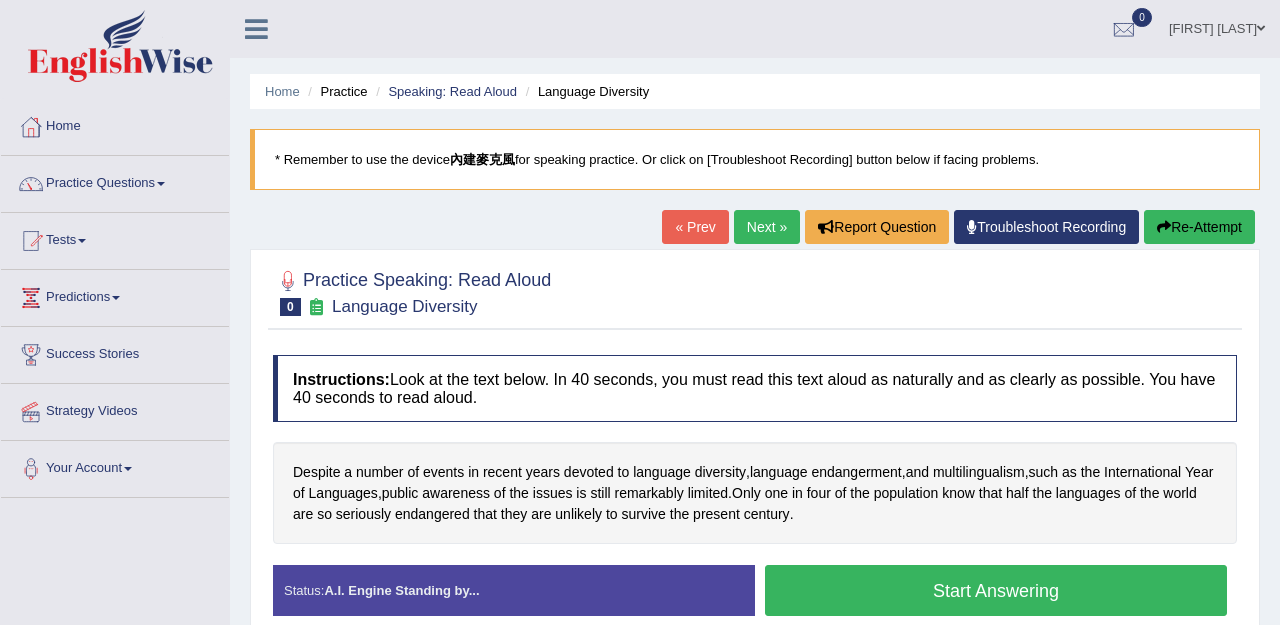 scroll, scrollTop: 59, scrollLeft: 0, axis: vertical 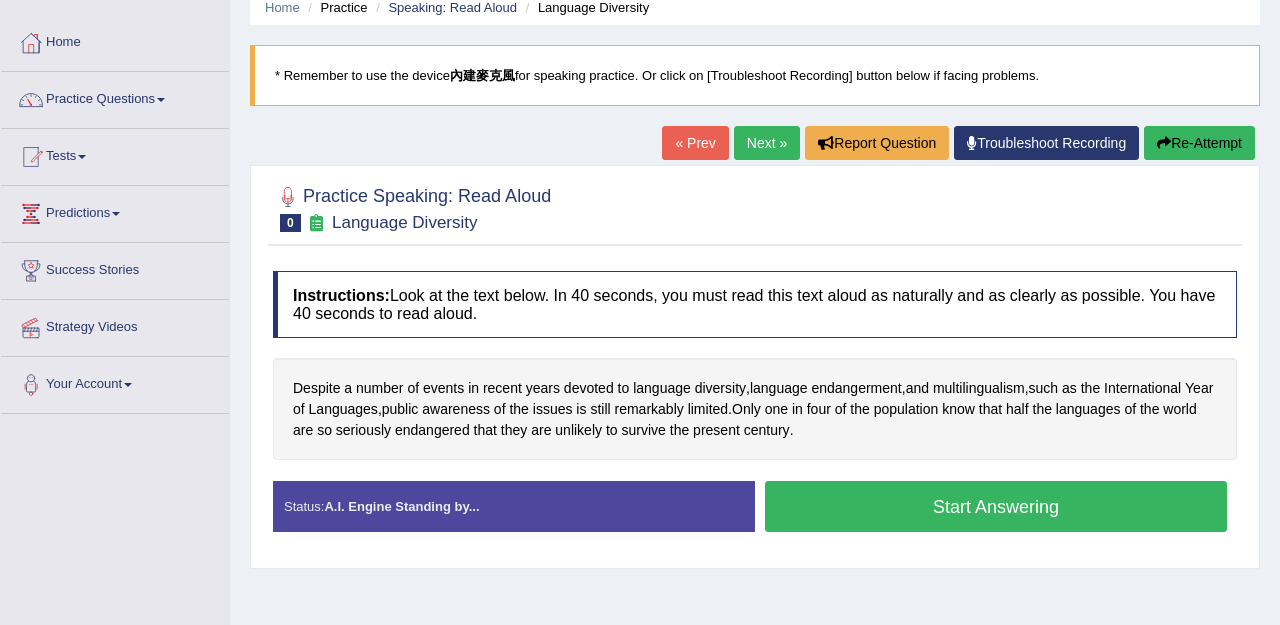 click on "Next »" at bounding box center [767, 143] 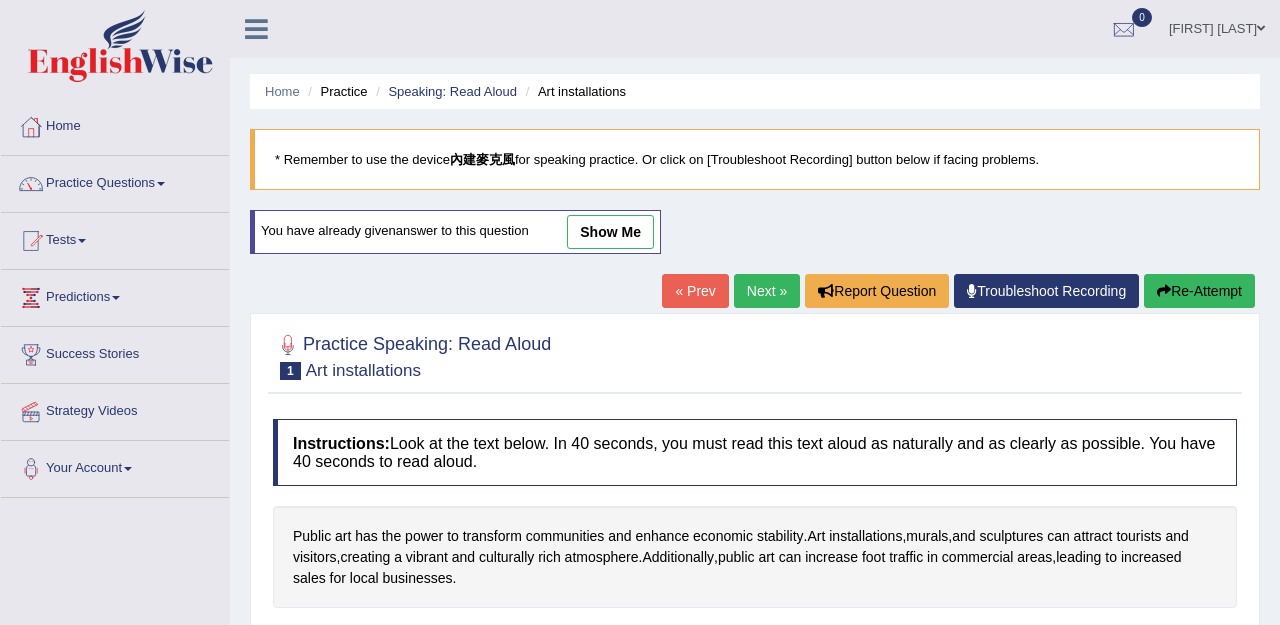 scroll, scrollTop: 0, scrollLeft: 0, axis: both 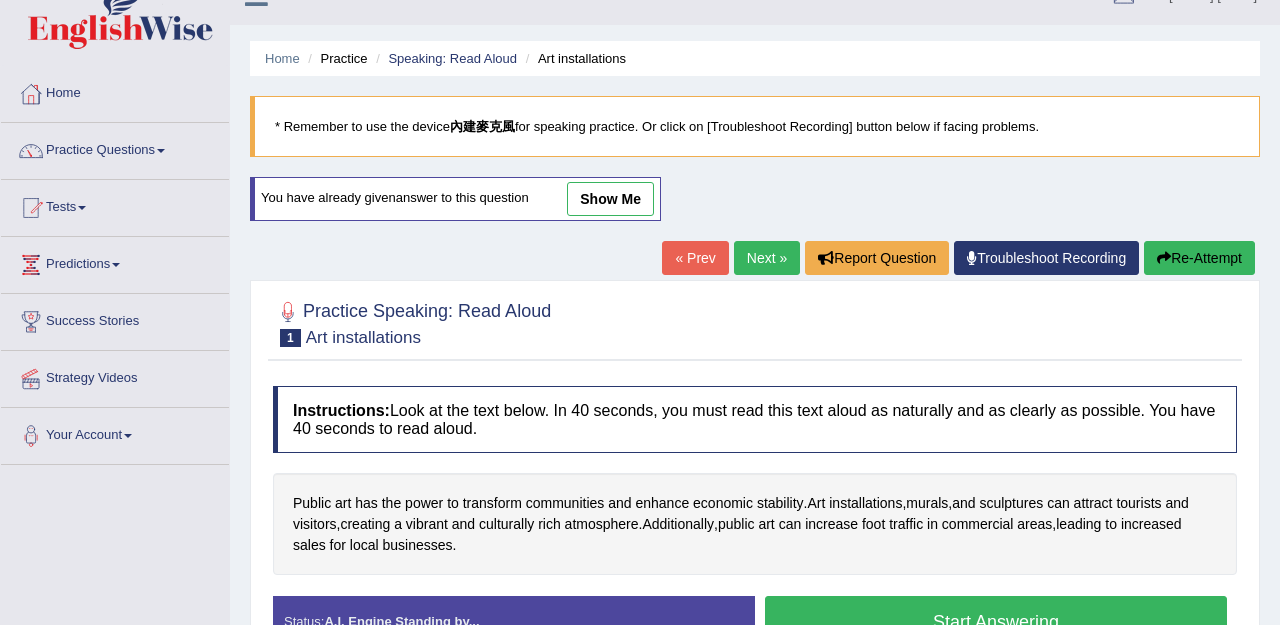 click on "Practice Speaking: Read Aloud
1
Art installations
Instructions:  Look at the text below. In 40 seconds, you must read this text aloud as naturally and as clearly as possible. You have 40 seconds to read aloud.
Public   art   has   the   power   to   transform   communities   and   enhance   economic   stability .  Art   installations ,  murals ,  and   sculptures   can   attract   tourists   and   visitors ,  creating   a   vibrant   and   culturally   rich   atmosphere .  Additionally ,  public   art   can   increase   foot   traffic   in   commercial   areas ,  leading   to   increased   sales   for   local   businesses . Created with Highcharts 7.1.2 Too low Too high Time Pitch meter: 0 10 20 30 40 Created with Highcharts 7.1.2 Great Too slow Too fast Time Speech pace meter: 0 10 20 30 40 Accuracy Comparison for Reading Scores: Labels:
Red:  Missed/Mispronounced Words
Green:  Correct Words  Accuracy:" at bounding box center [755, 482] 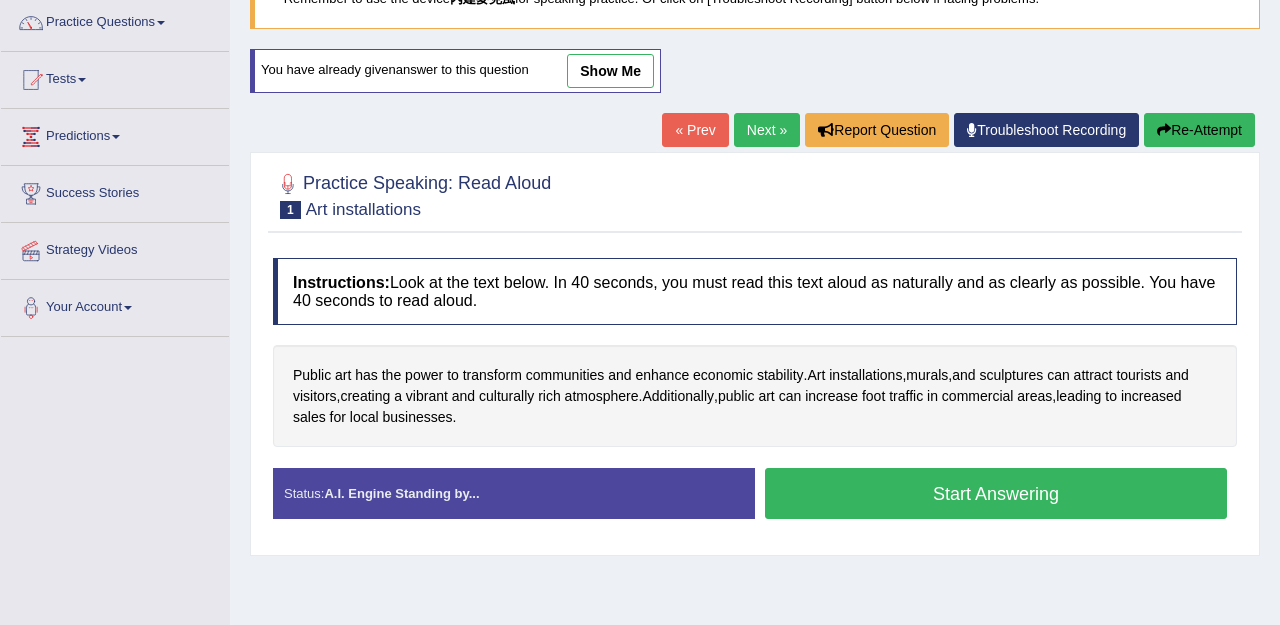 scroll, scrollTop: 165, scrollLeft: 0, axis: vertical 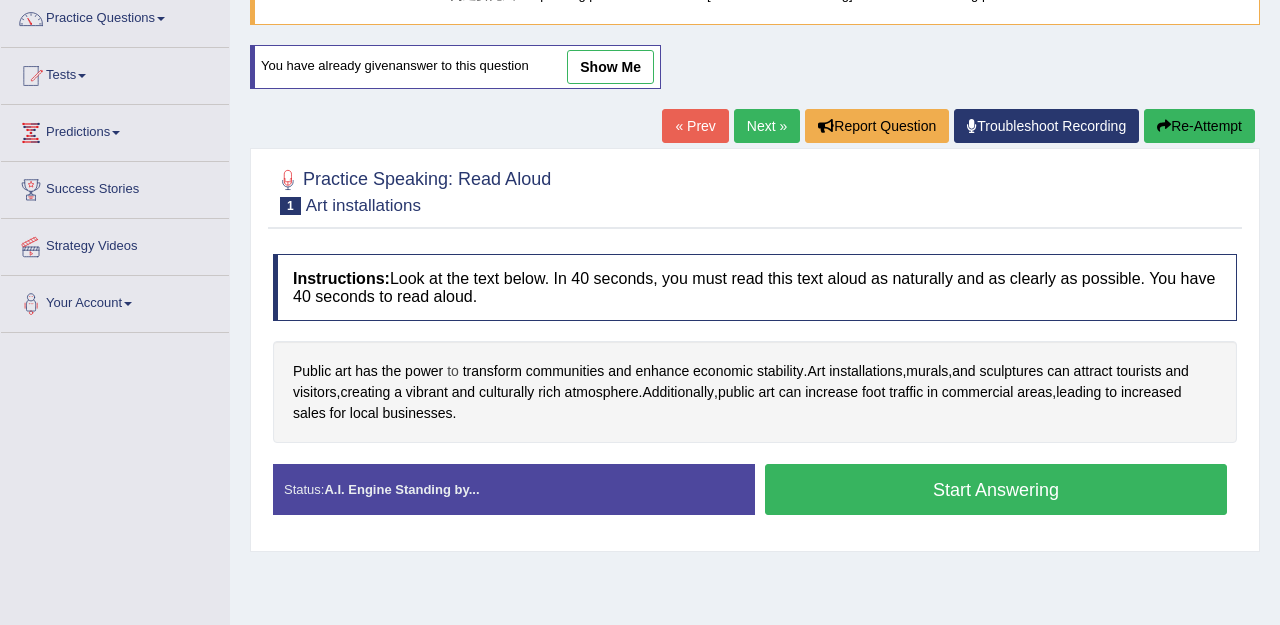 click on "to" at bounding box center (453, 371) 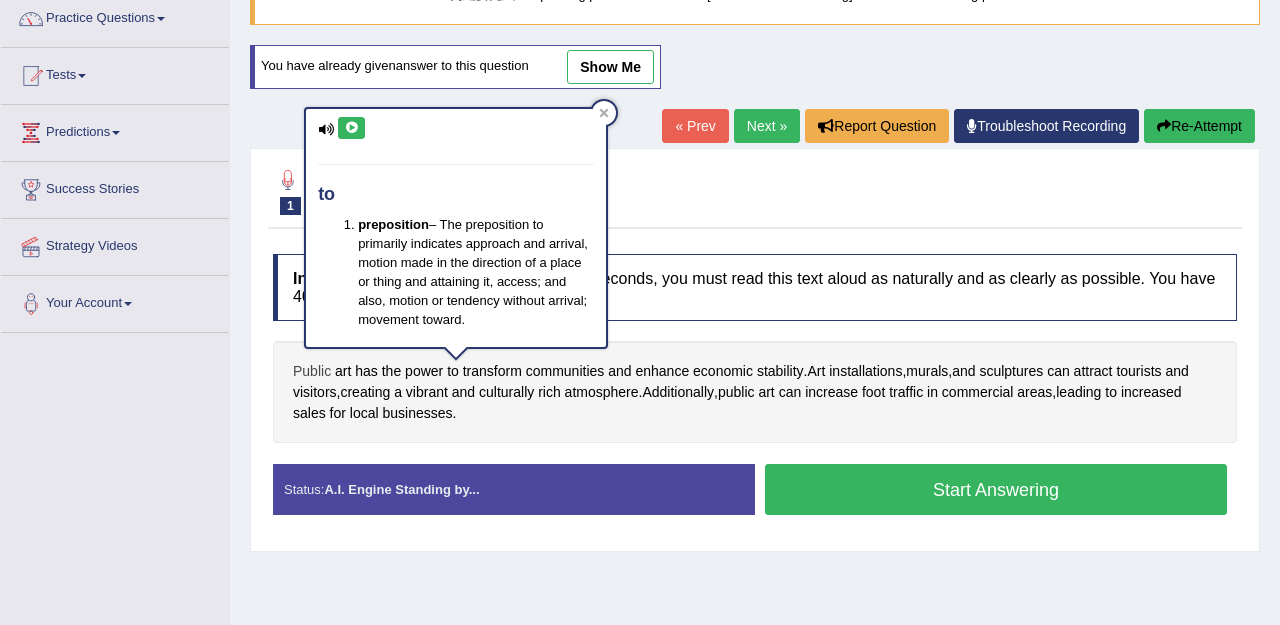 click on "Public" at bounding box center [312, 371] 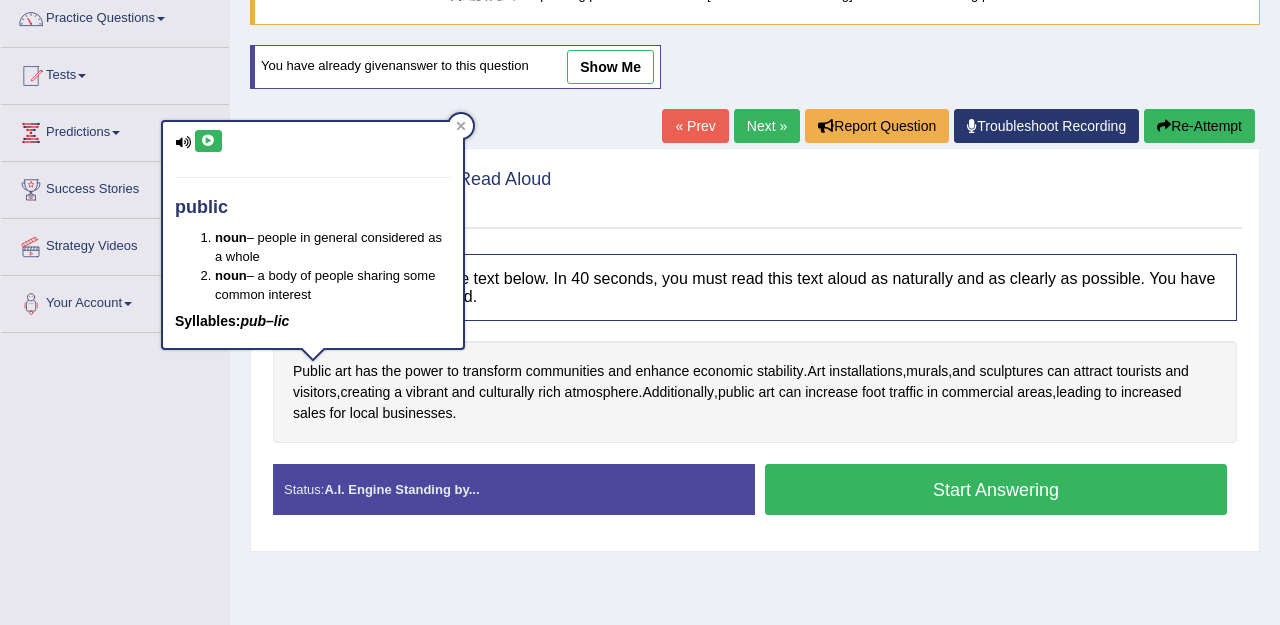 click on "Instructions:  Look at the text below. In 40 seconds, you must read this text aloud as naturally and as clearly as possible. You have 40 seconds to read aloud.
Public   art   has   the   power   to   transform   communities   and   enhance   economic   stability .  Art   installations ,  murals ,  and   sculptures   can   attract   tourists   and   visitors ,  creating   a   vibrant   and   culturally   rich   atmosphere .  Additionally ,  public   art   can   increase   foot   traffic   in   commercial   areas ,  leading   to   increased   sales   for   local   businesses . Created with Highcharts 7.1.2 Too low Too high Time Pitch meter: 0 10 20 30 40 Created with Highcharts 7.1.2 Great Too slow Too fast Time Speech pace meter: 0 10 20 30 40 Accuracy Comparison for Reading Scores: Labels:
Red:  Missed/Mispronounced Words
Green:  Correct Words
Accuracy:  Voice Analysis: A.I. Scores:
3.42  / 6" at bounding box center [755, 392] 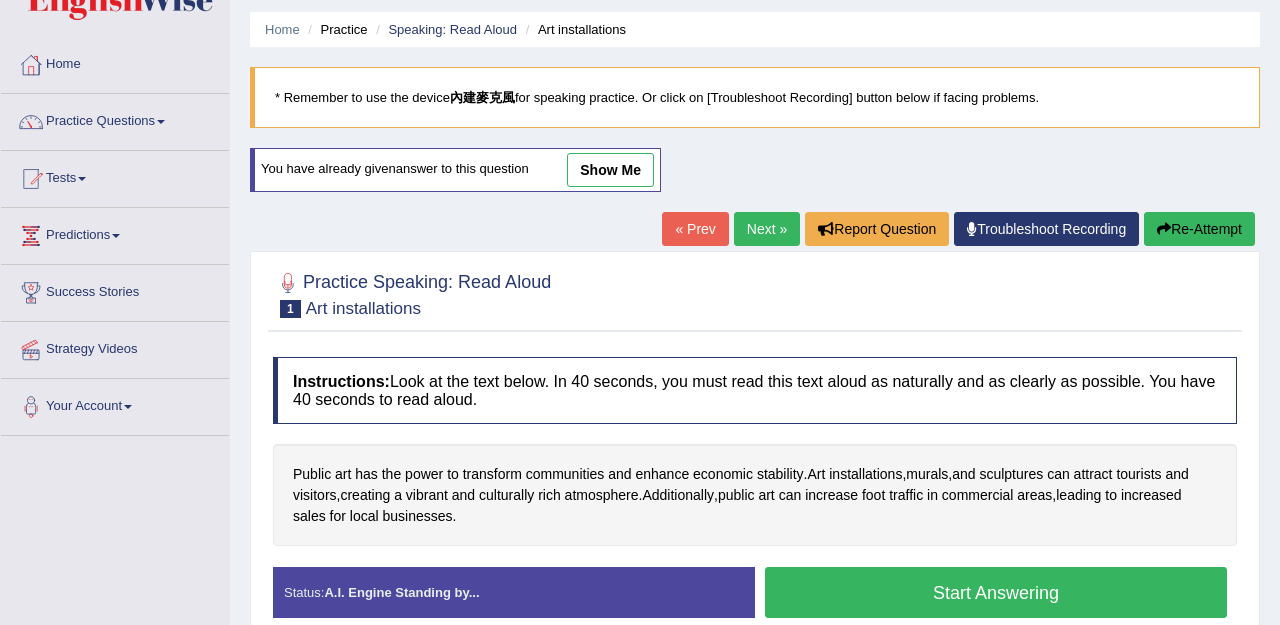 scroll, scrollTop: 62, scrollLeft: 0, axis: vertical 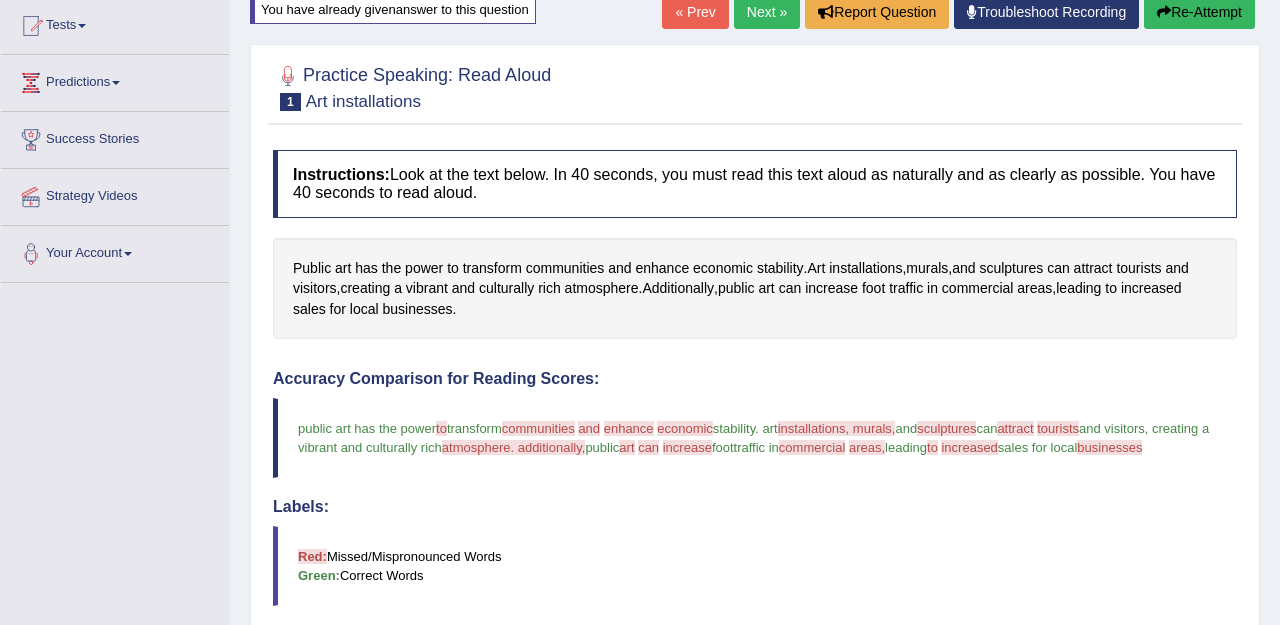 drag, startPoint x: 906, startPoint y: 487, endPoint x: 919, endPoint y: 482, distance: 13.928389 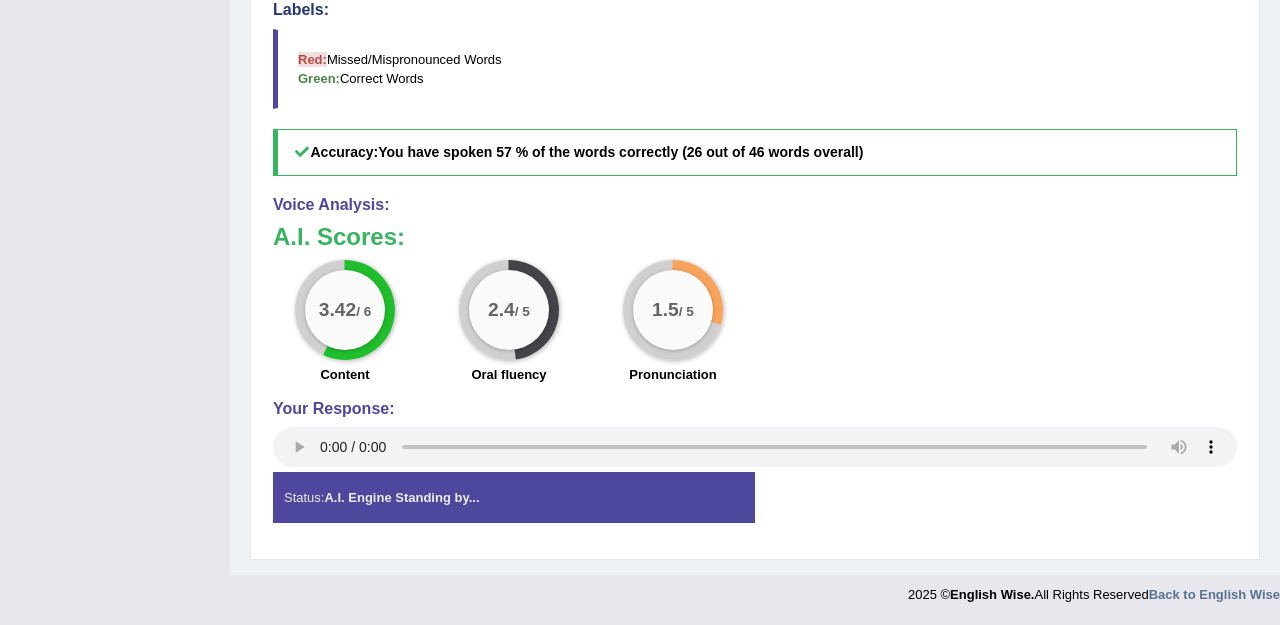 scroll, scrollTop: 725, scrollLeft: 0, axis: vertical 